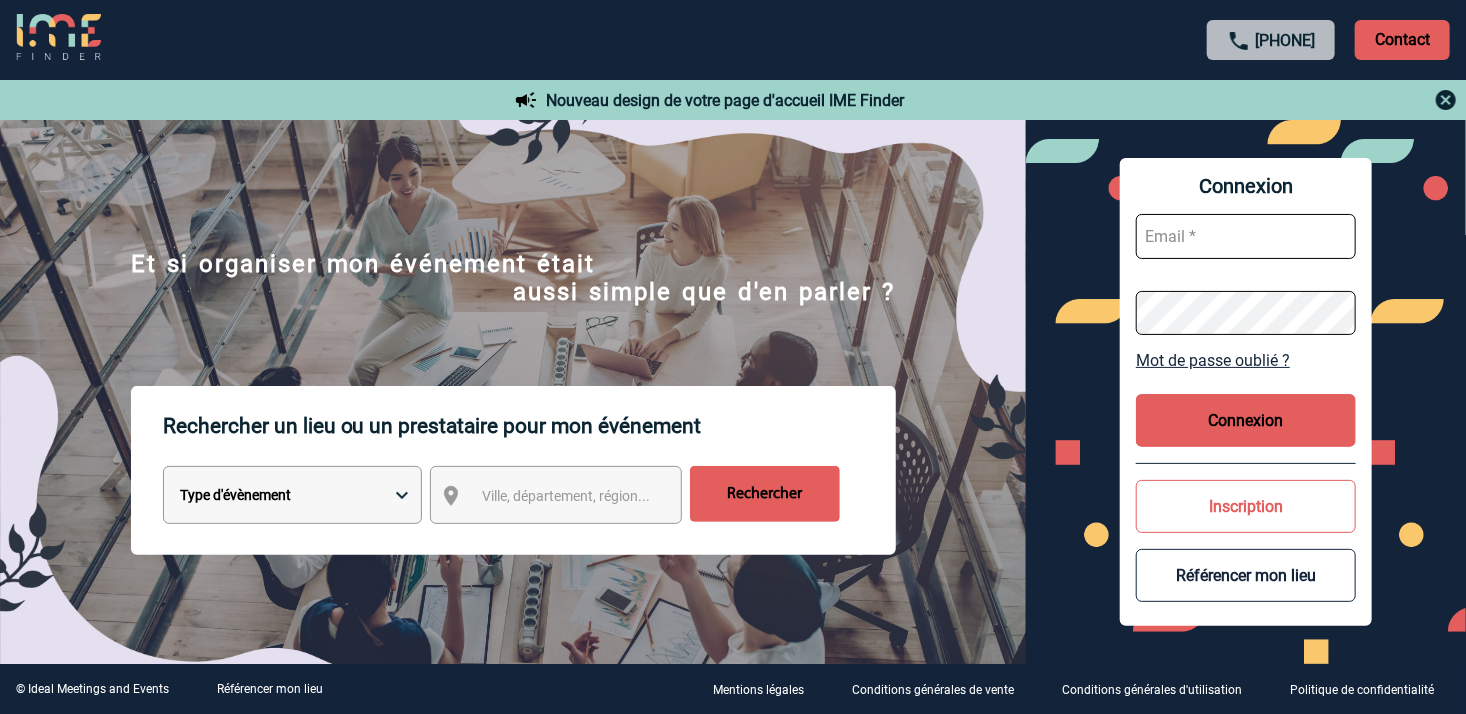scroll, scrollTop: 0, scrollLeft: 0, axis: both 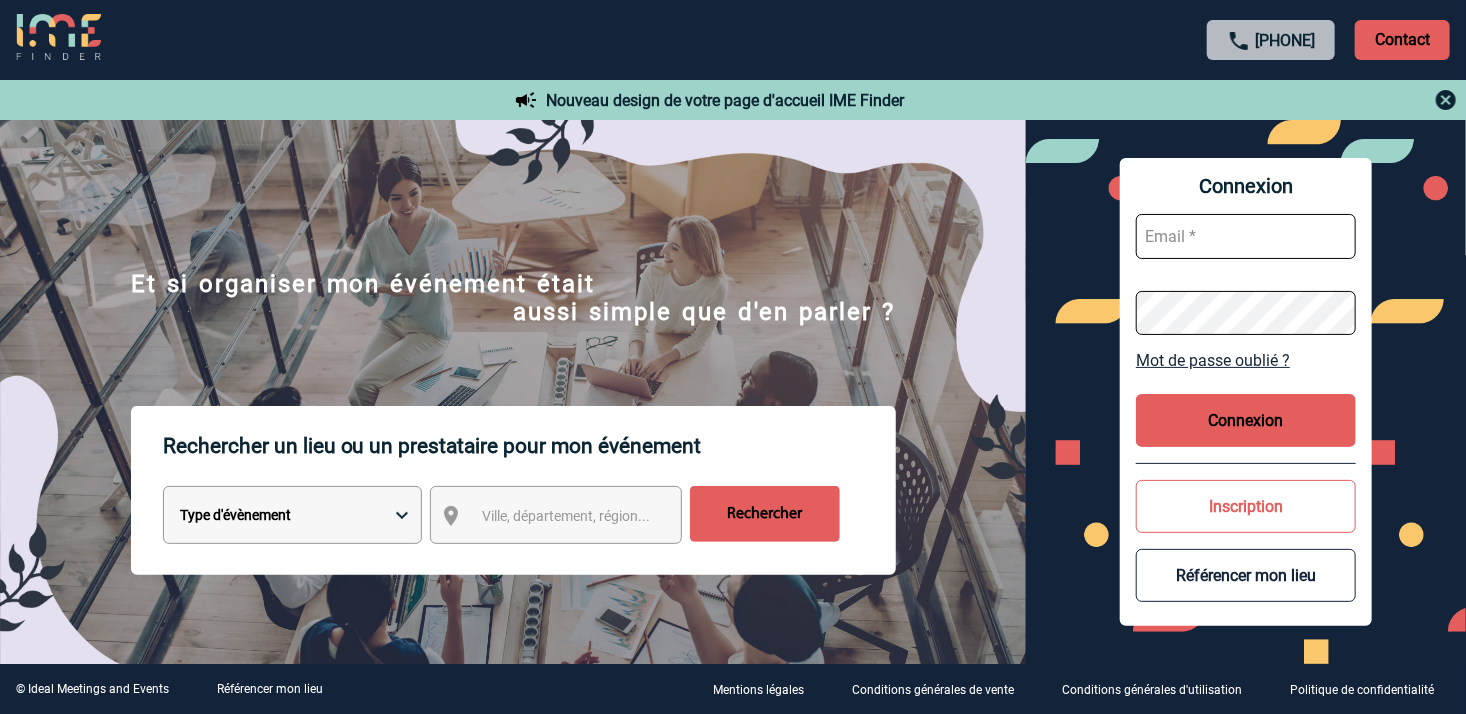 click at bounding box center [1246, 236] 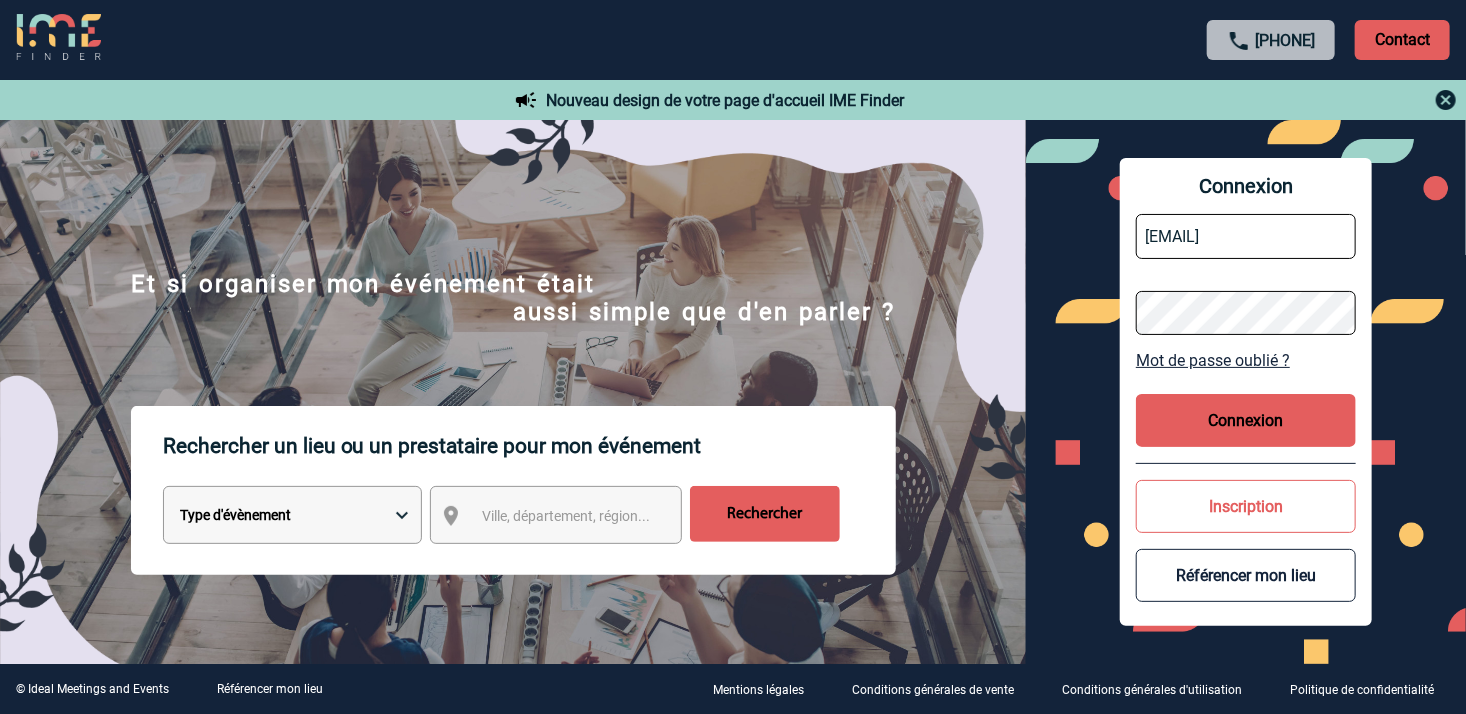 click on "Connexion" at bounding box center [1246, 420] 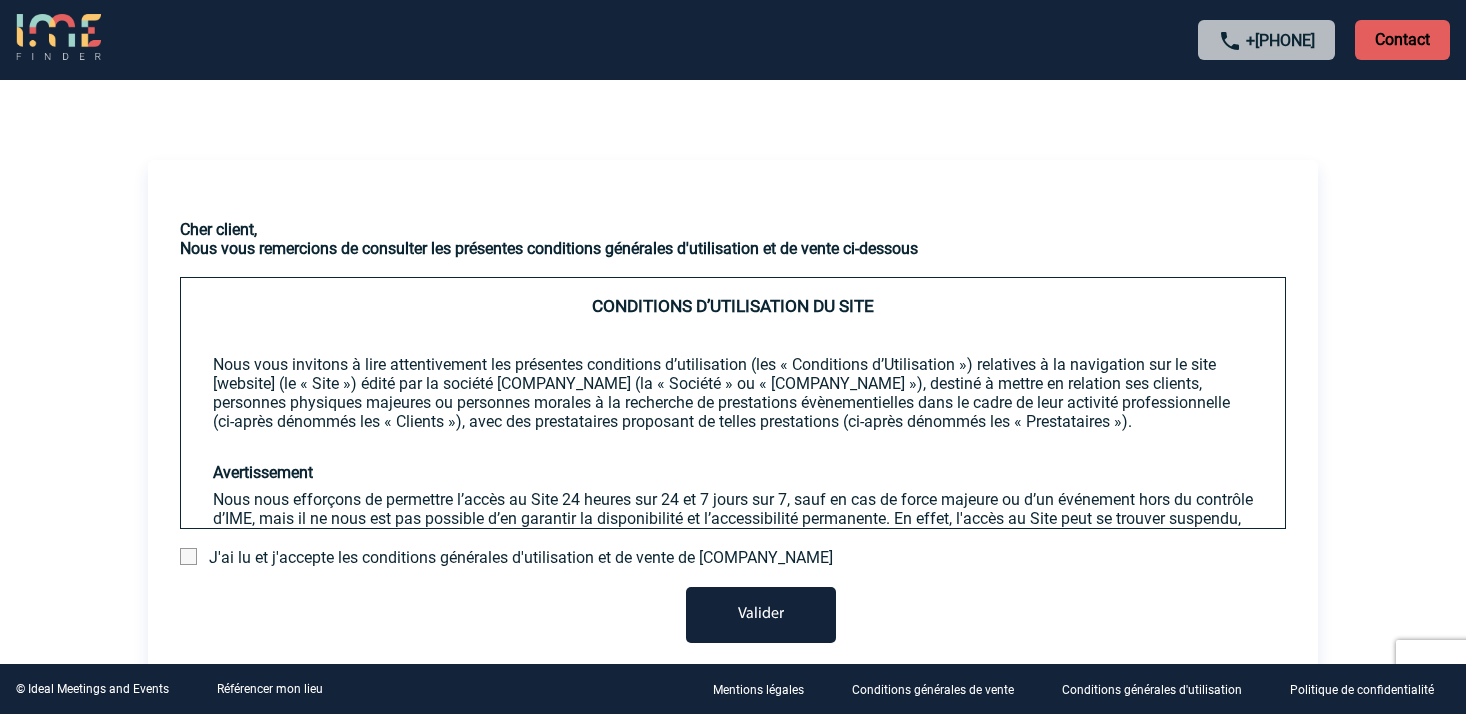 scroll, scrollTop: 0, scrollLeft: 0, axis: both 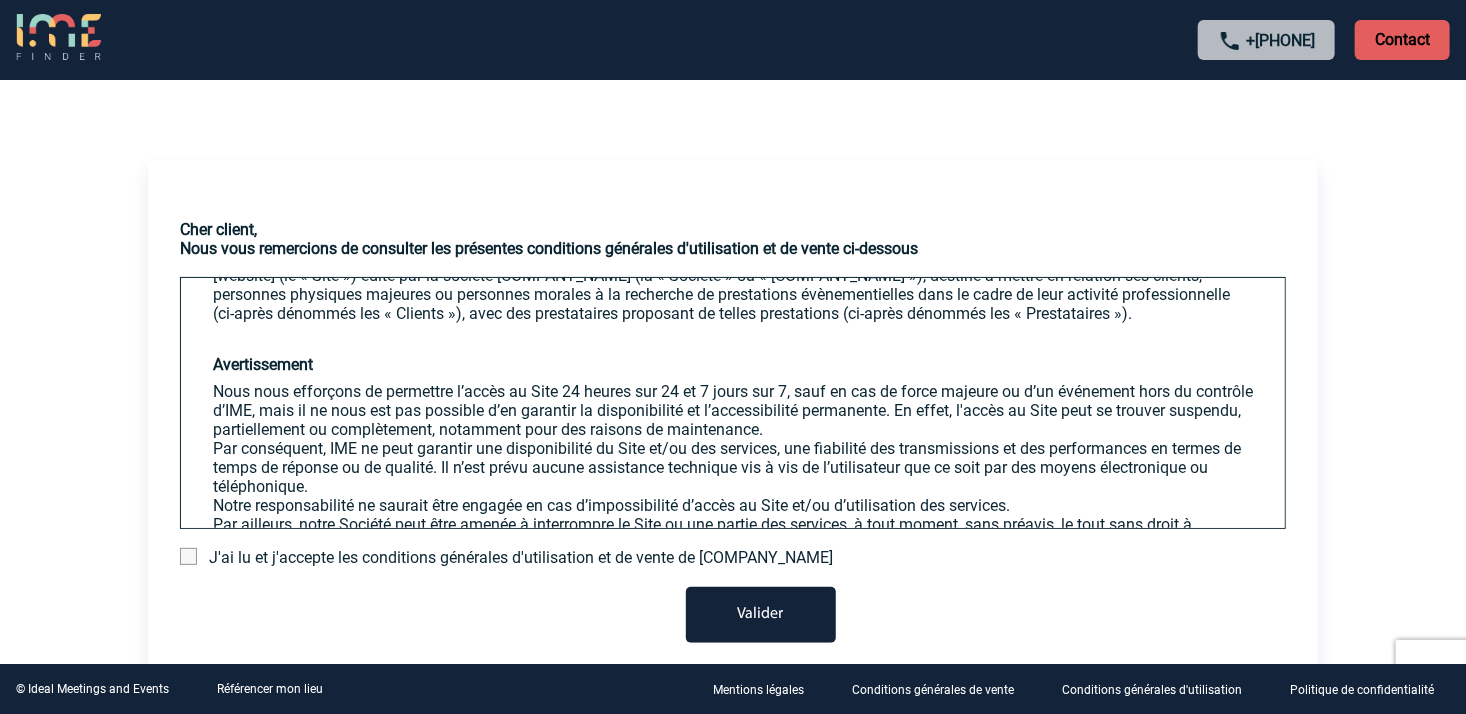 click at bounding box center [188, 556] 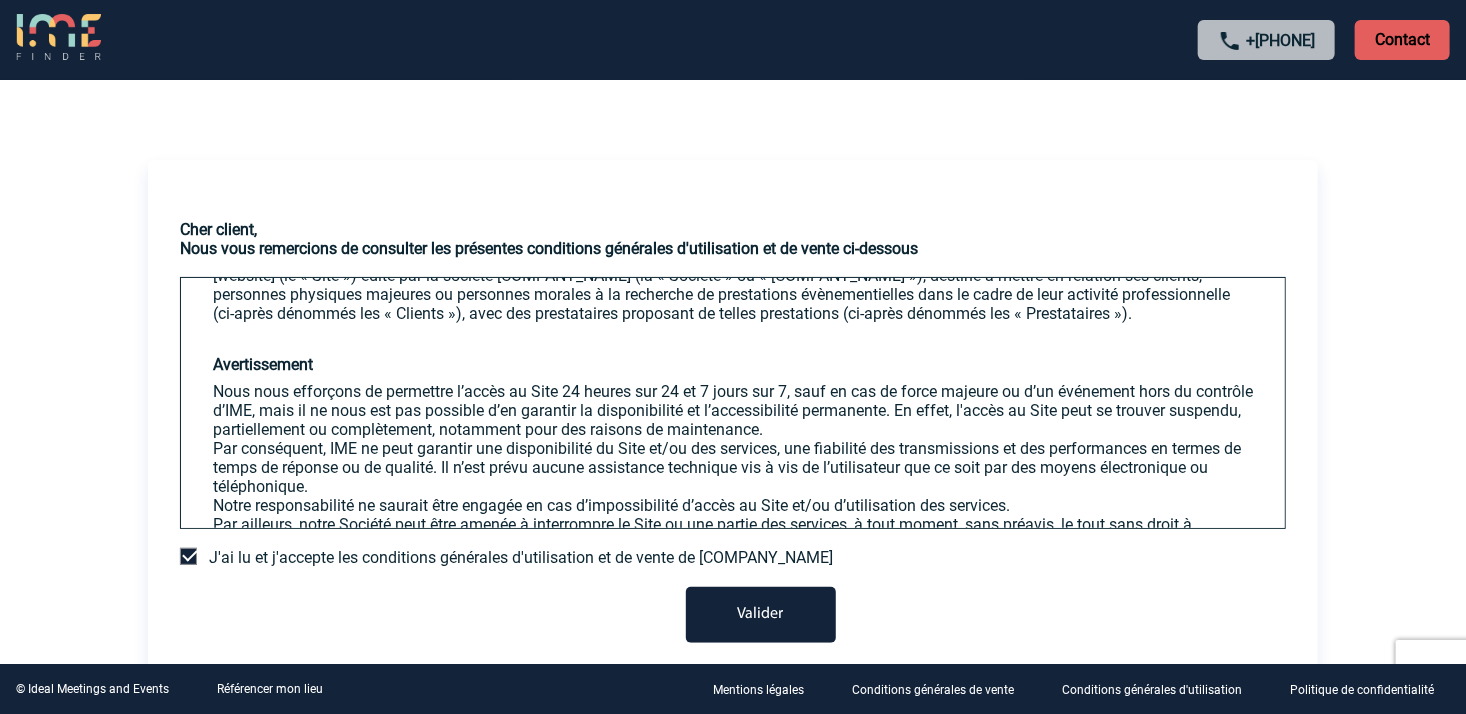 click on "Valider" at bounding box center [761, 615] 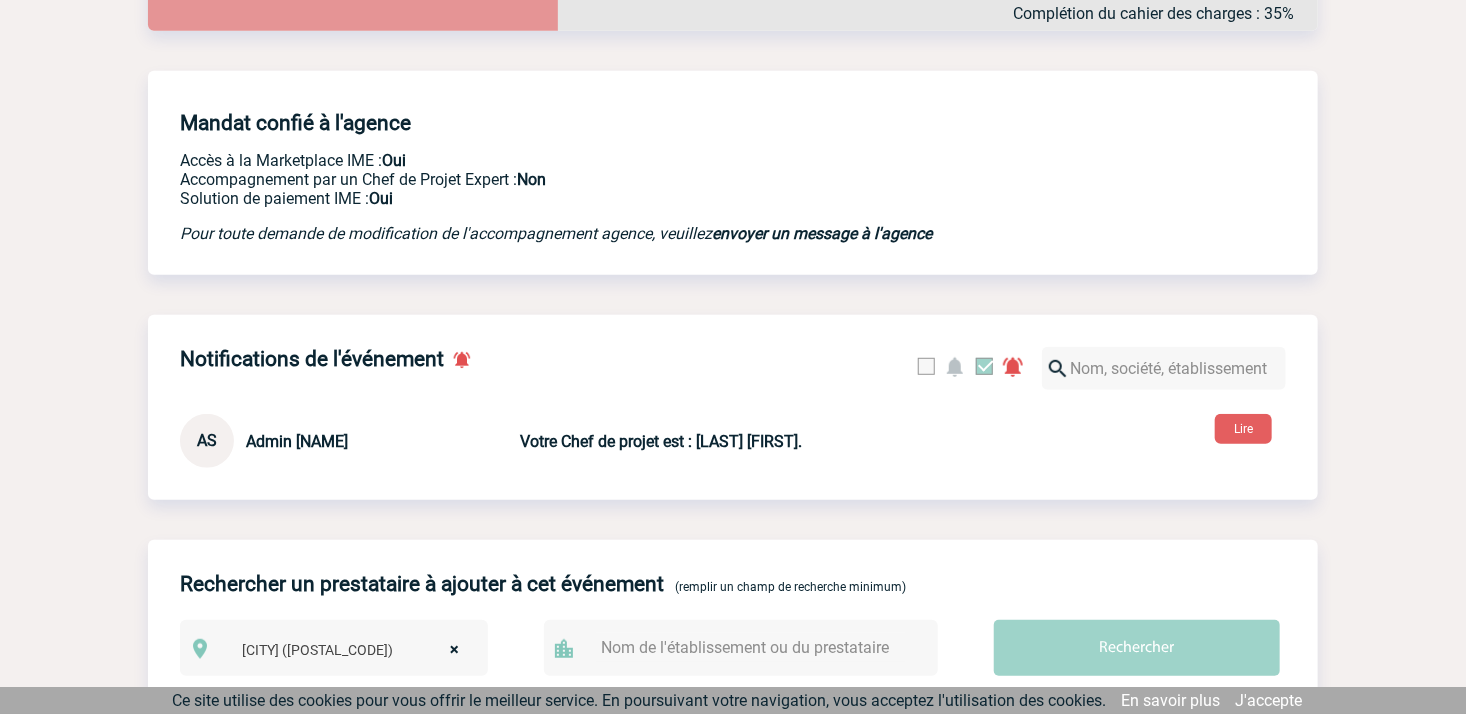 scroll, scrollTop: 0, scrollLeft: 0, axis: both 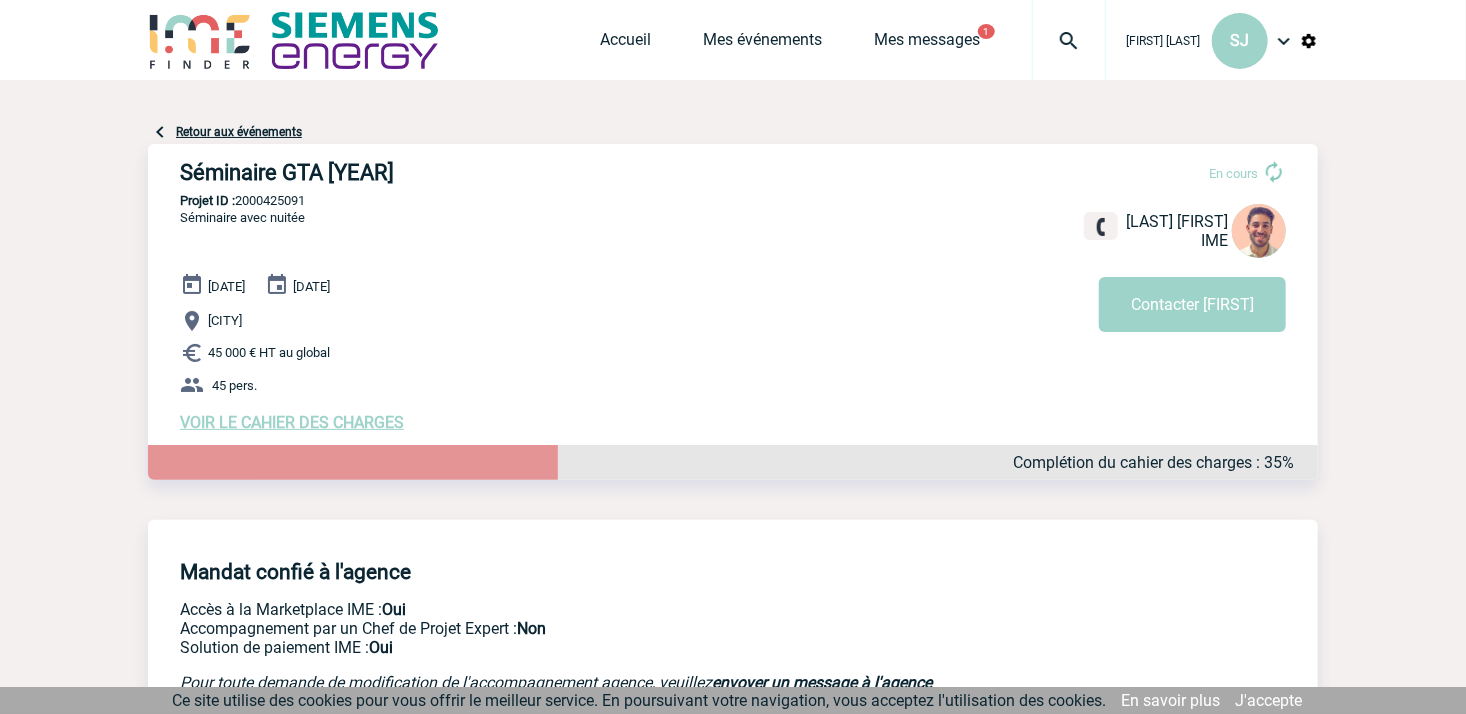 click on "VOIR LE CAHIER DES CHARGES" at bounding box center (292, 422) 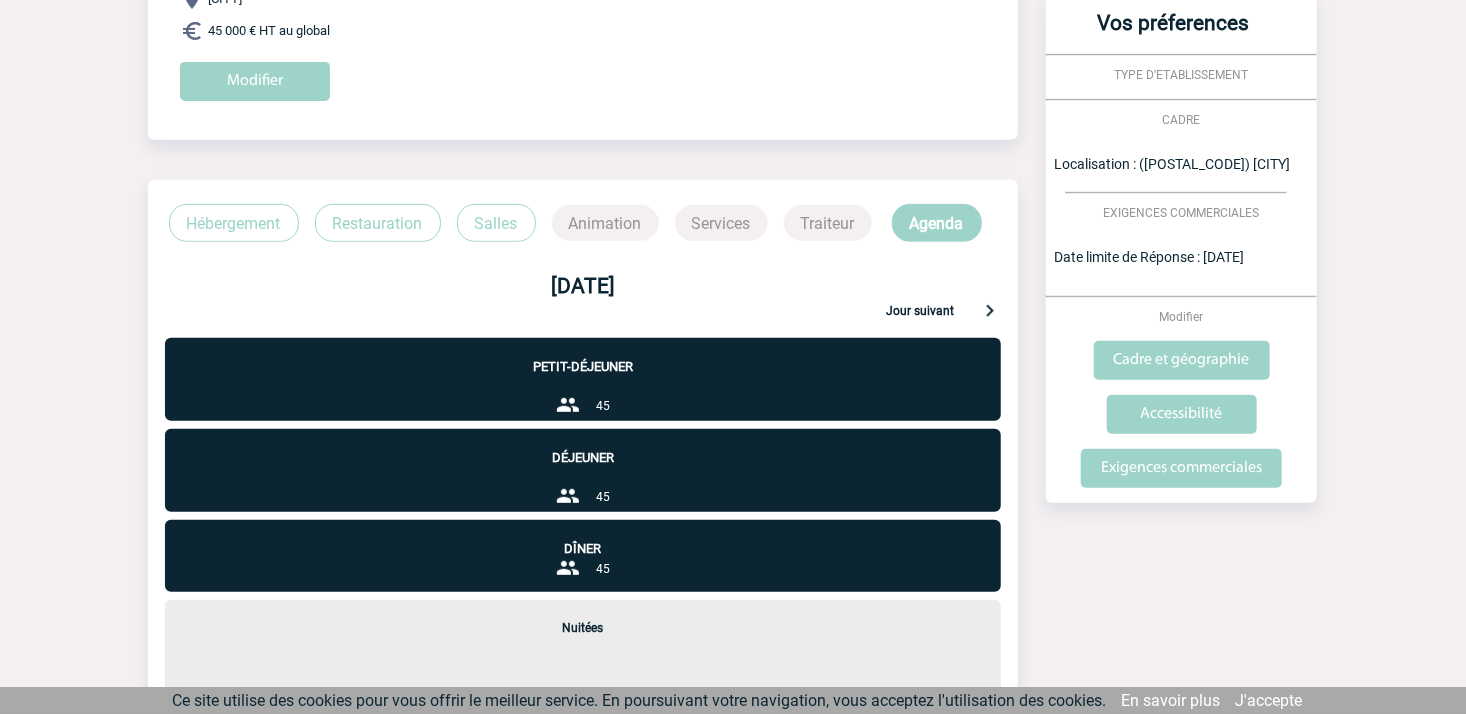 scroll, scrollTop: 331, scrollLeft: 0, axis: vertical 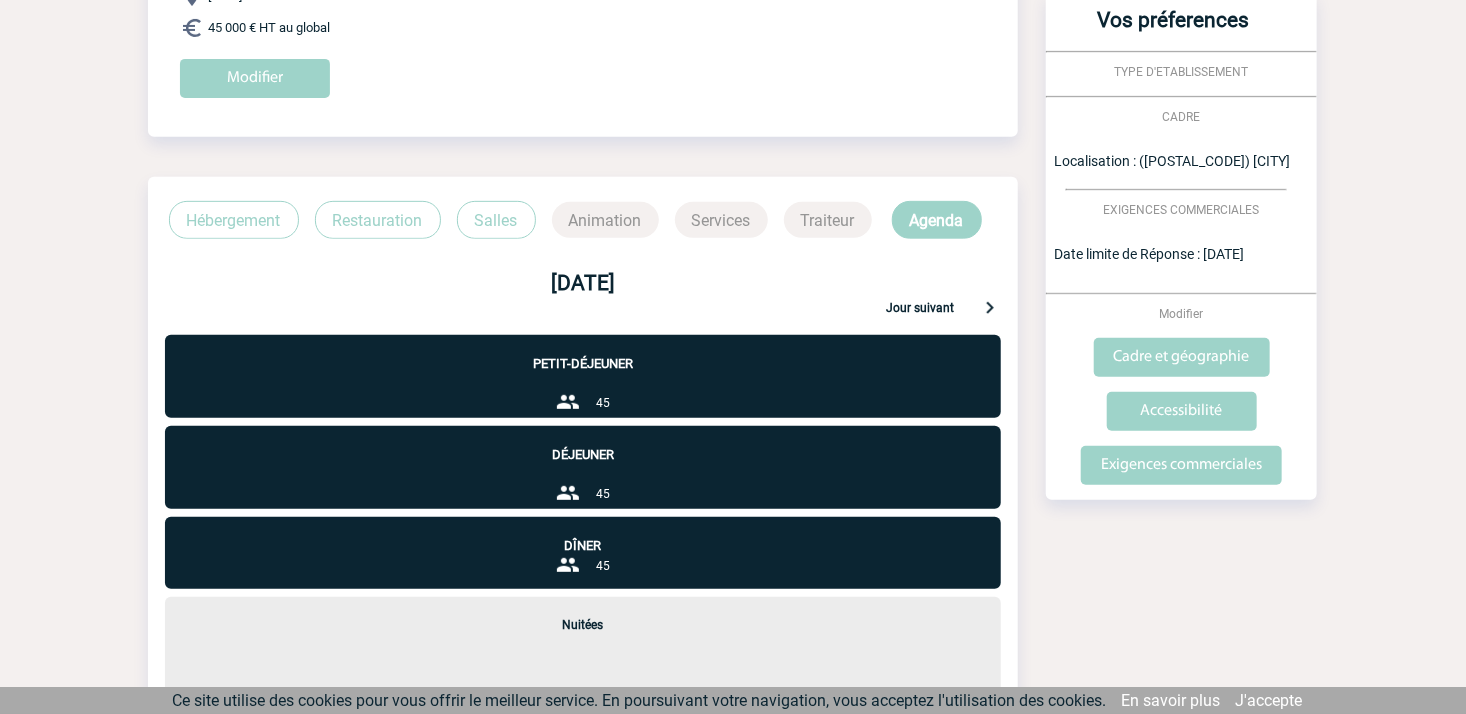 click on "Hébergement" at bounding box center (234, 220) 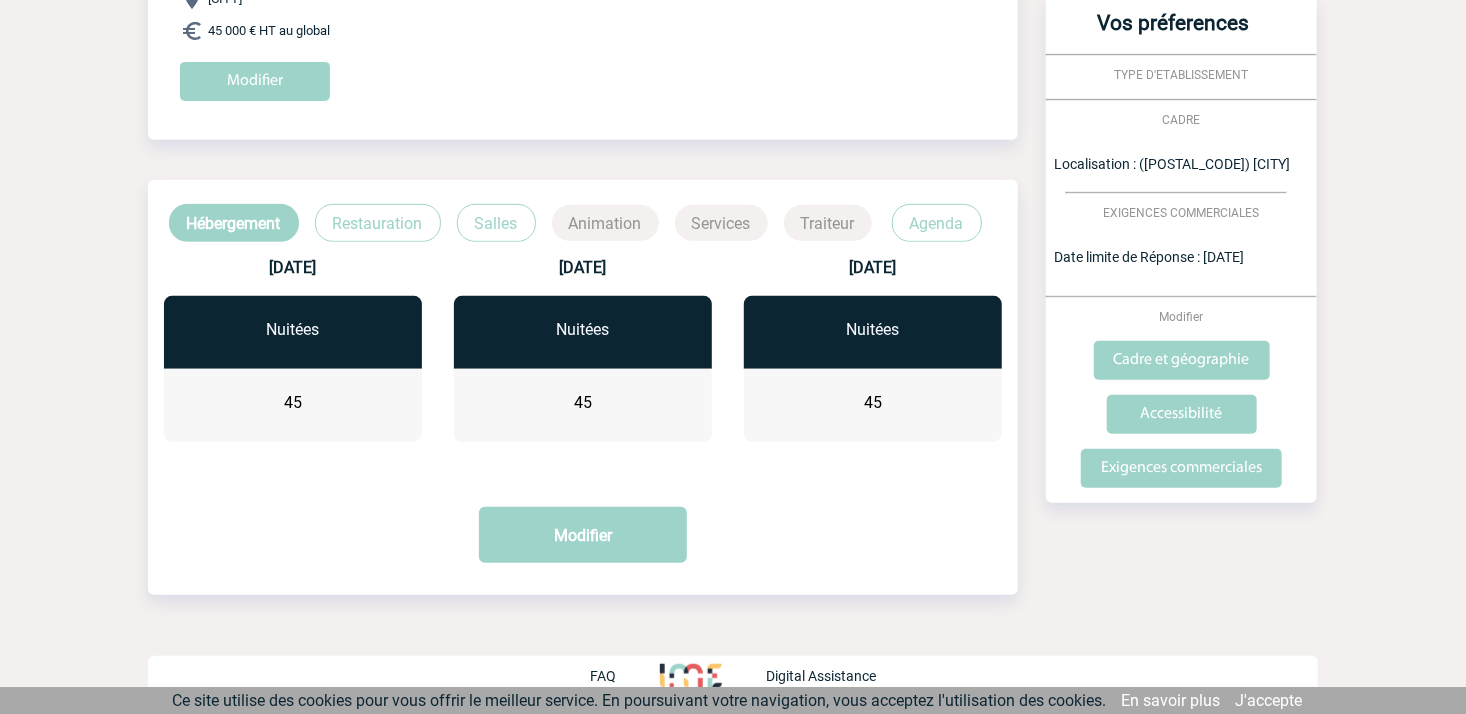 scroll, scrollTop: 232, scrollLeft: 0, axis: vertical 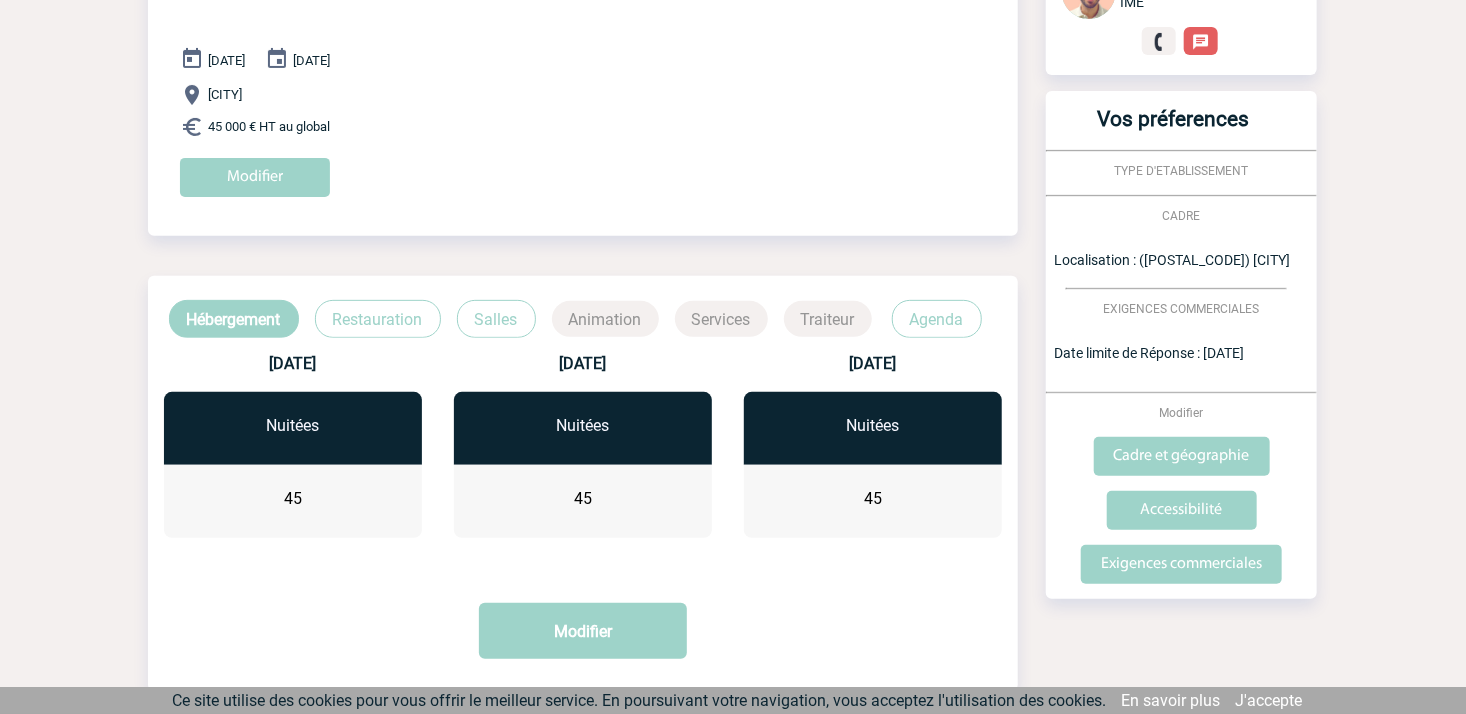 click on "Restauration" at bounding box center (378, 319) 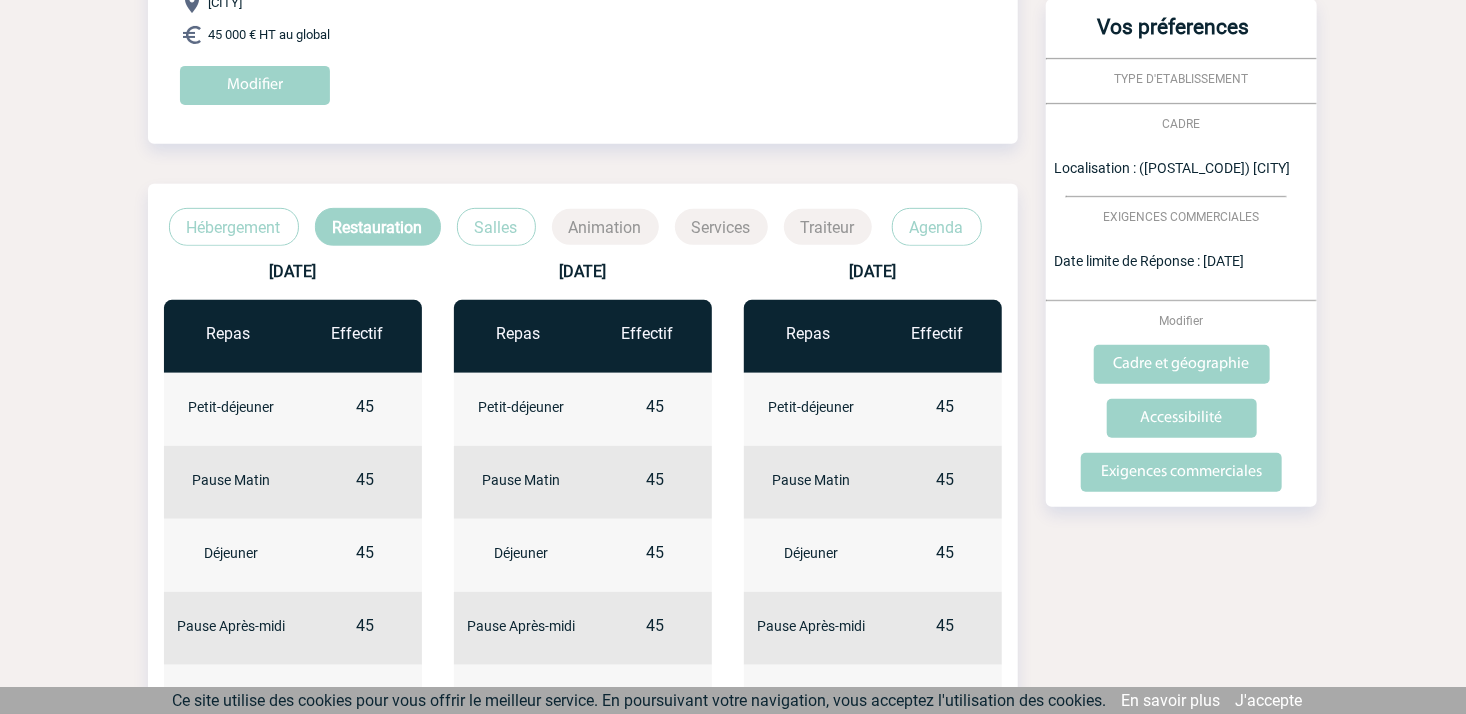 scroll, scrollTop: 304, scrollLeft: 0, axis: vertical 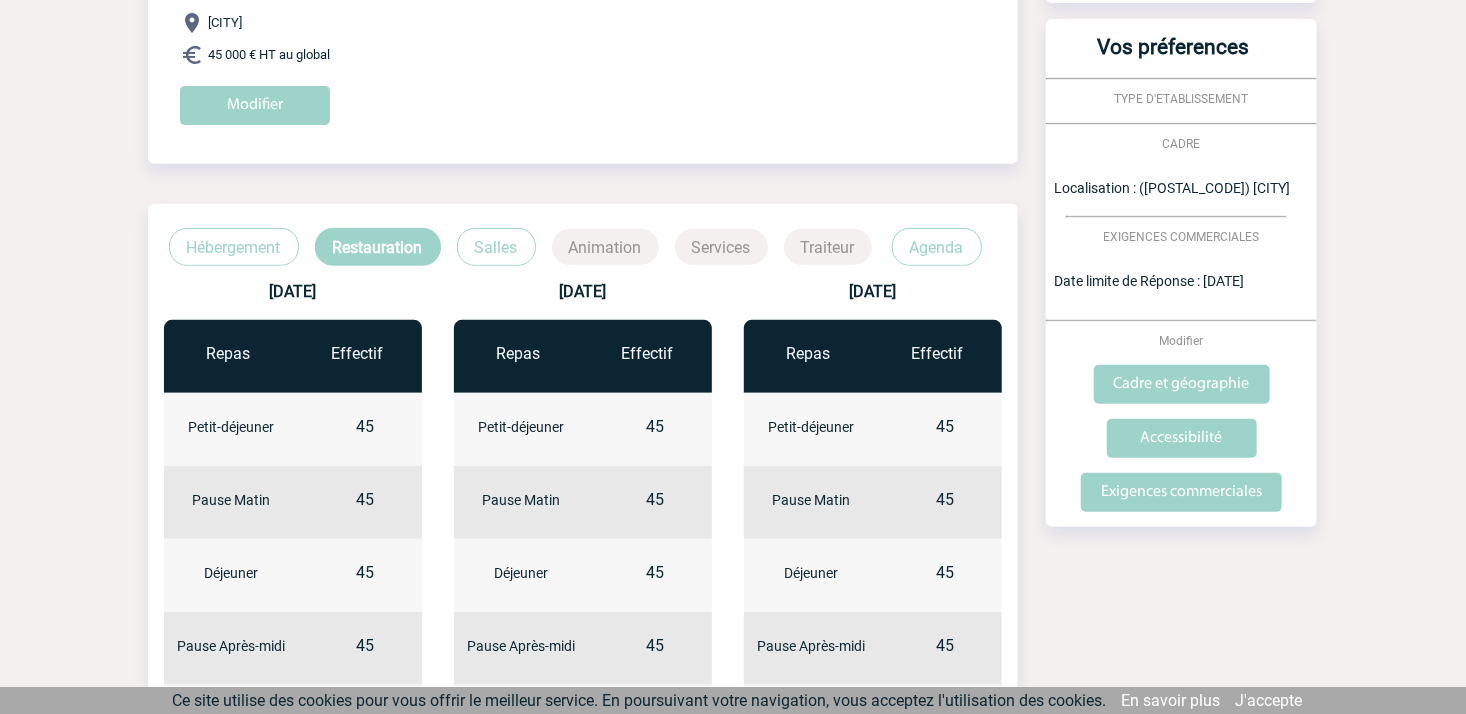 click on "Salles" at bounding box center [496, 247] 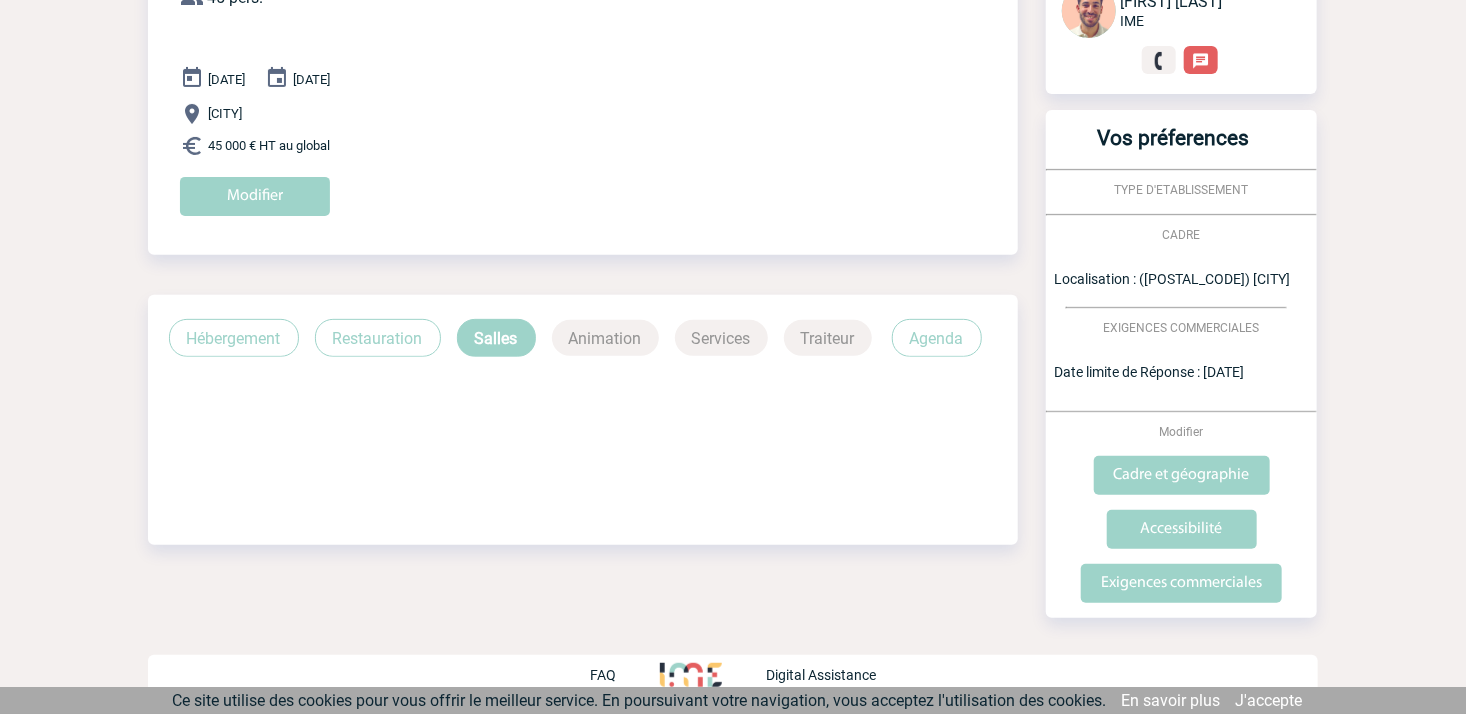 scroll, scrollTop: 212, scrollLeft: 0, axis: vertical 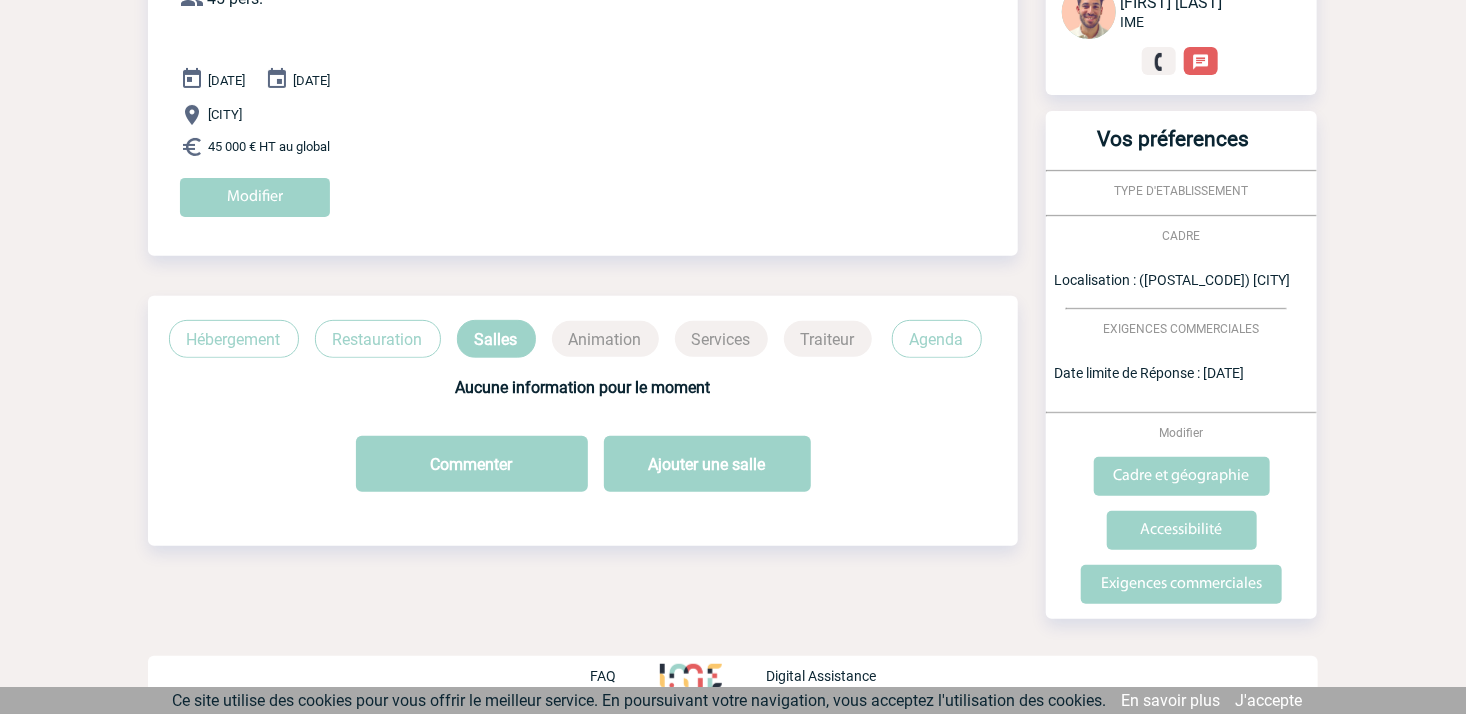 click on "Agenda" at bounding box center [937, 339] 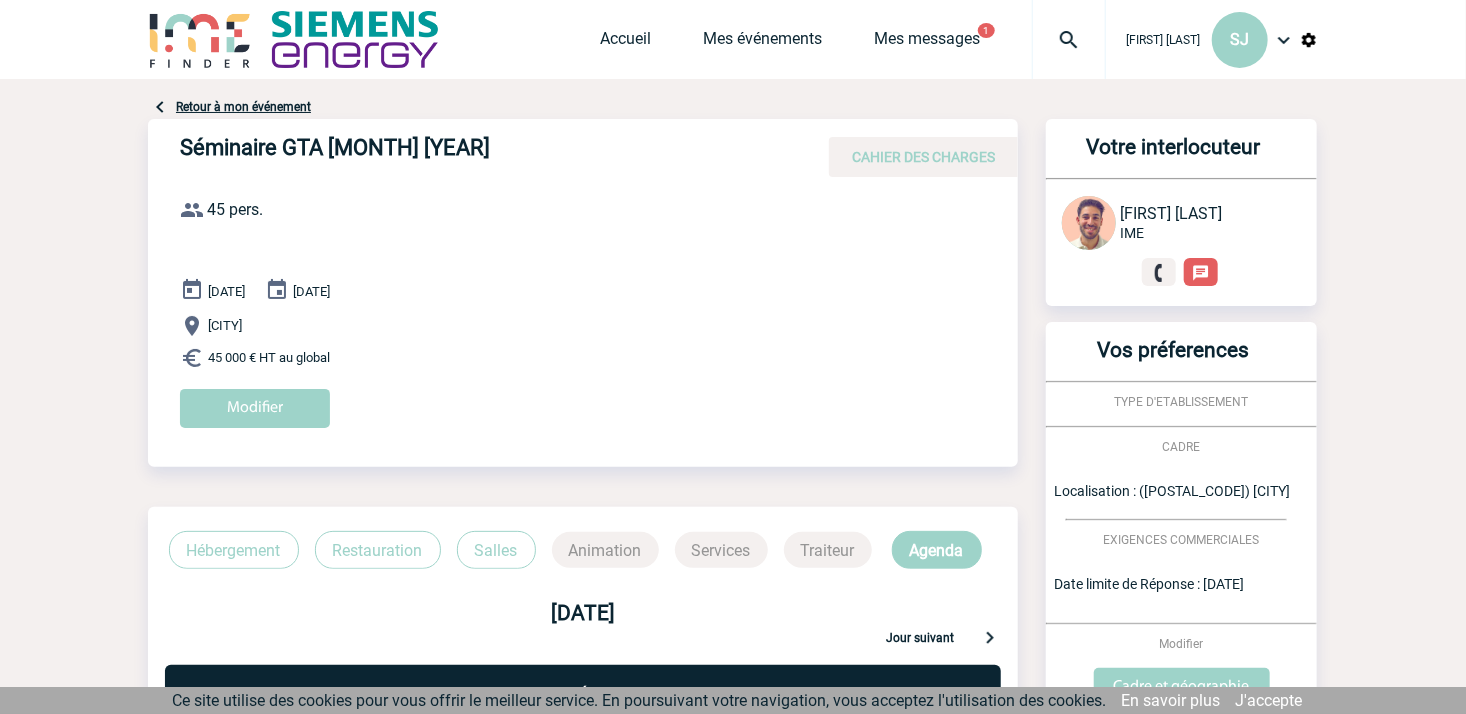 scroll, scrollTop: 0, scrollLeft: 0, axis: both 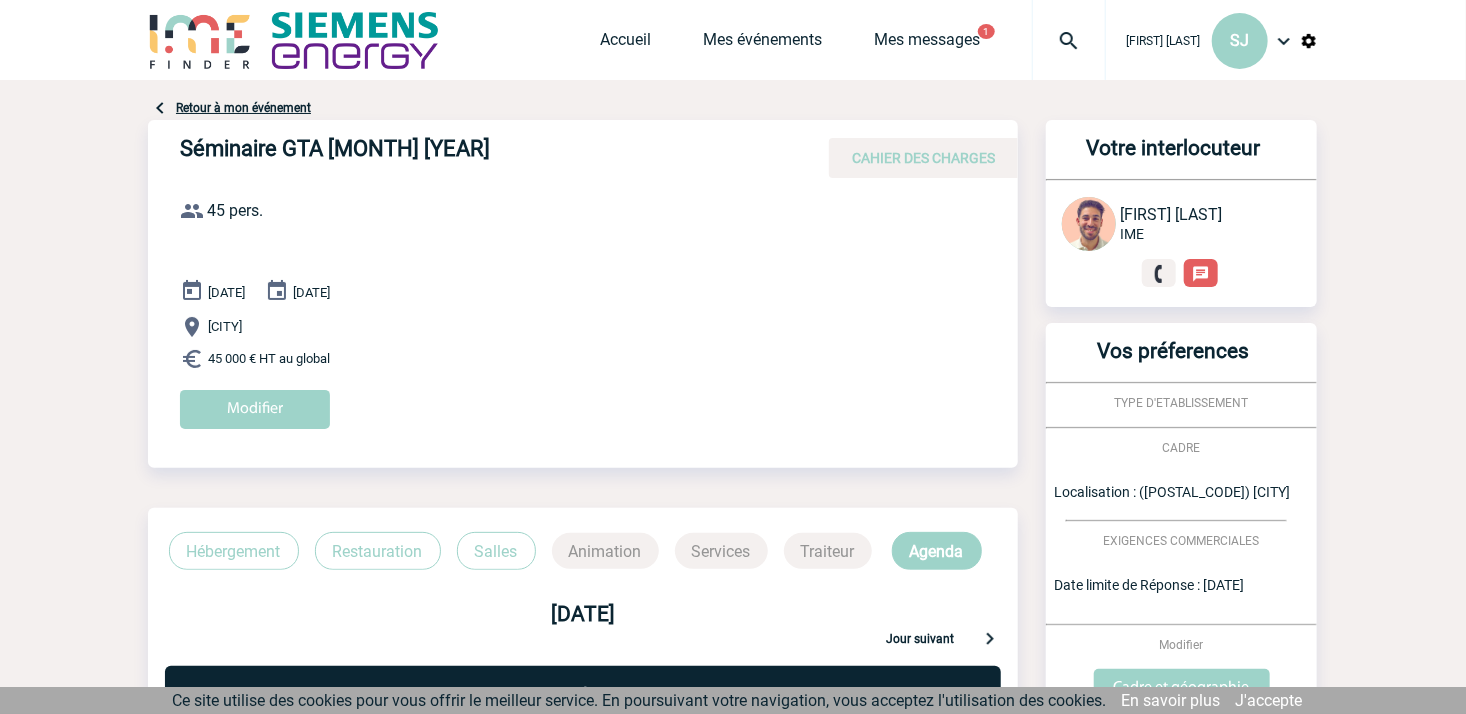 click on "Hébergement" at bounding box center [234, 551] 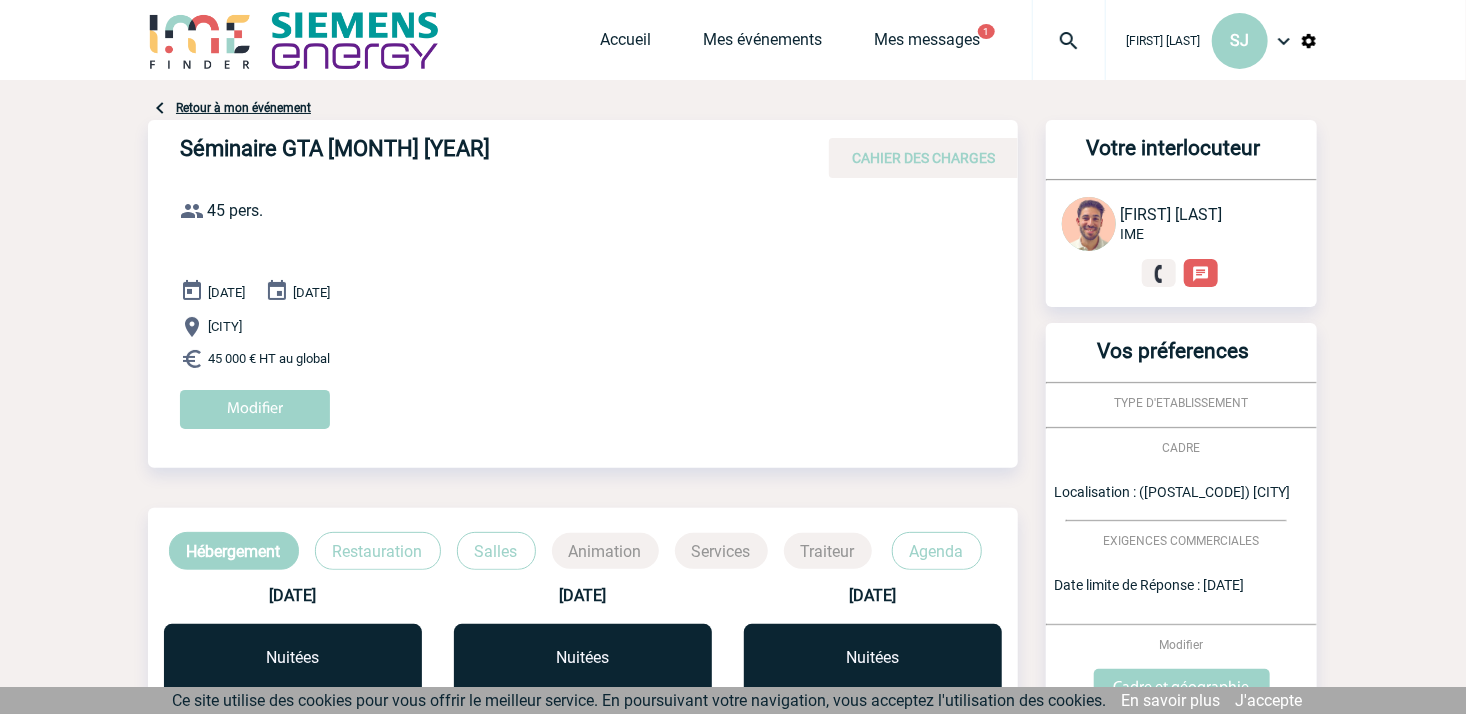 scroll, scrollTop: 328, scrollLeft: 0, axis: vertical 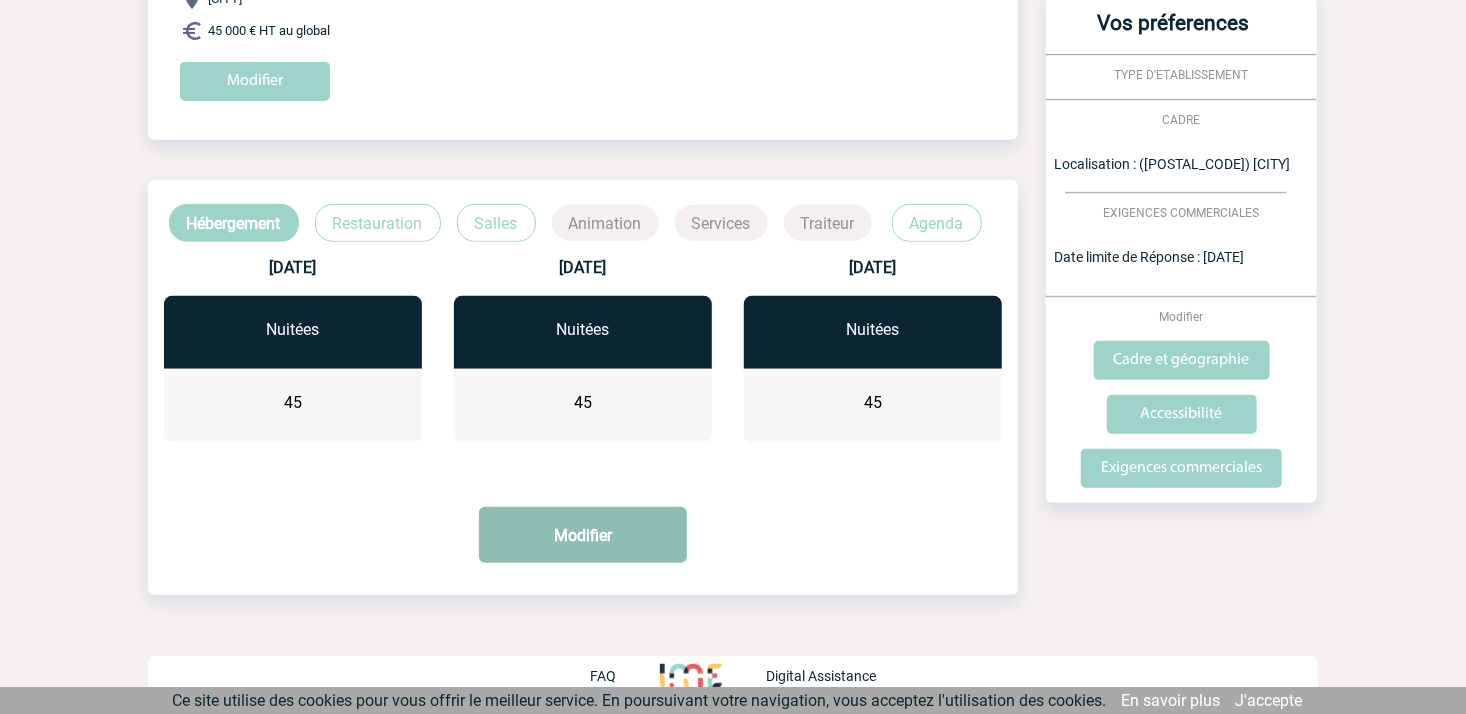 click on "Modifier" at bounding box center [583, 535] 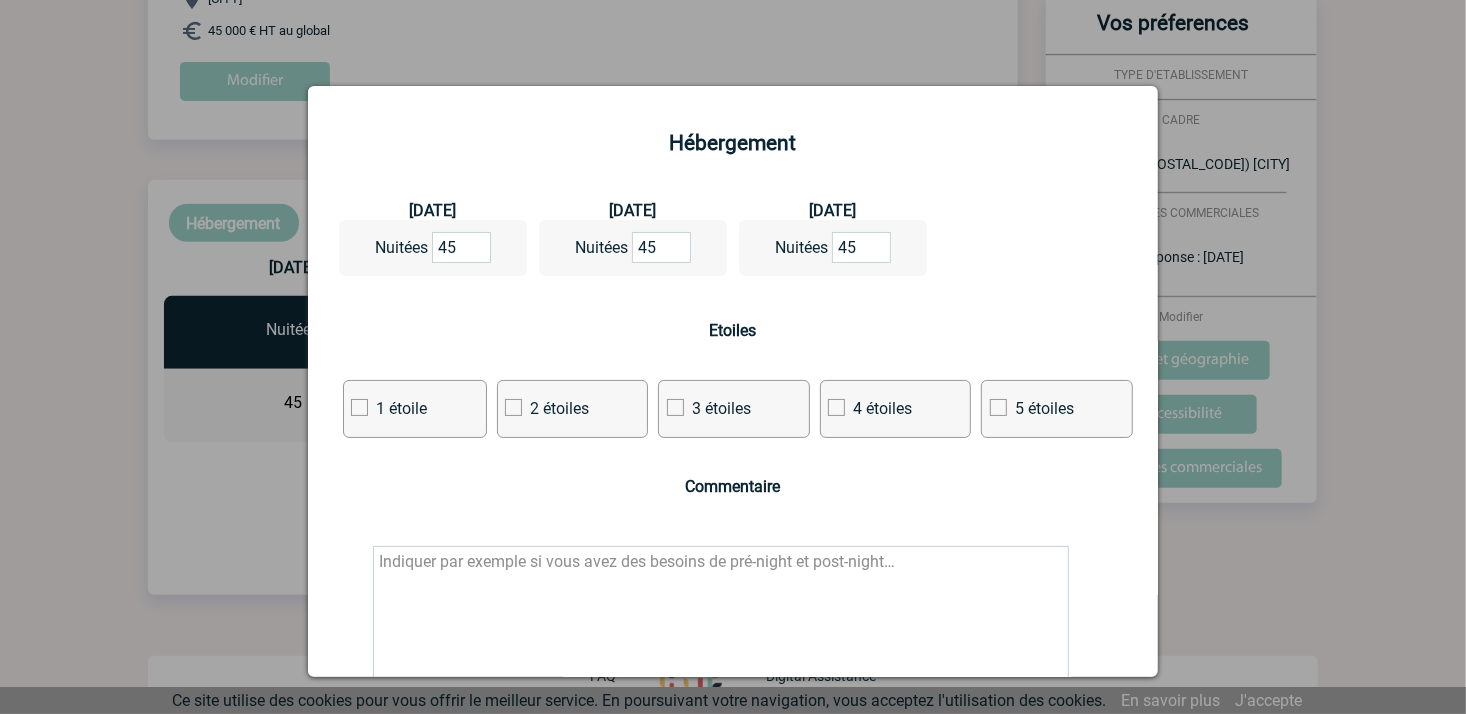 scroll, scrollTop: 172, scrollLeft: 0, axis: vertical 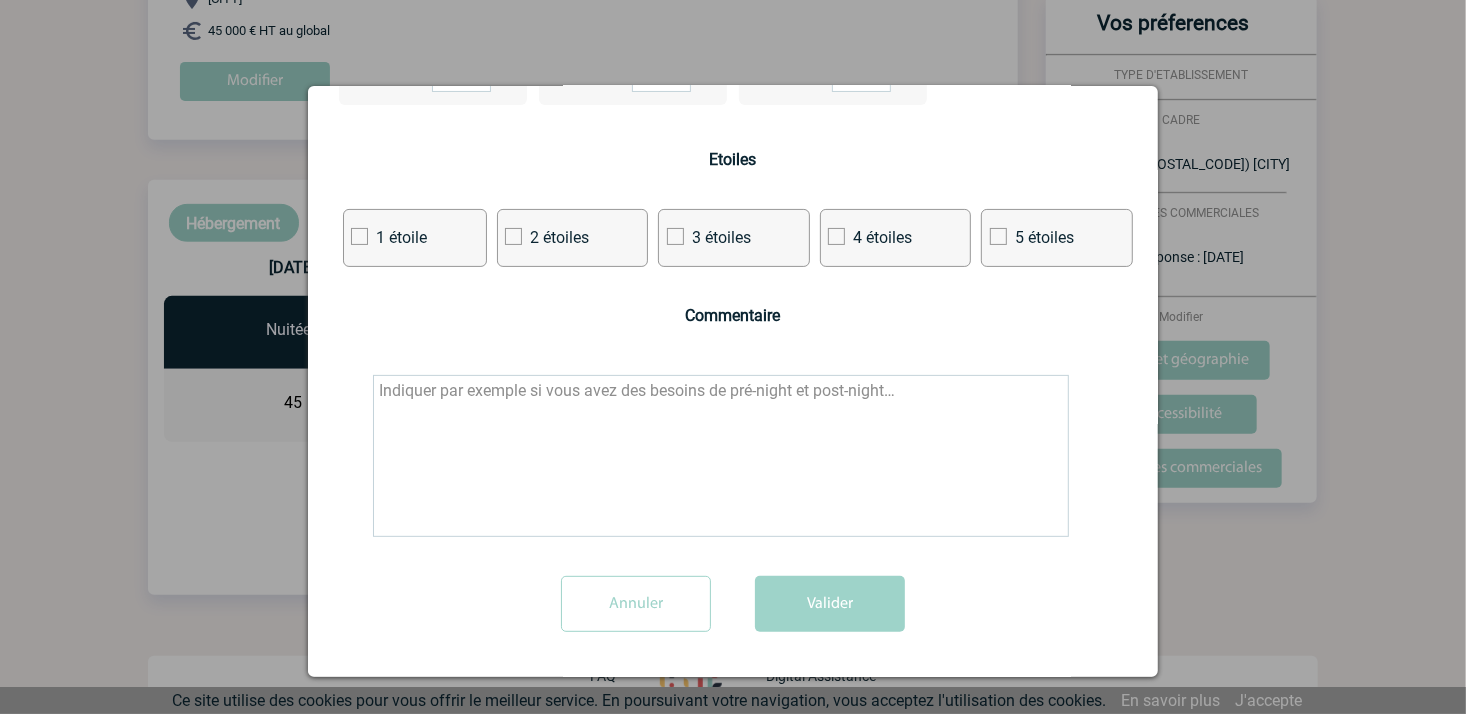 click on "Annuler" at bounding box center (636, 604) 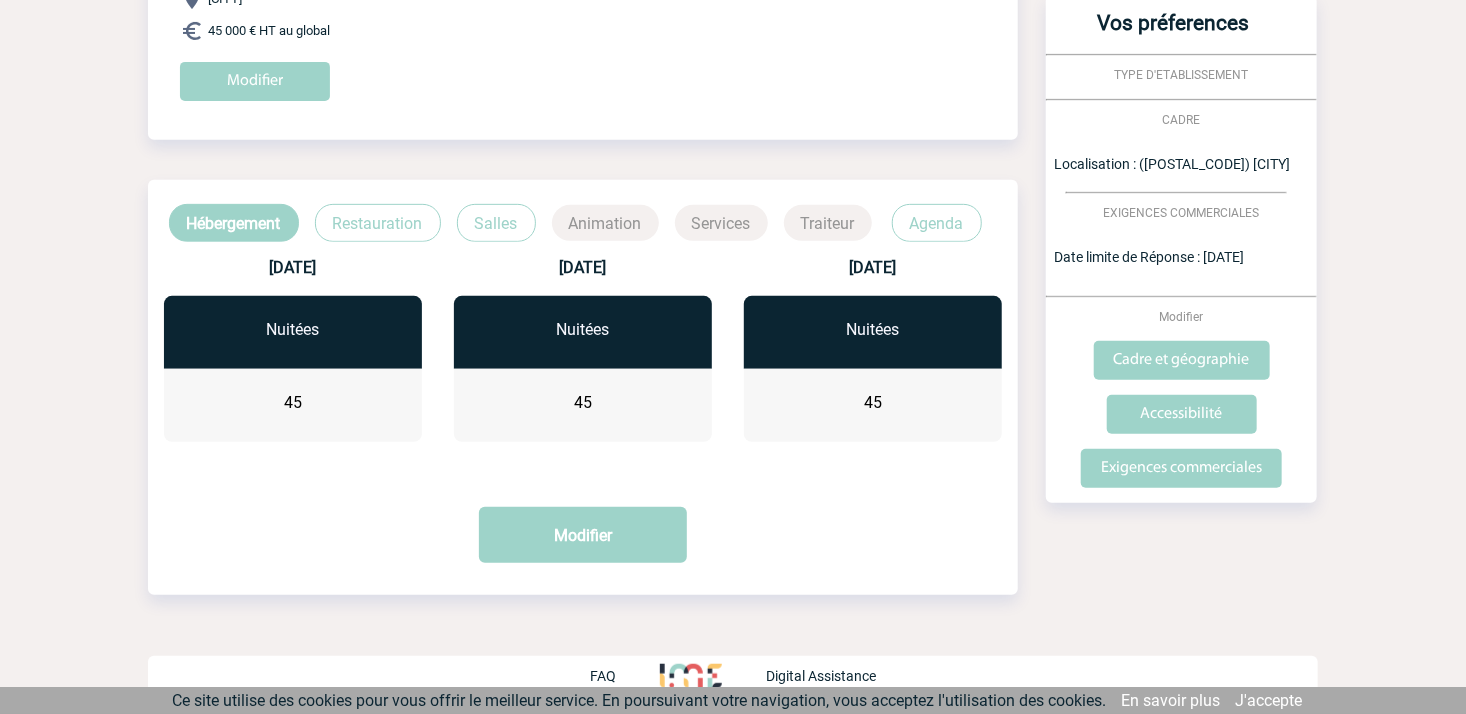 click on "Retour à mon événement
Séminaire GTA octobre 2025
CAHIER DES CHARGES
Séminaire GTA octobre 2025
du 14 Octobre 2025 au 17 Octobre 2025
45 pers.
Envoyer un message à l'agence
45 pers.
14 Octobre 2025
17 Octobre 2025" at bounding box center (733, 233) 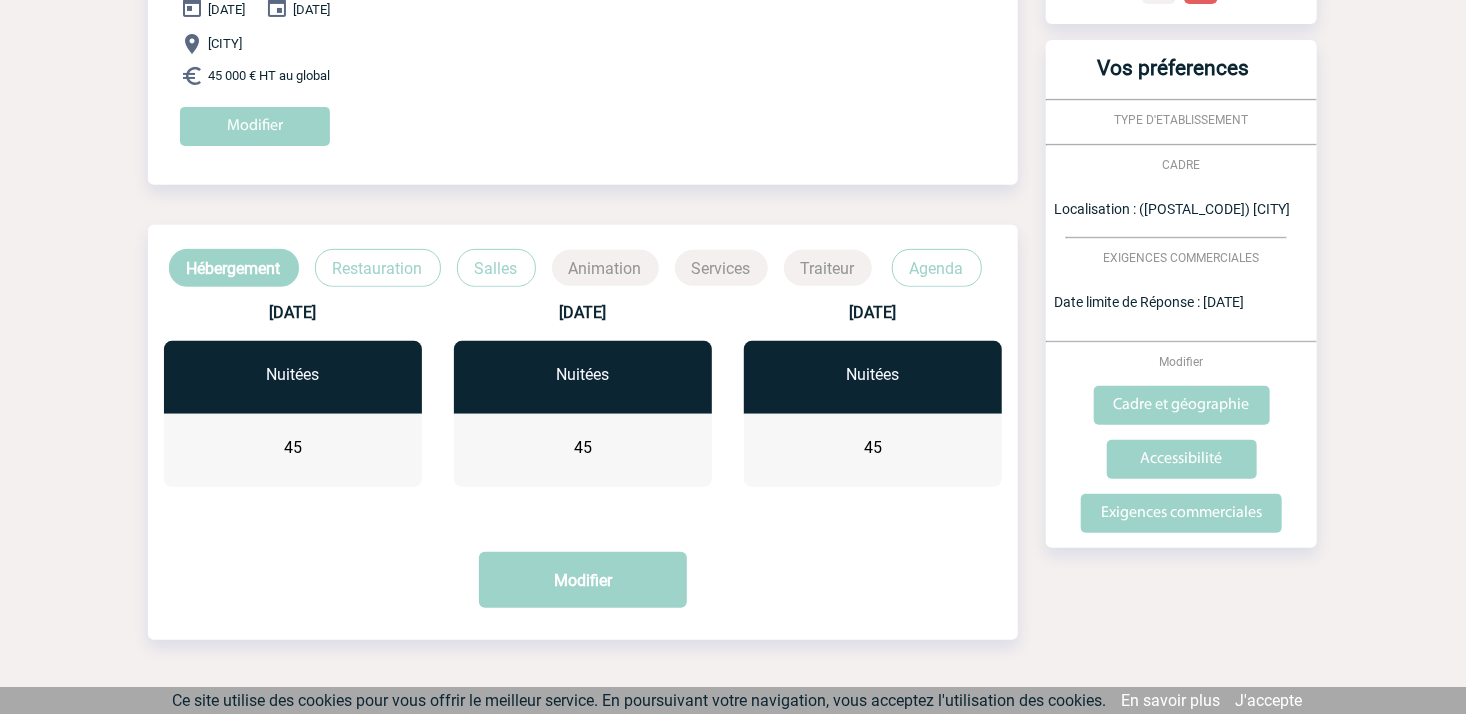 scroll, scrollTop: 303, scrollLeft: 0, axis: vertical 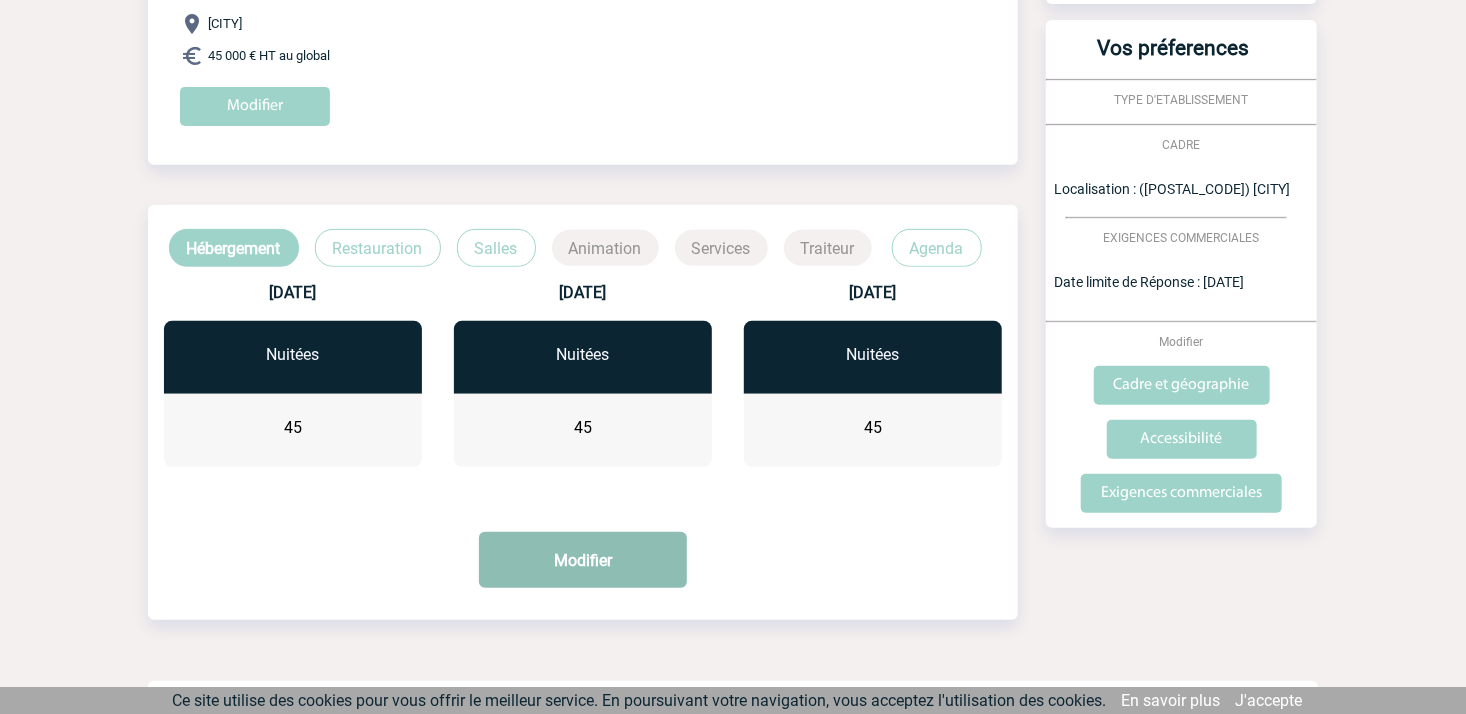 click on "Modifier" at bounding box center (583, 560) 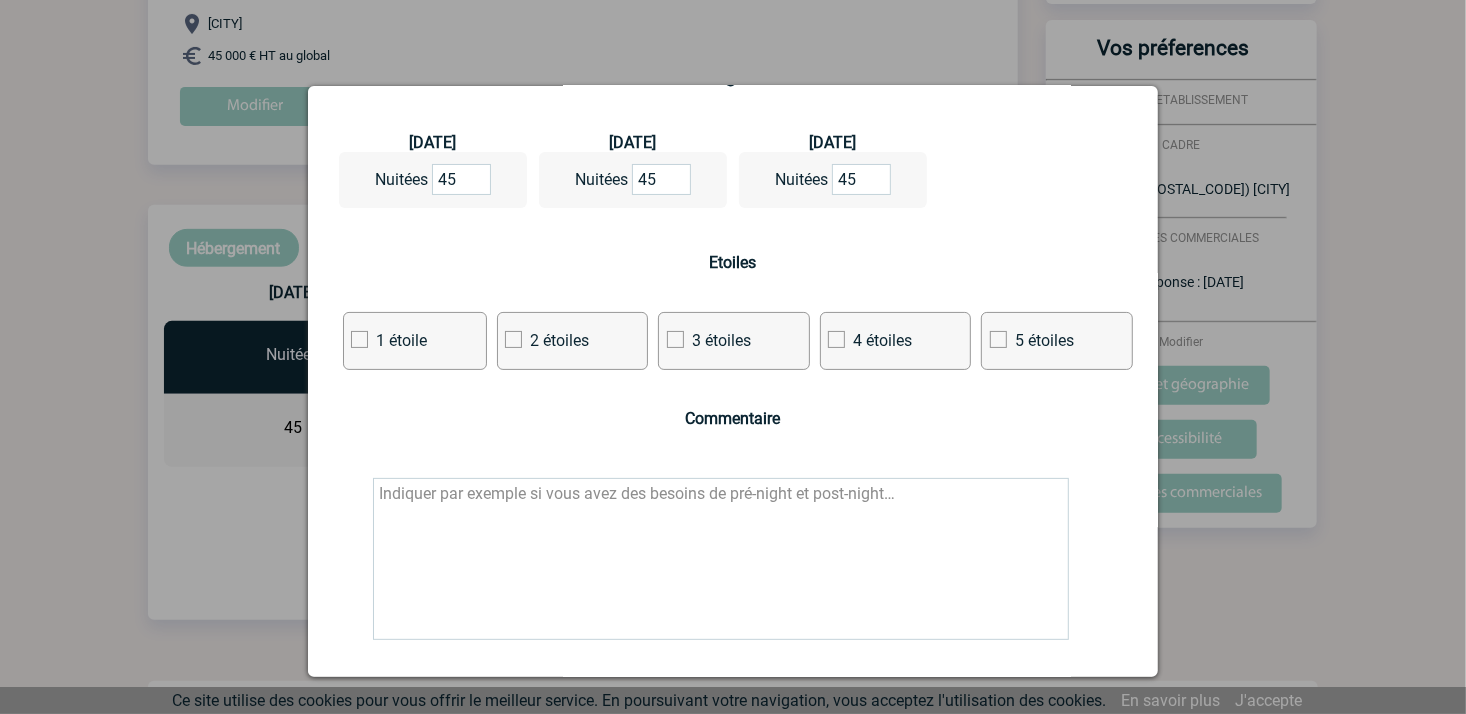 scroll, scrollTop: 67, scrollLeft: 0, axis: vertical 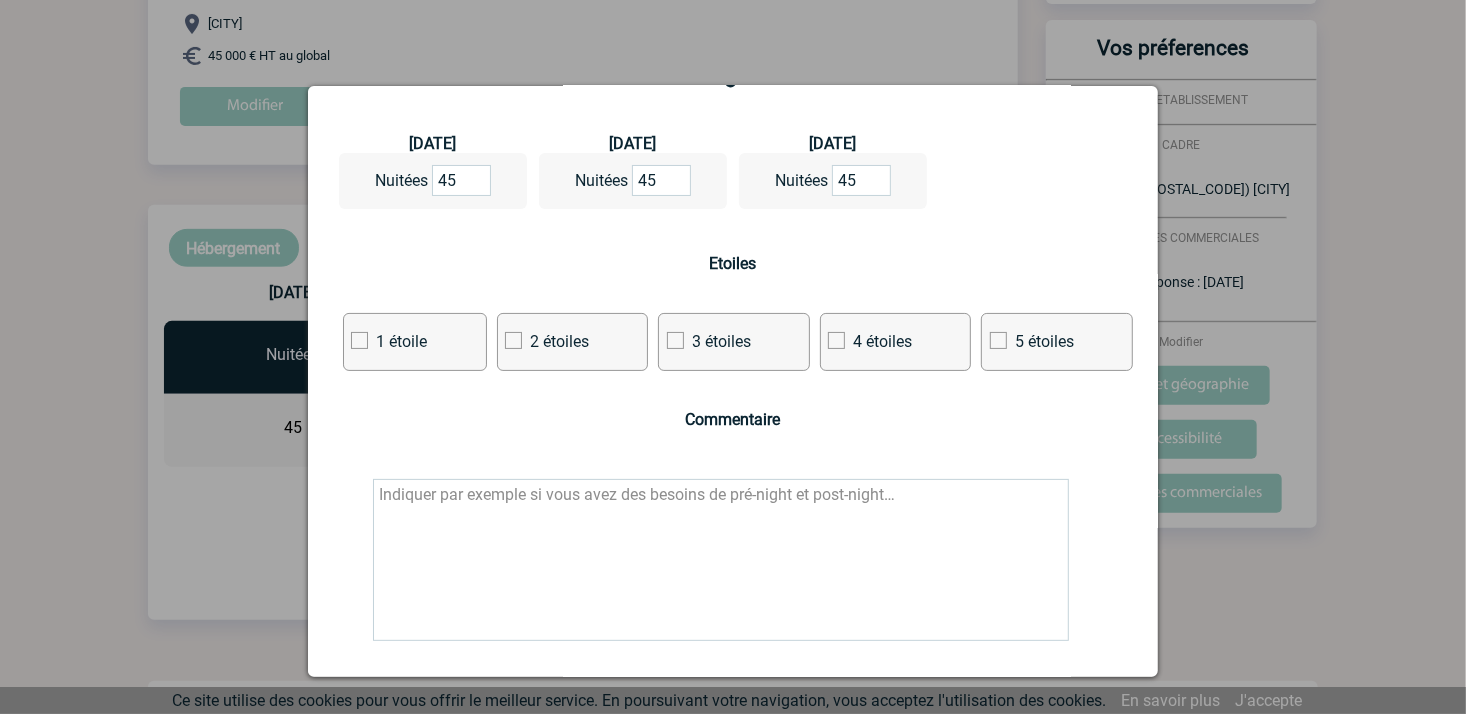 click at bounding box center [733, 357] 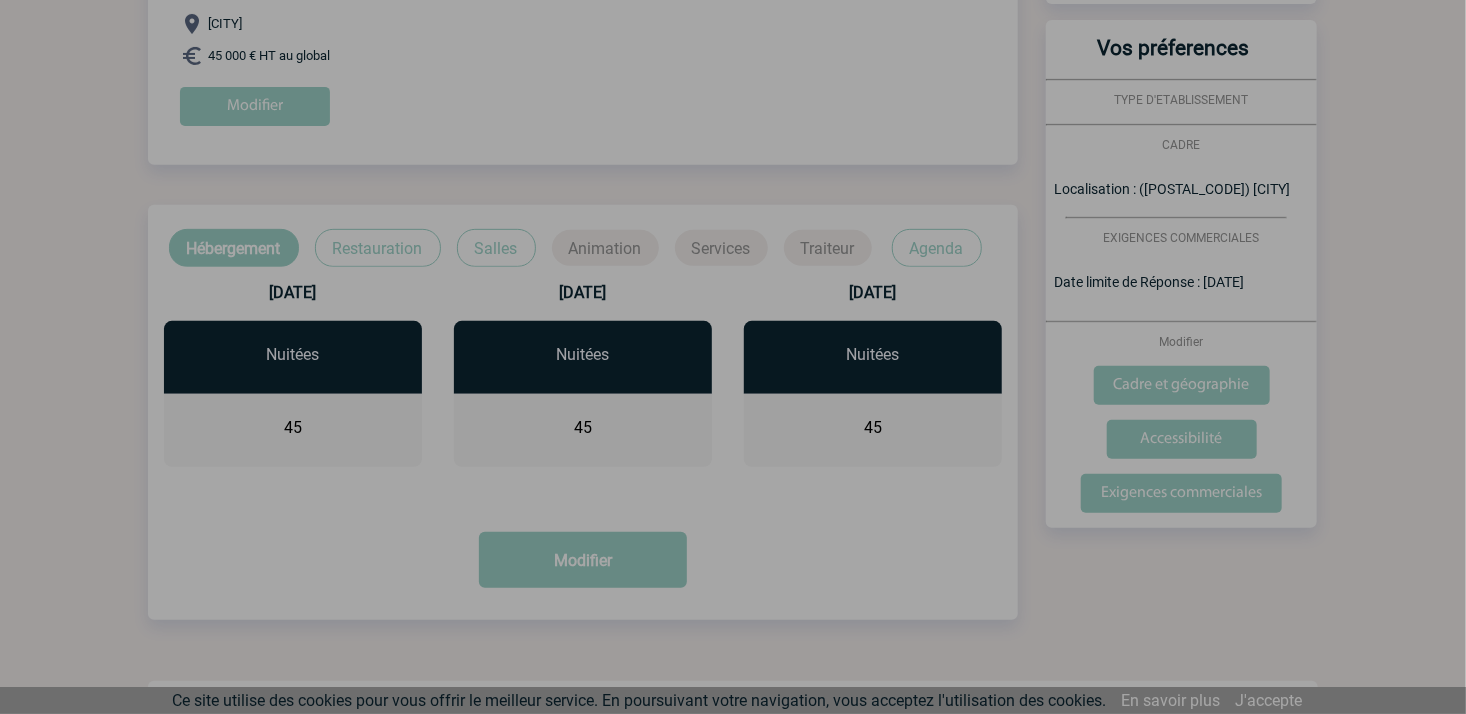 scroll, scrollTop: 0, scrollLeft: 0, axis: both 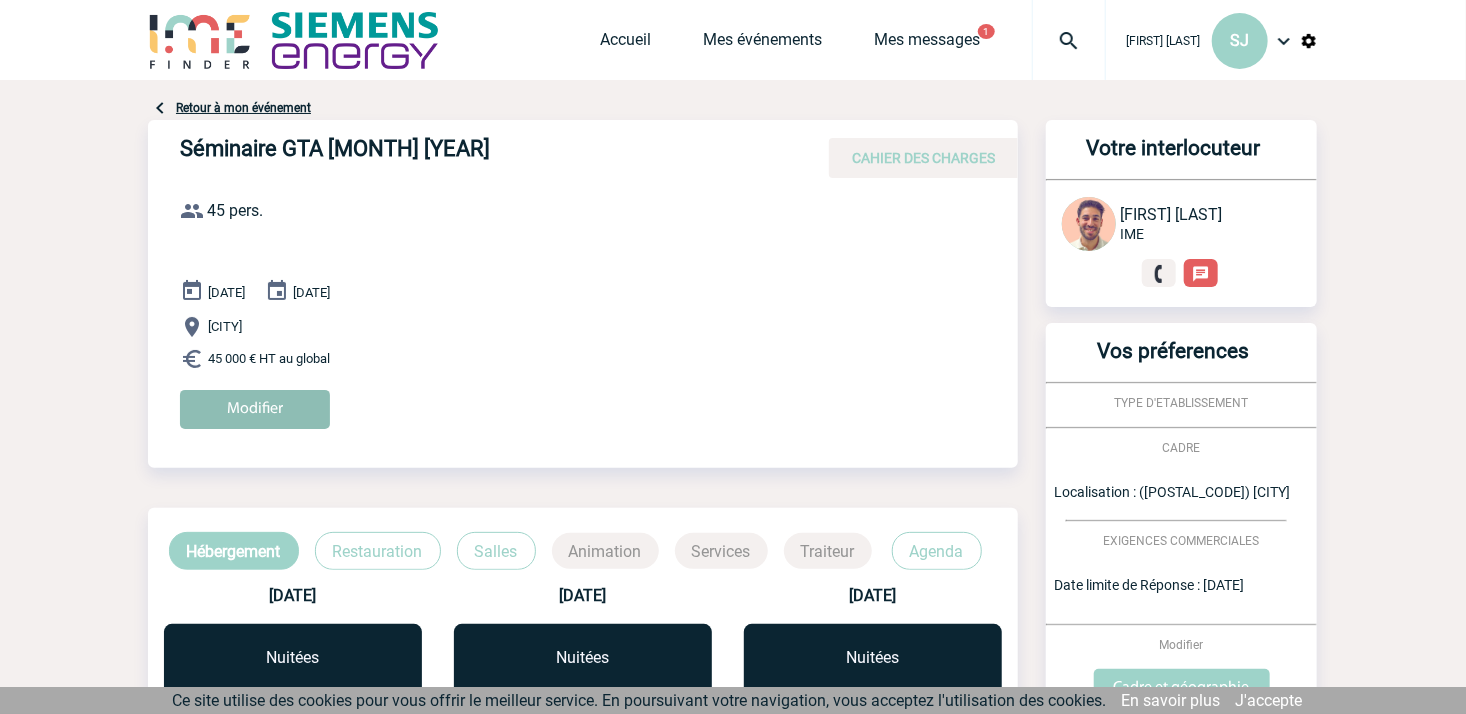 click on "Modifier" at bounding box center (255, 409) 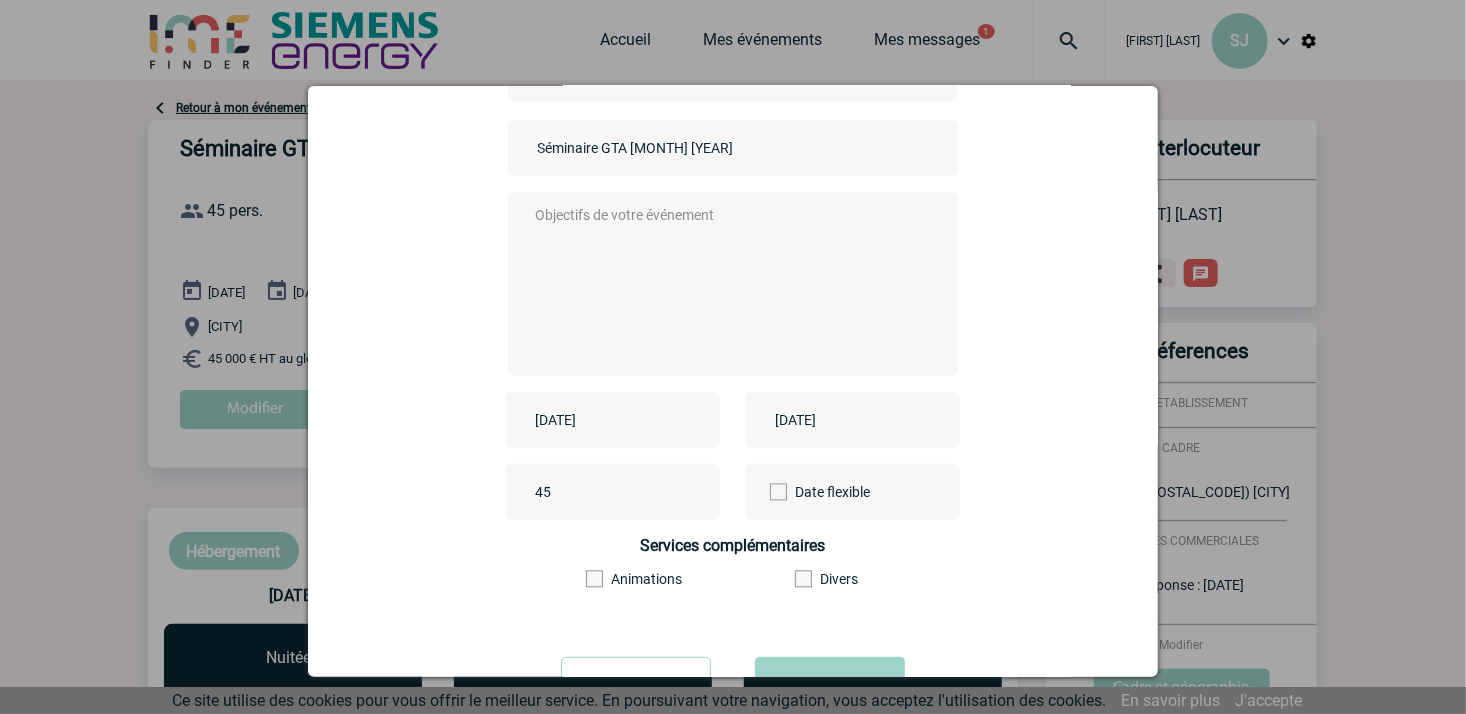 scroll, scrollTop: 159, scrollLeft: 0, axis: vertical 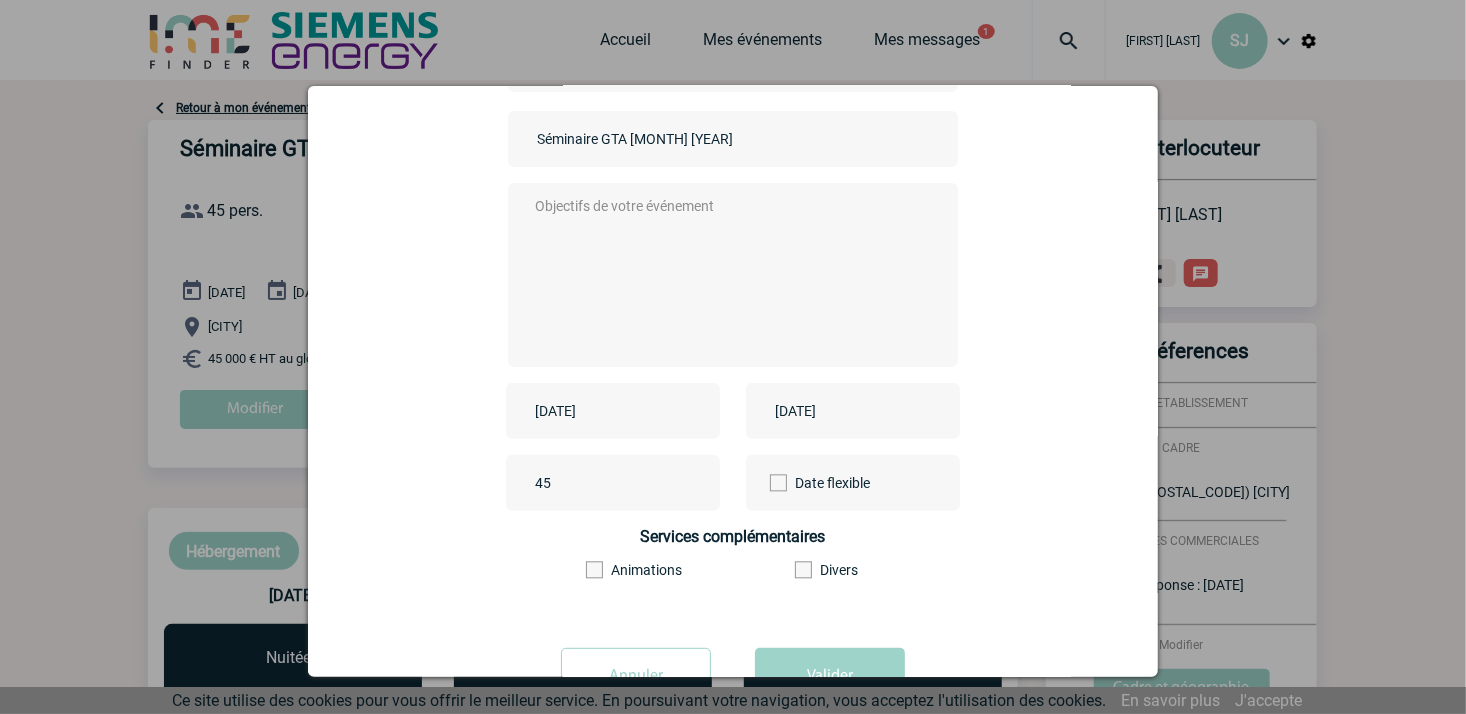 click on "2025-10-14" at bounding box center (613, 411) 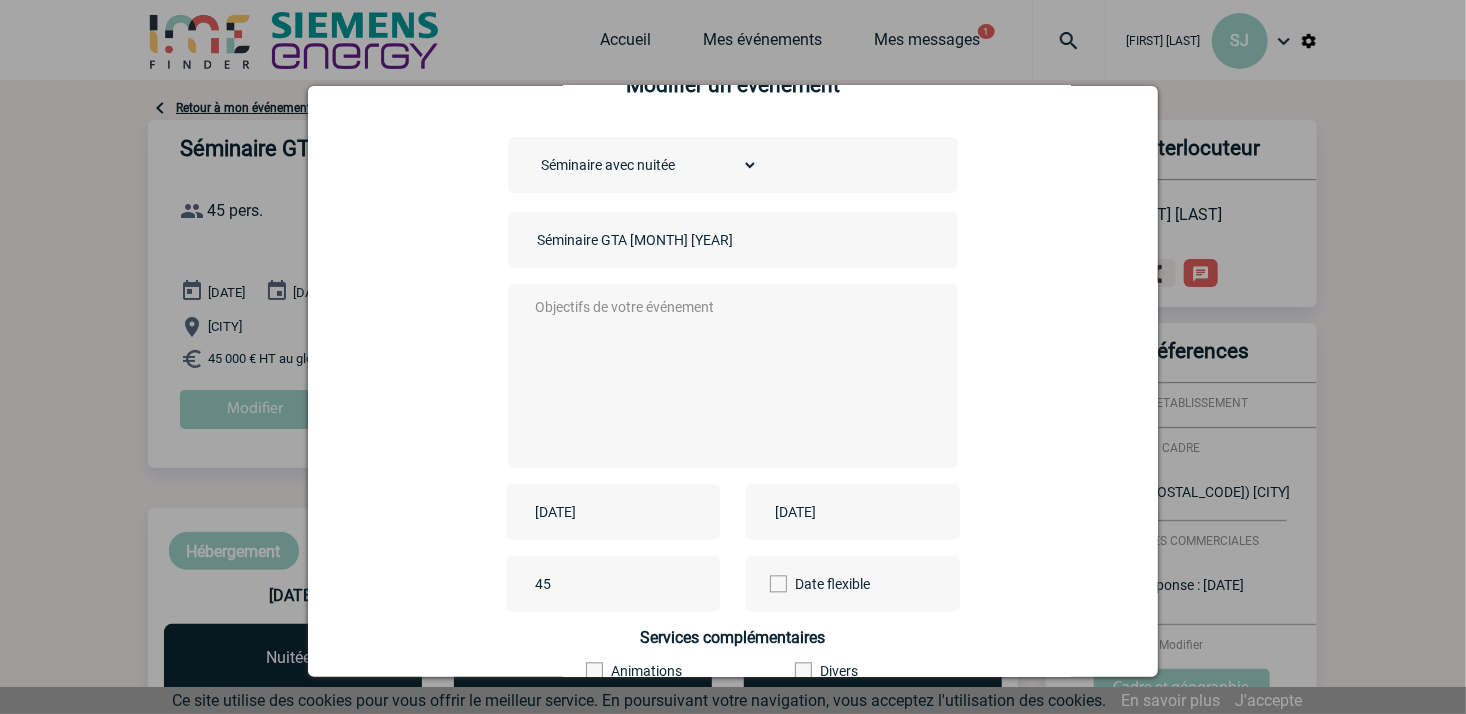 scroll, scrollTop: 0, scrollLeft: 0, axis: both 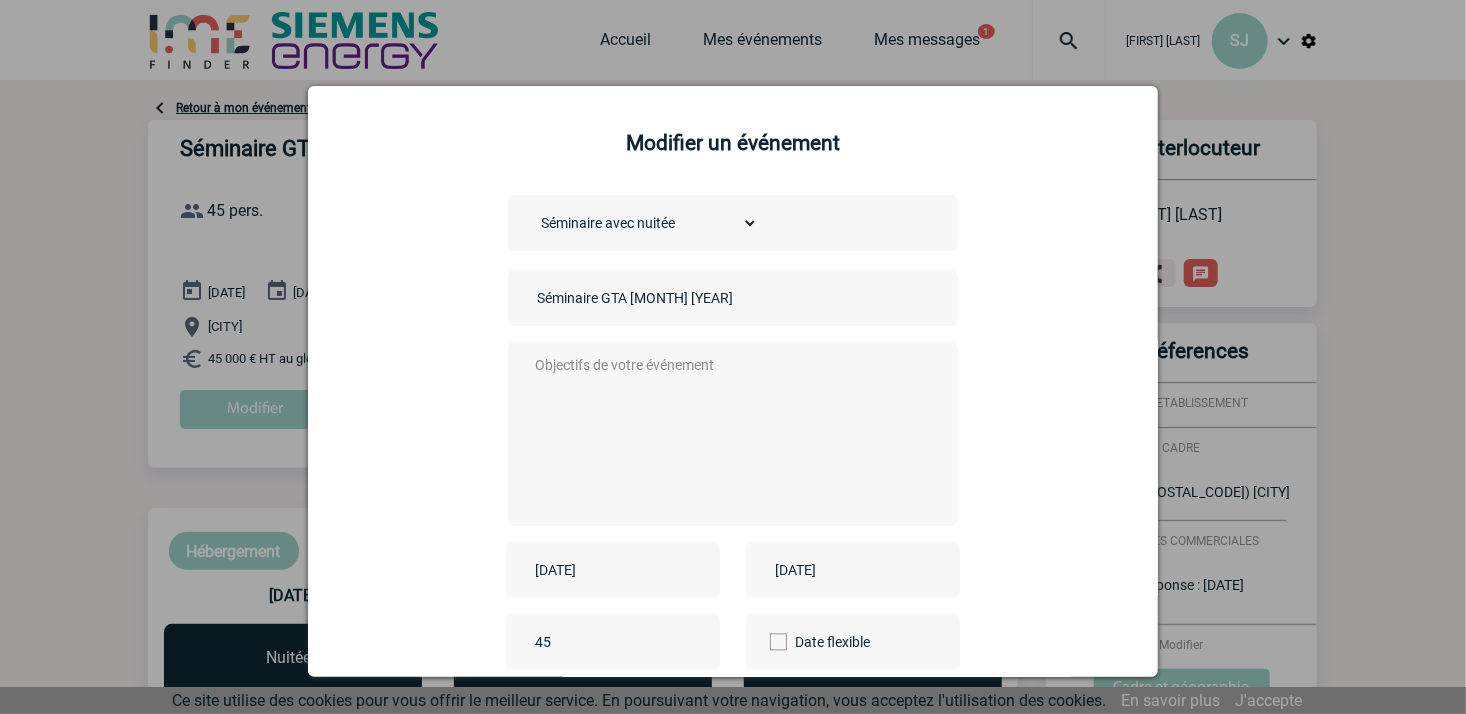 click on "Choisissez un type d'évènement
Séminaire avec nuitée Séminaire sans nuitée Repas de groupe Team Building & animation Prestation traiteur Divers" at bounding box center (733, 223) 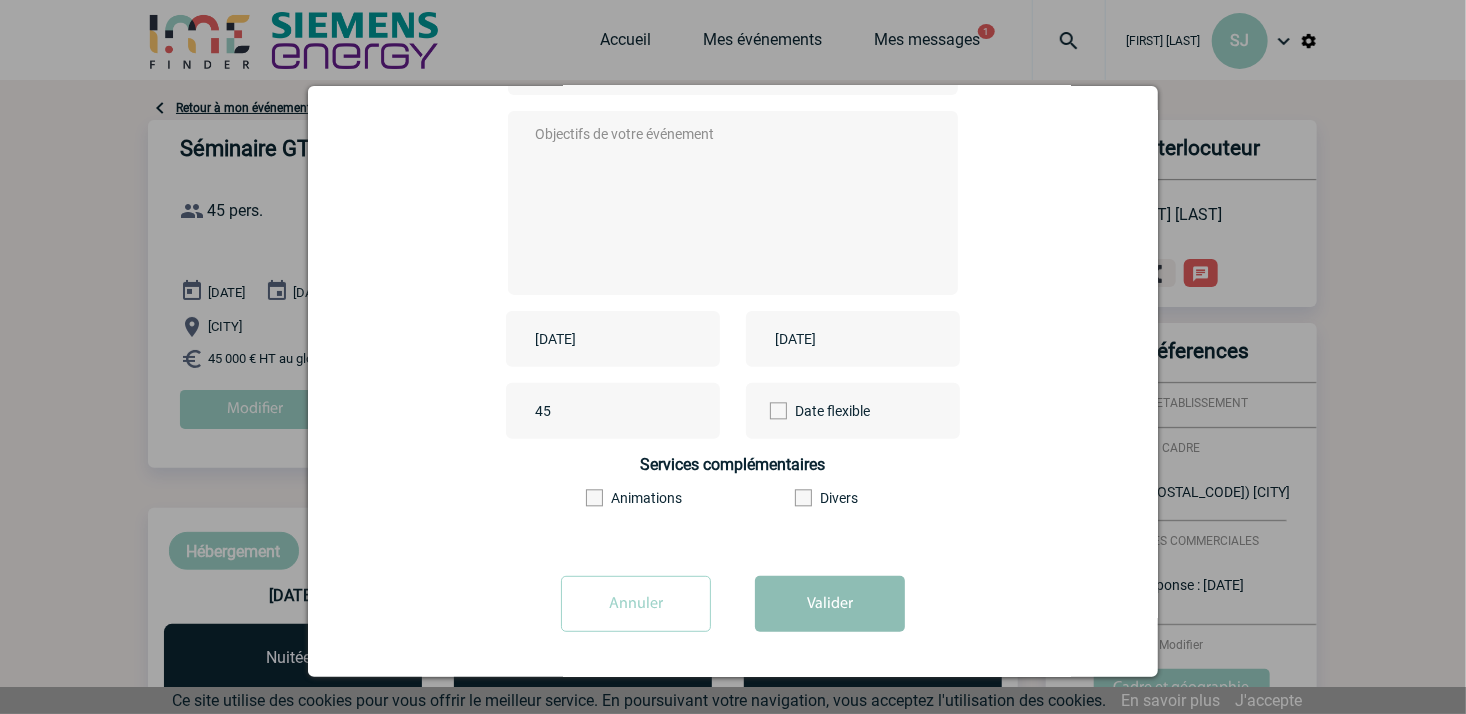 click on "Valider" at bounding box center [830, 604] 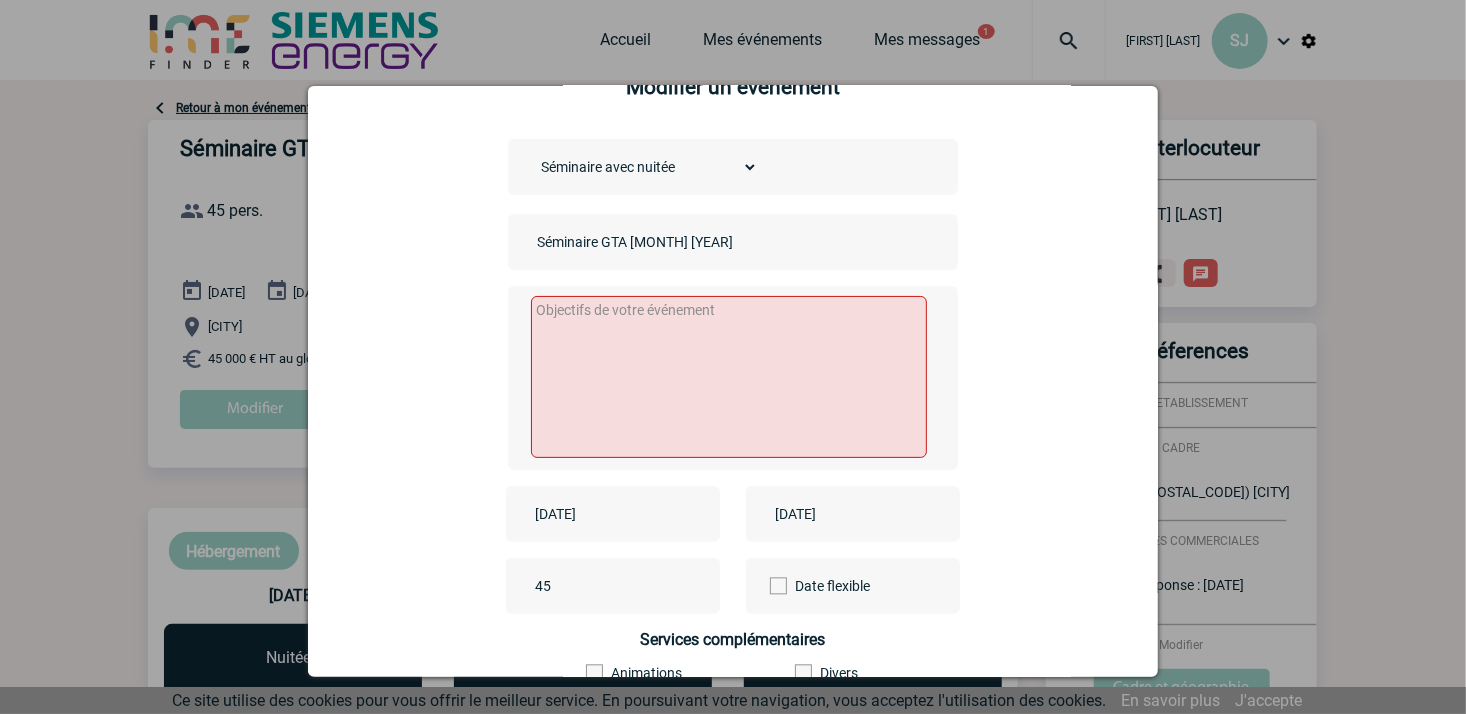 scroll, scrollTop: 56, scrollLeft: 0, axis: vertical 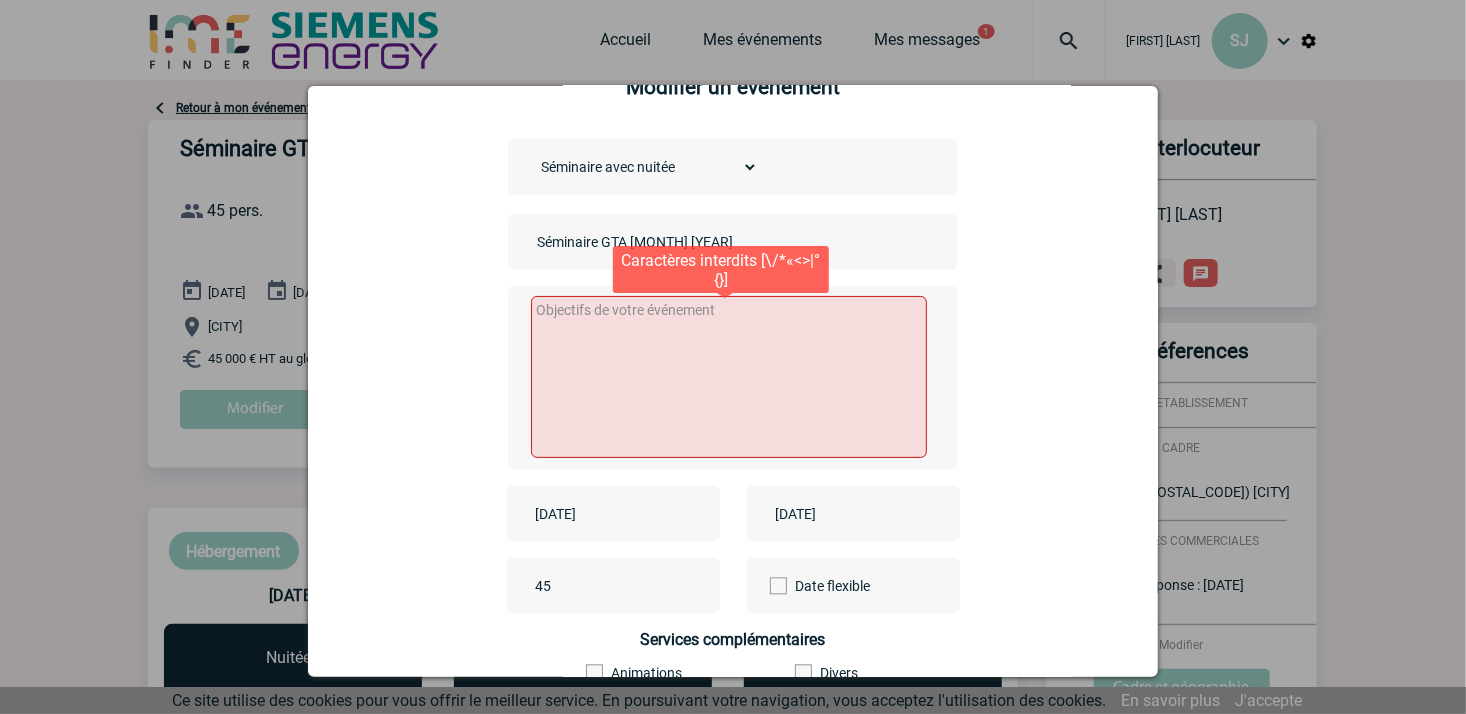 click at bounding box center [729, 377] 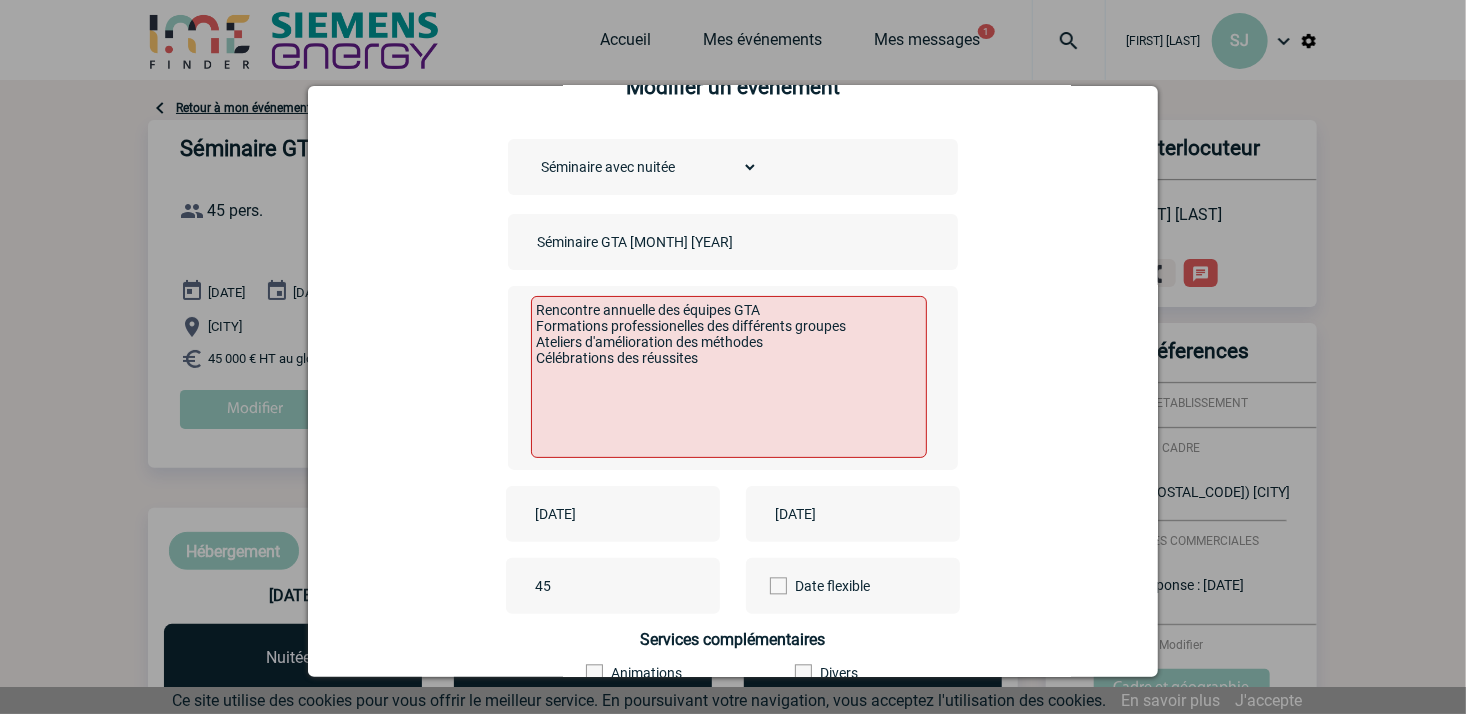 type on "Rencontre annuelle des équipes GTA
Formations professionelles des différents groupes
Ateliers d'amélioration des méthodes
Célébrations des réussites" 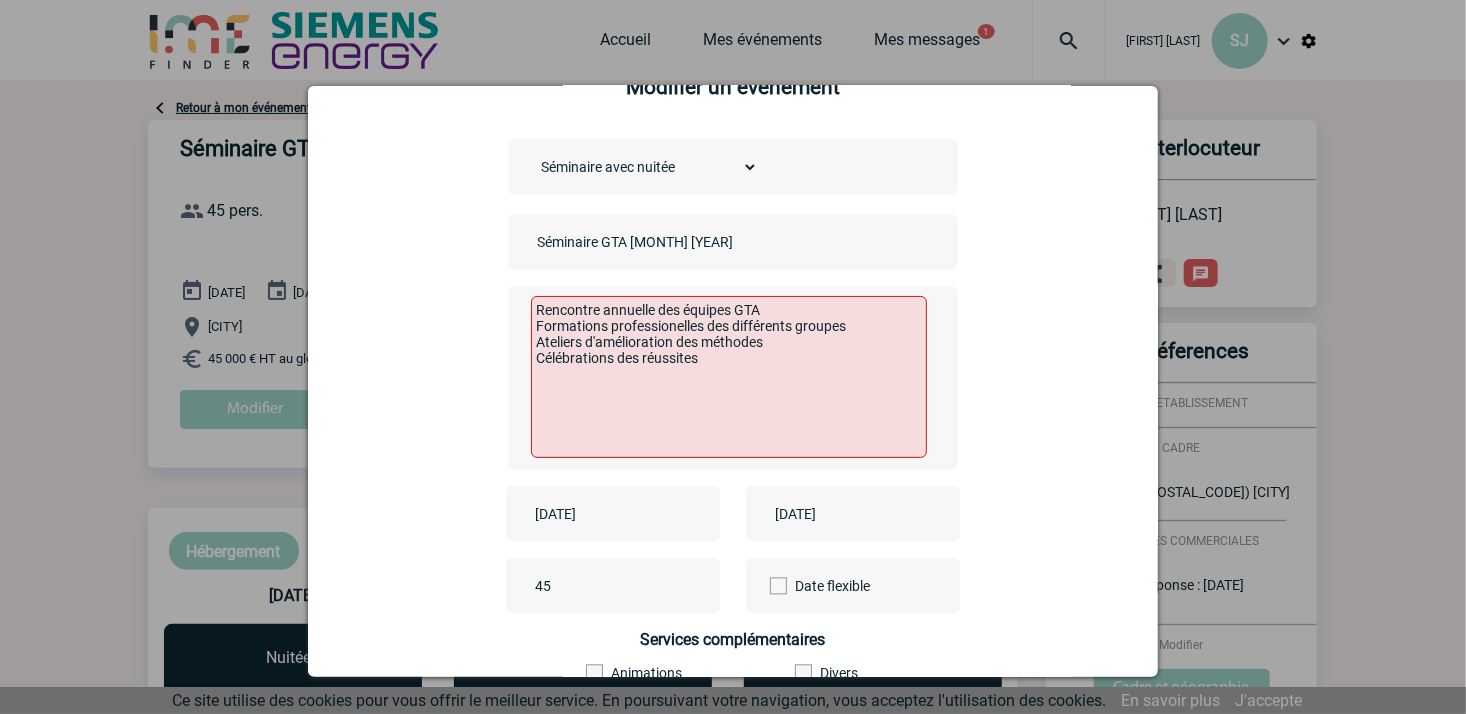 scroll, scrollTop: 233, scrollLeft: 0, axis: vertical 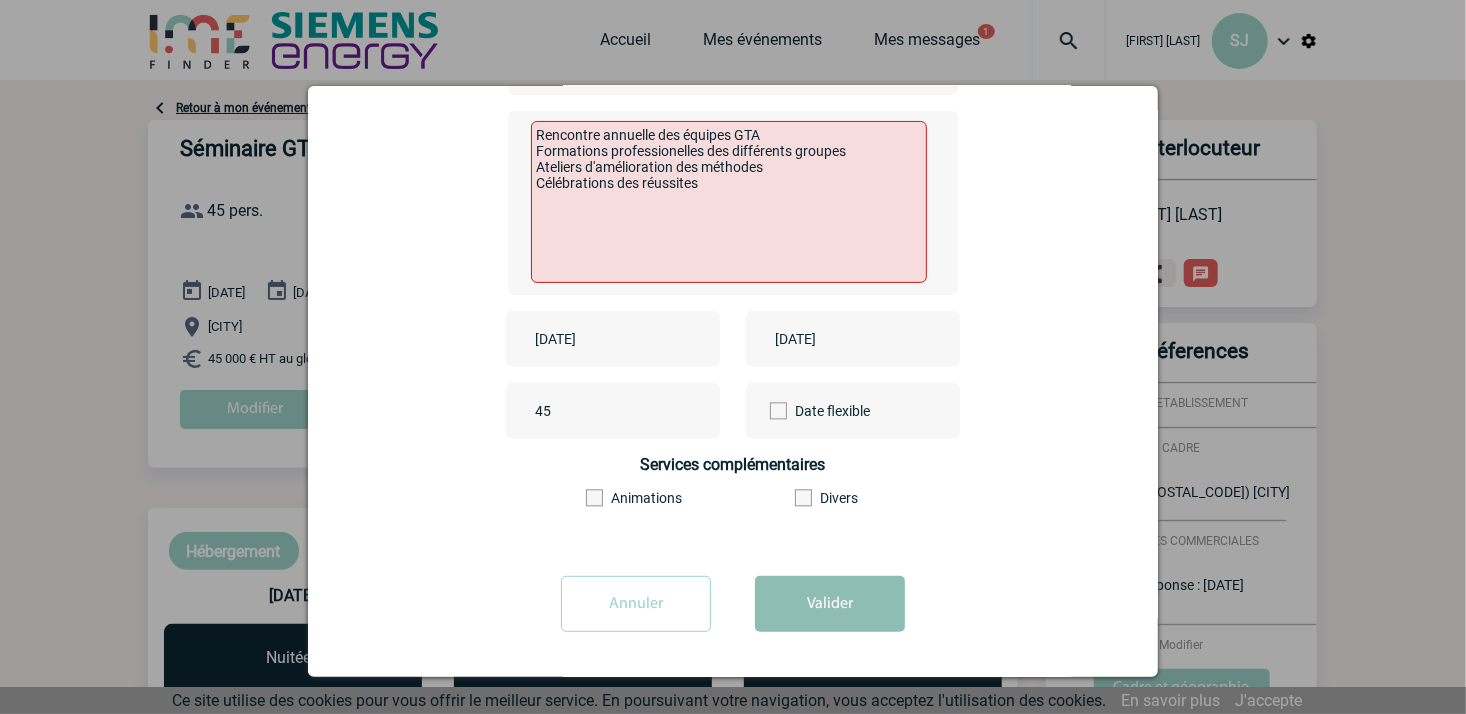 click on "Valider" at bounding box center [830, 604] 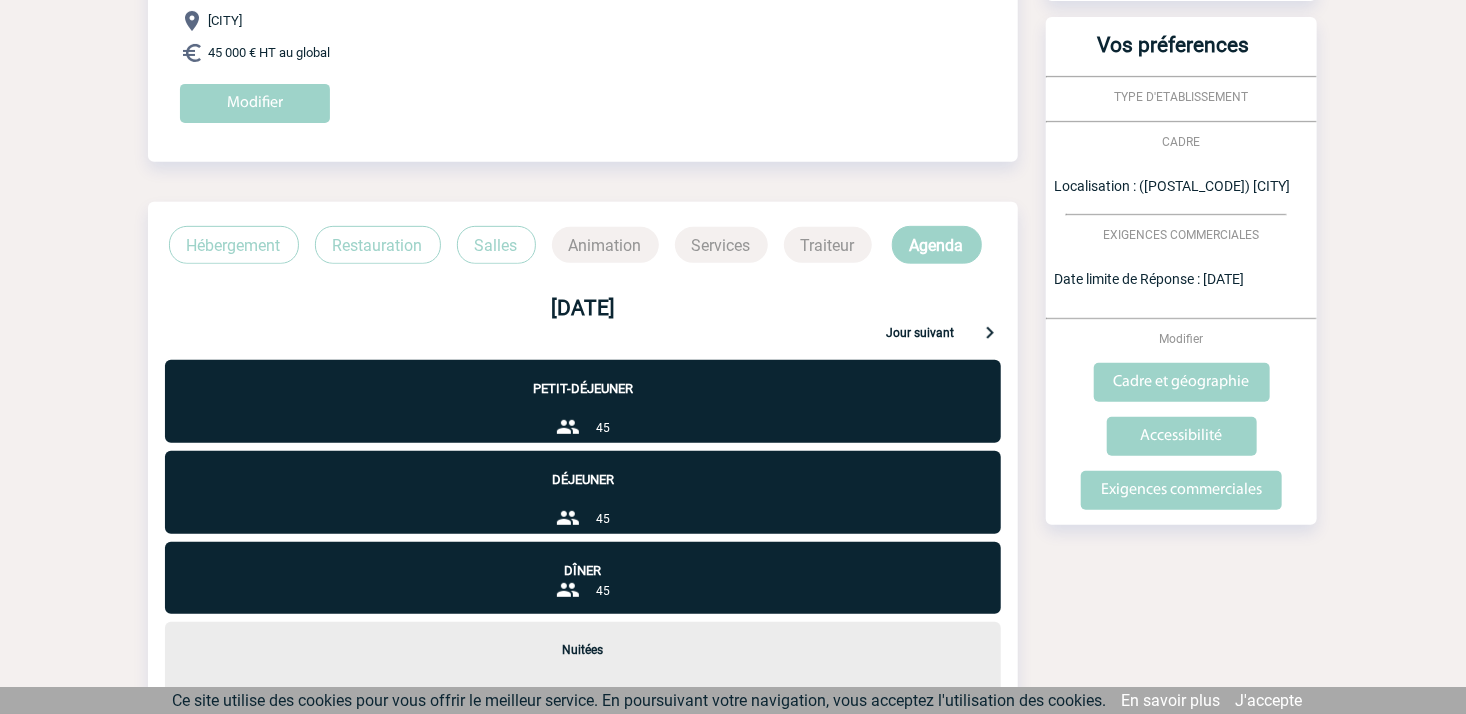 scroll, scrollTop: 334, scrollLeft: 0, axis: vertical 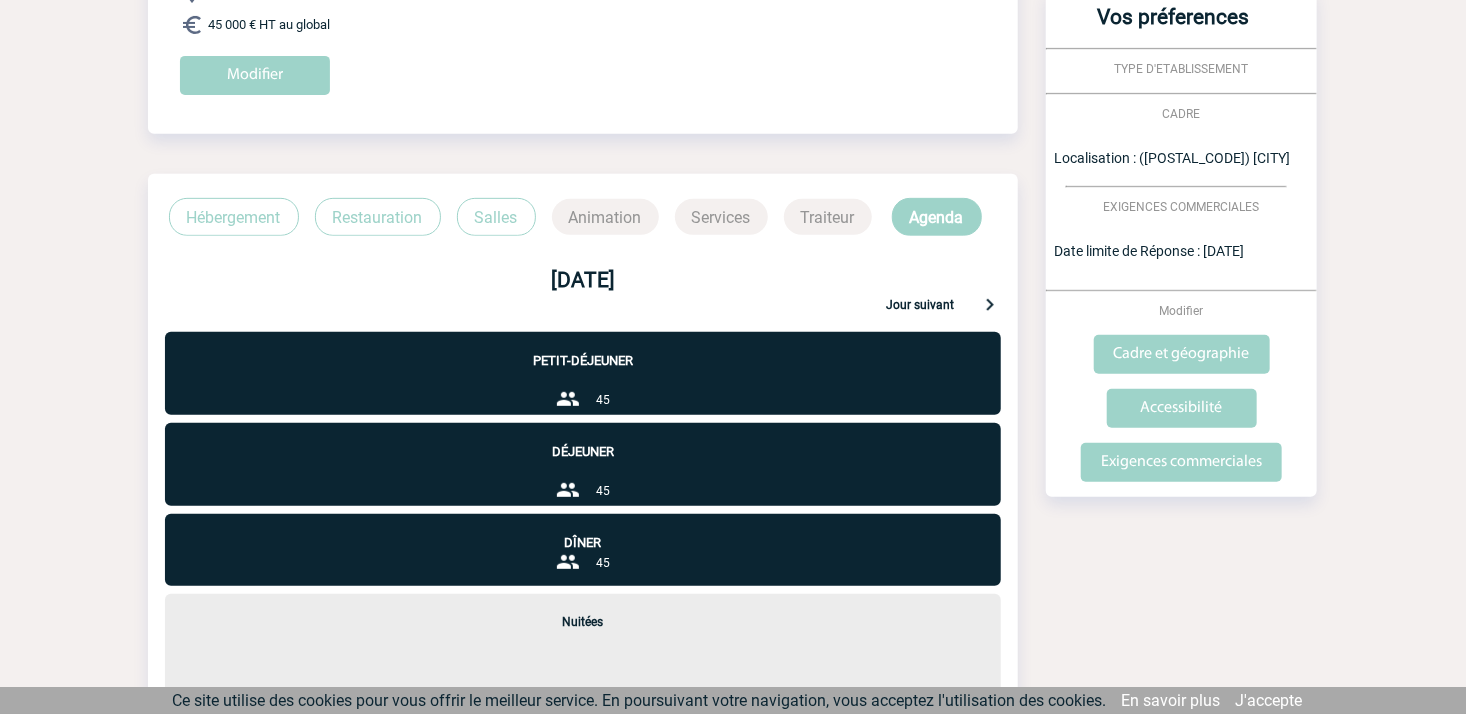 click on "Hébergement" at bounding box center (234, 217) 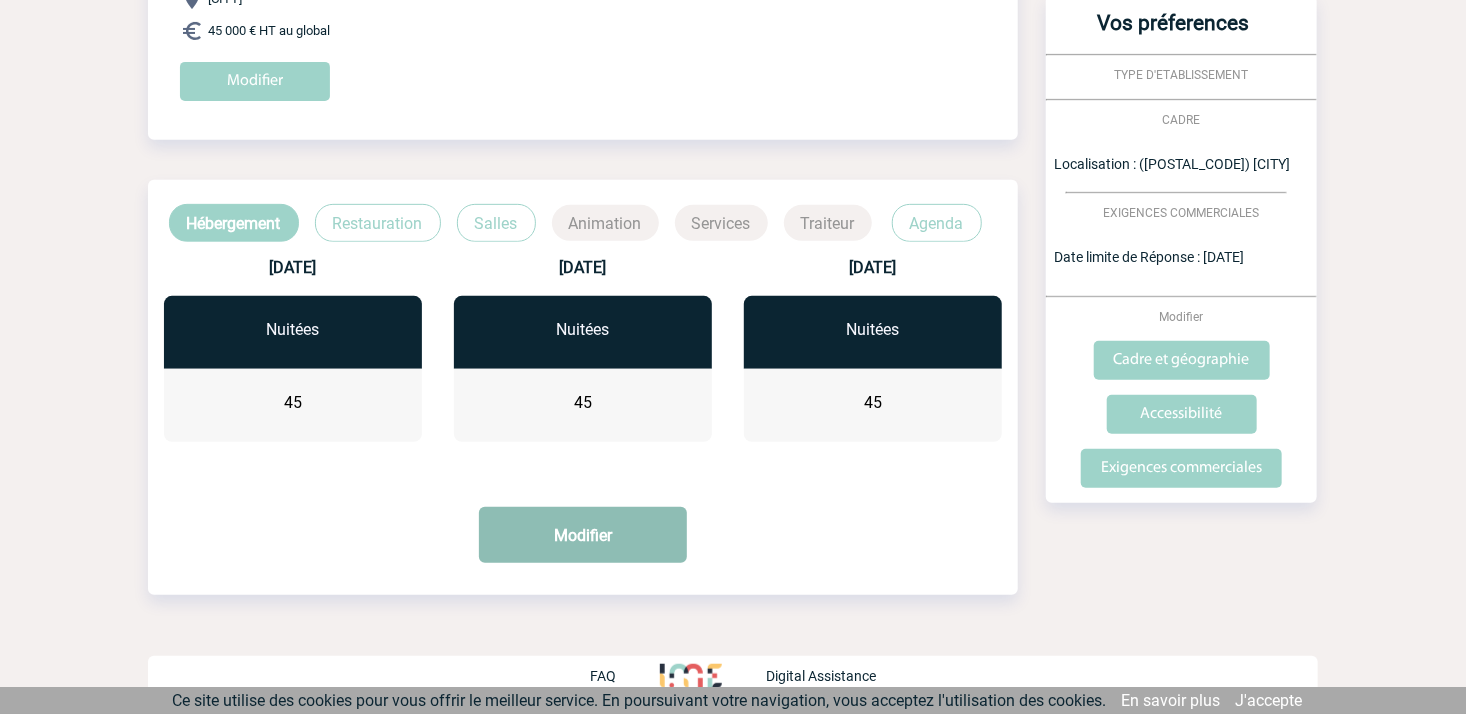 click on "Modifier" at bounding box center (583, 535) 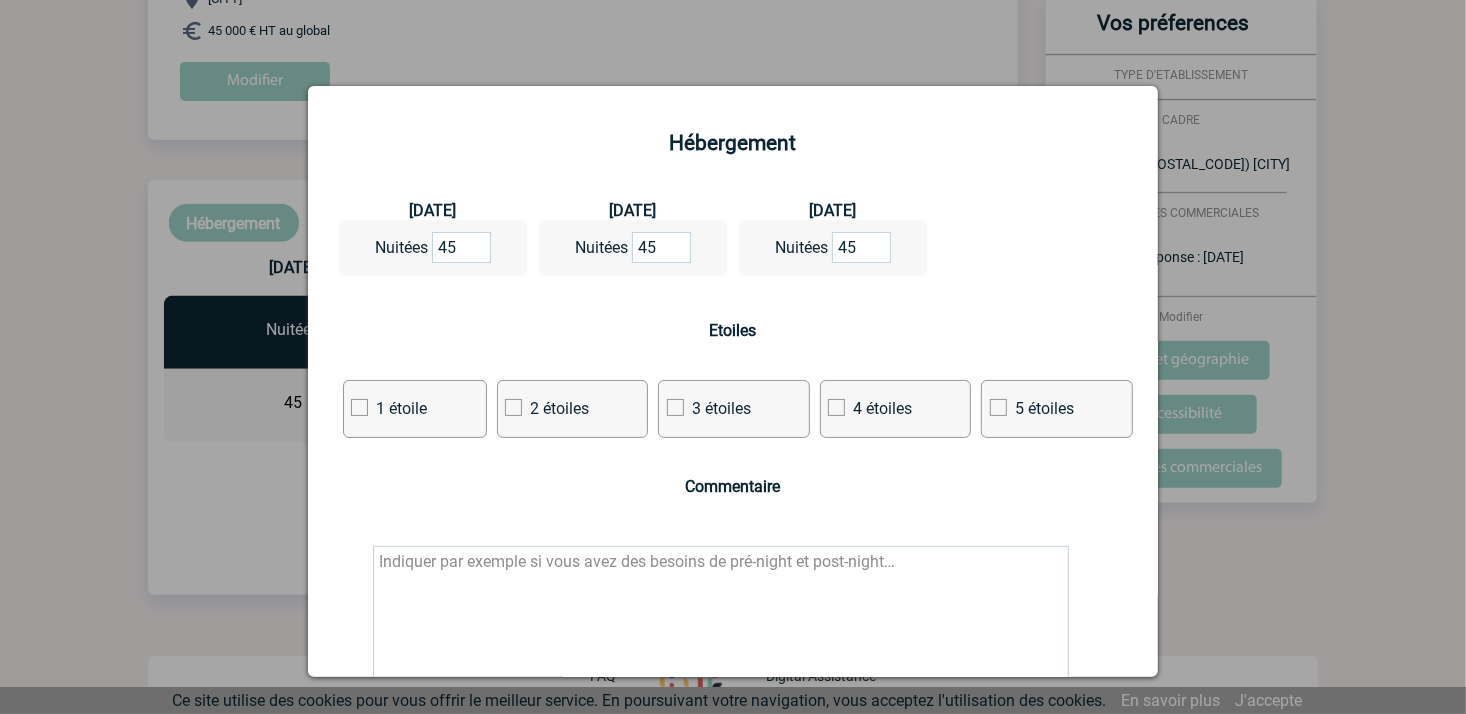 click on "3 étoiles" at bounding box center [734, 409] 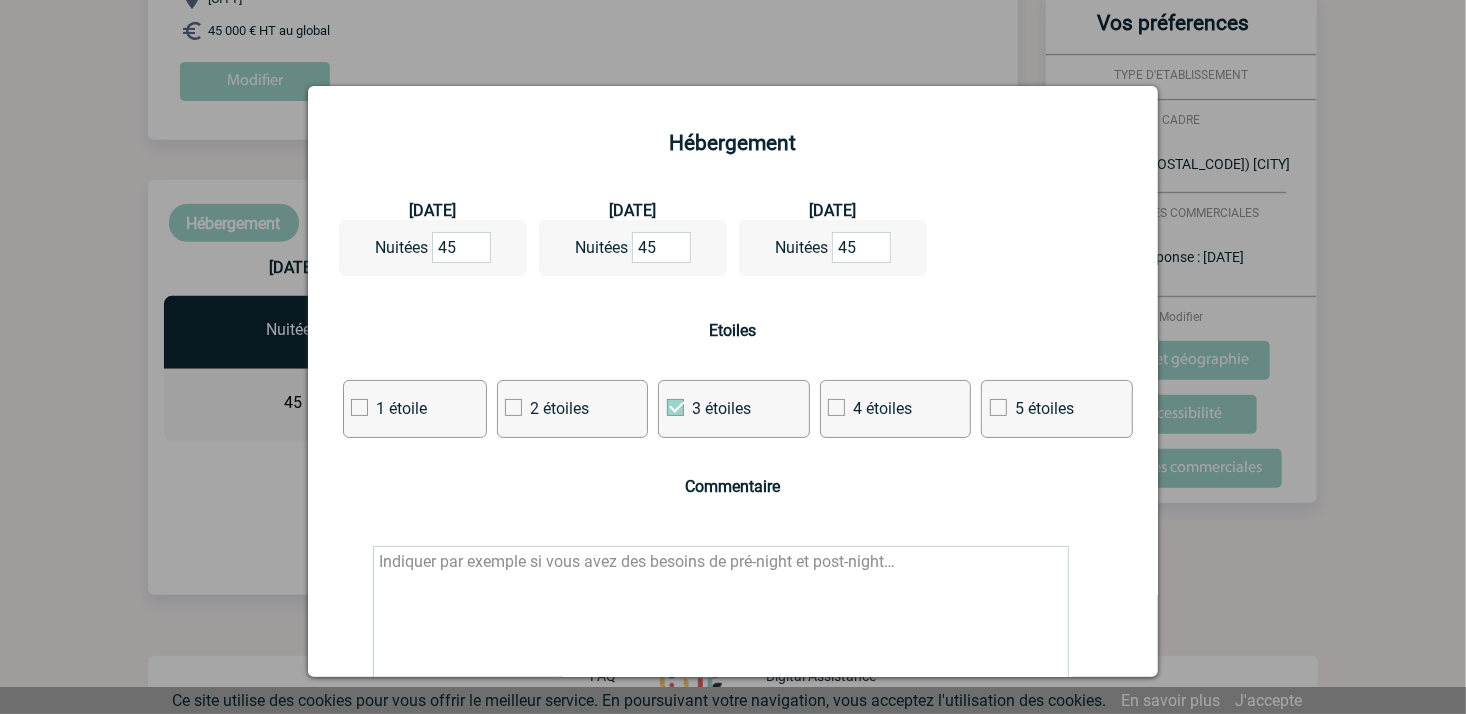 drag, startPoint x: 456, startPoint y: 250, endPoint x: 405, endPoint y: 264, distance: 52.886673 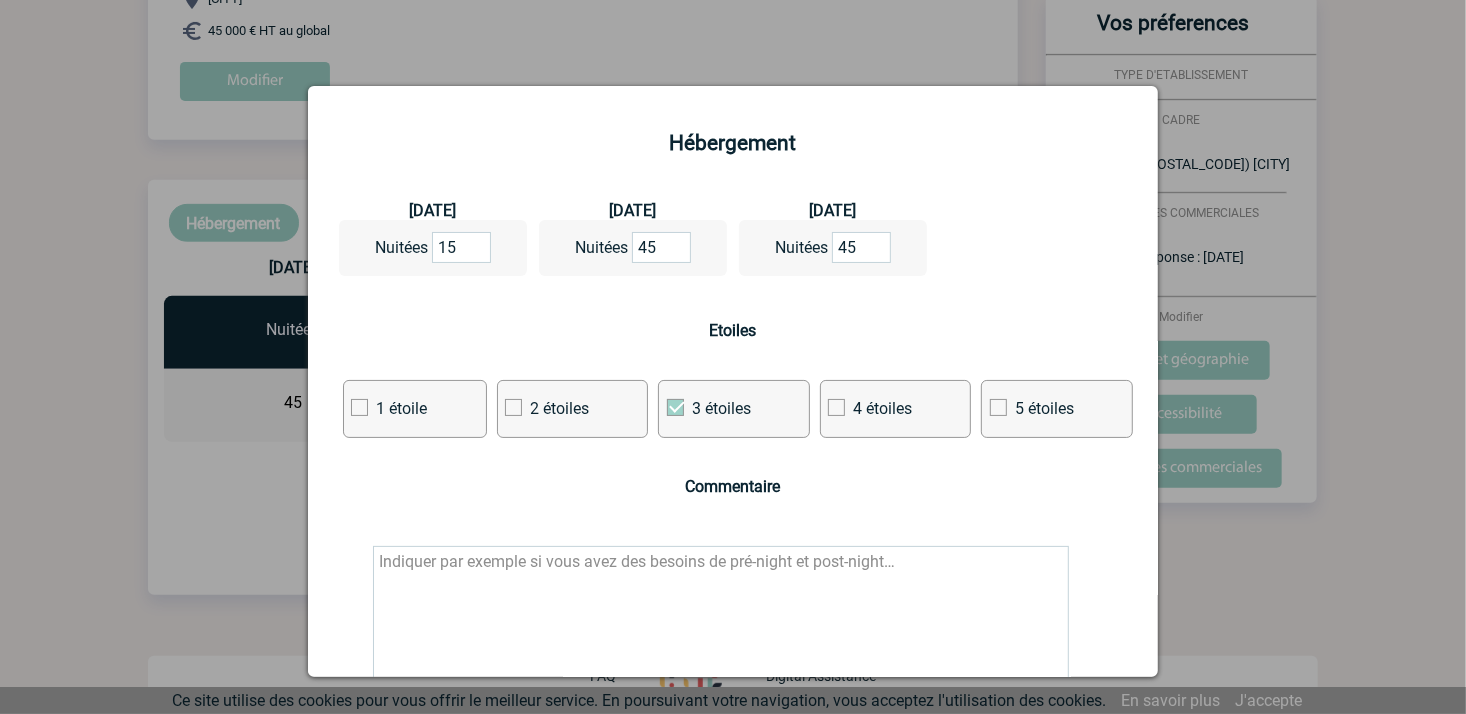 type on "15" 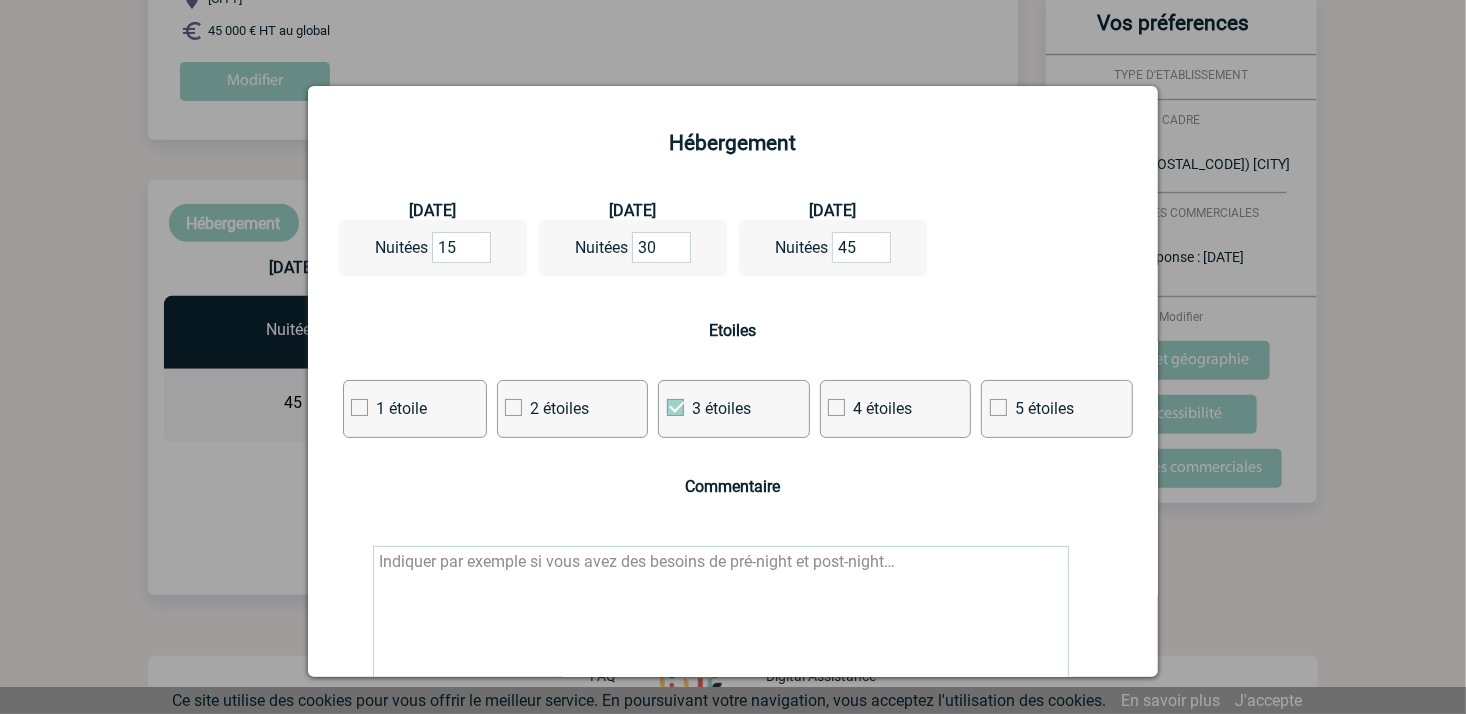 type on "30" 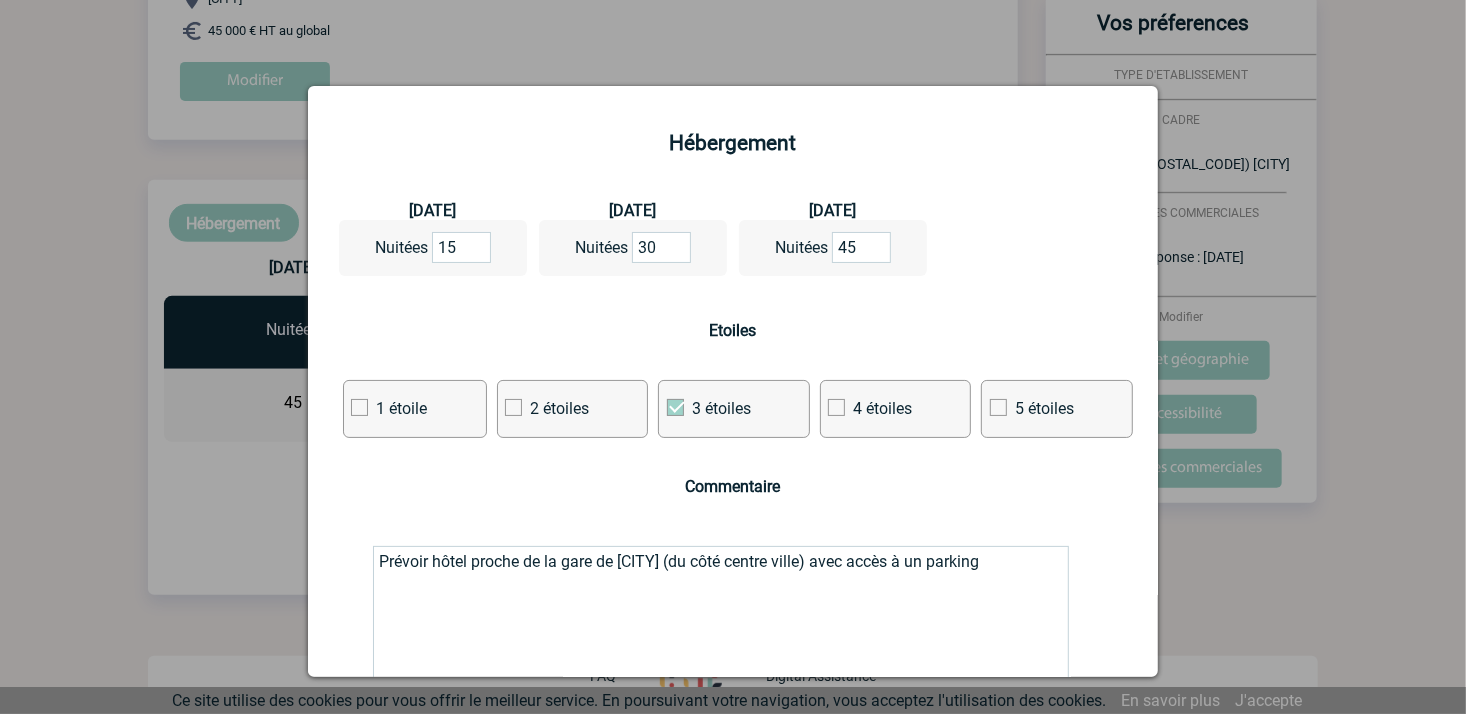 click on "Prévoir hôtel proche de la gare de Strasbourg (du côté centre ville) avec accès à un parking" at bounding box center (721, 627) 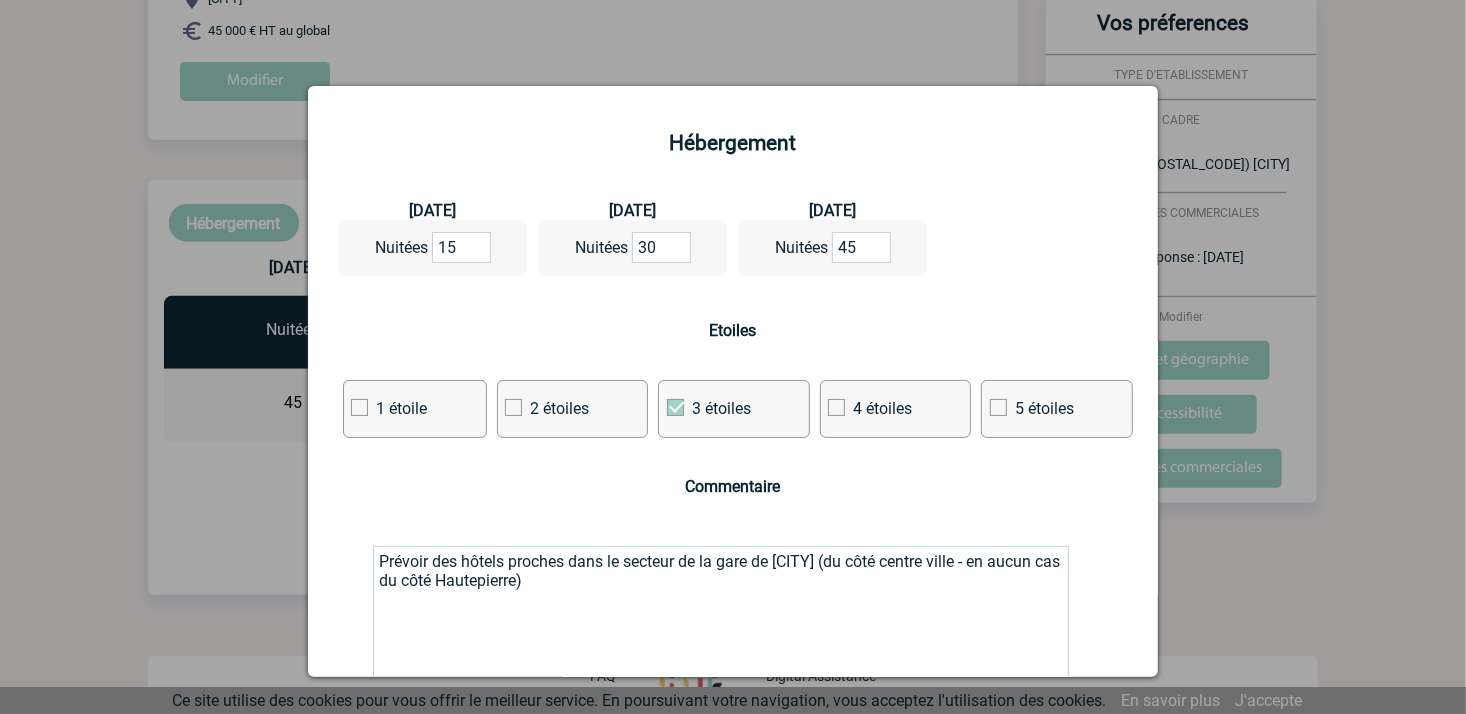 paste on "avec accès à un parking" 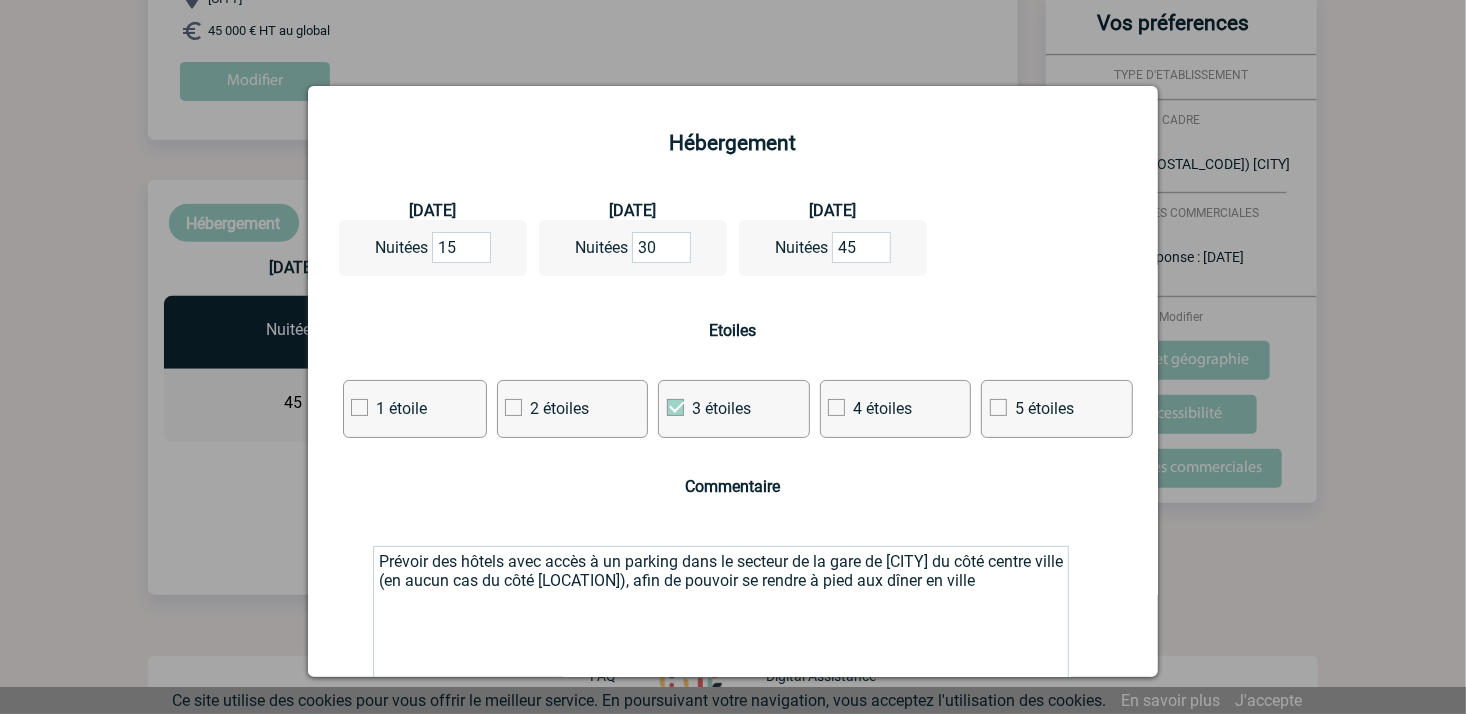 scroll, scrollTop: 172, scrollLeft: 0, axis: vertical 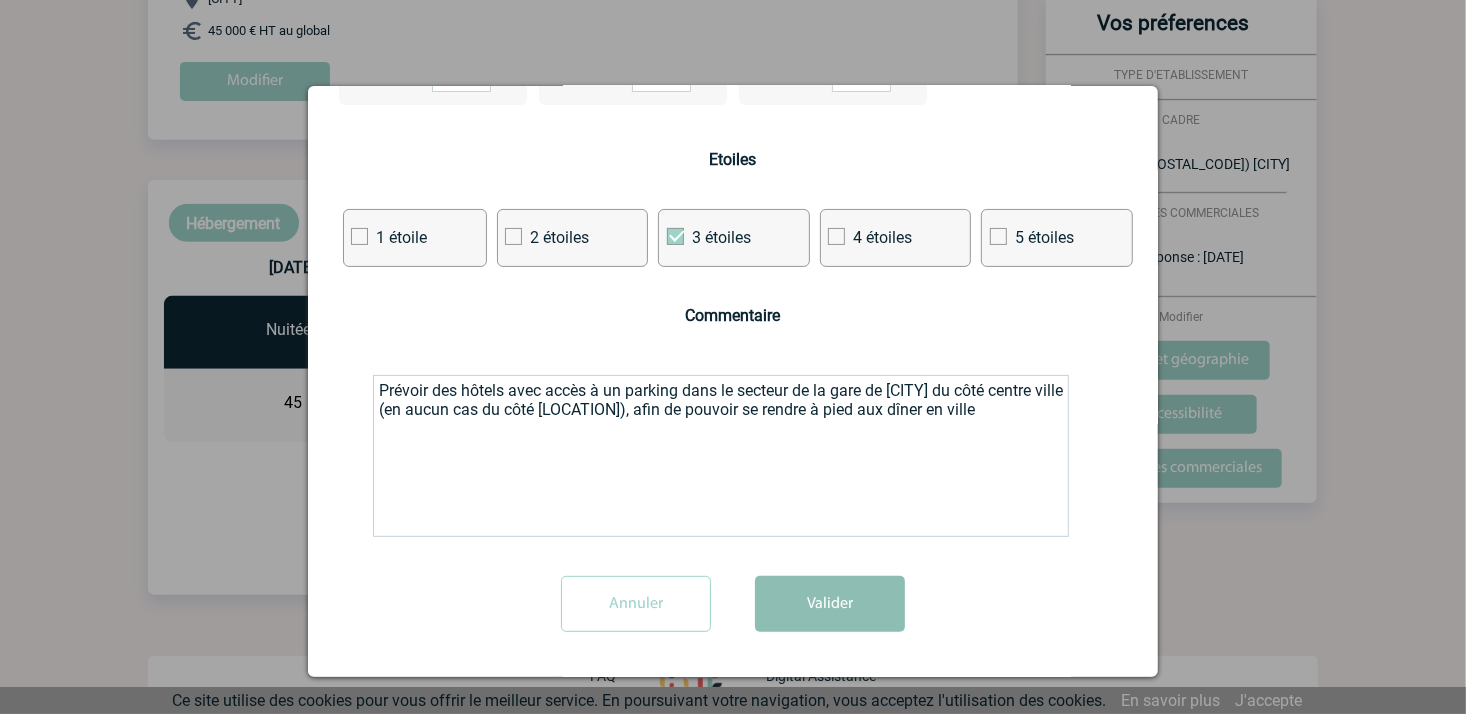type on "Prévoir des hôtels avec accès à un parking dans le secteur de la gare de Strasbourg du côté centre ville (en aucun cas du côté Hautepierre), afin de pouvoir se rendre à pied aux dîner en ville" 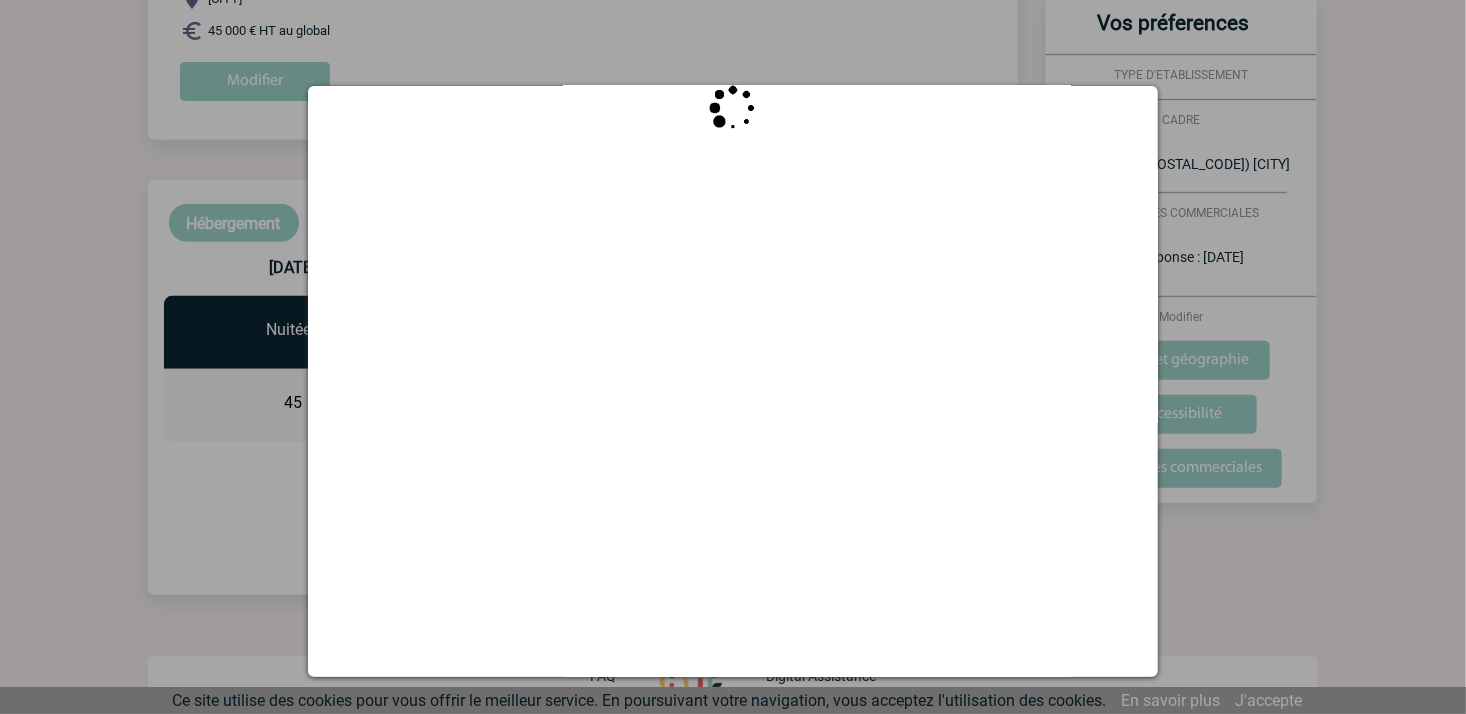 scroll, scrollTop: 0, scrollLeft: 0, axis: both 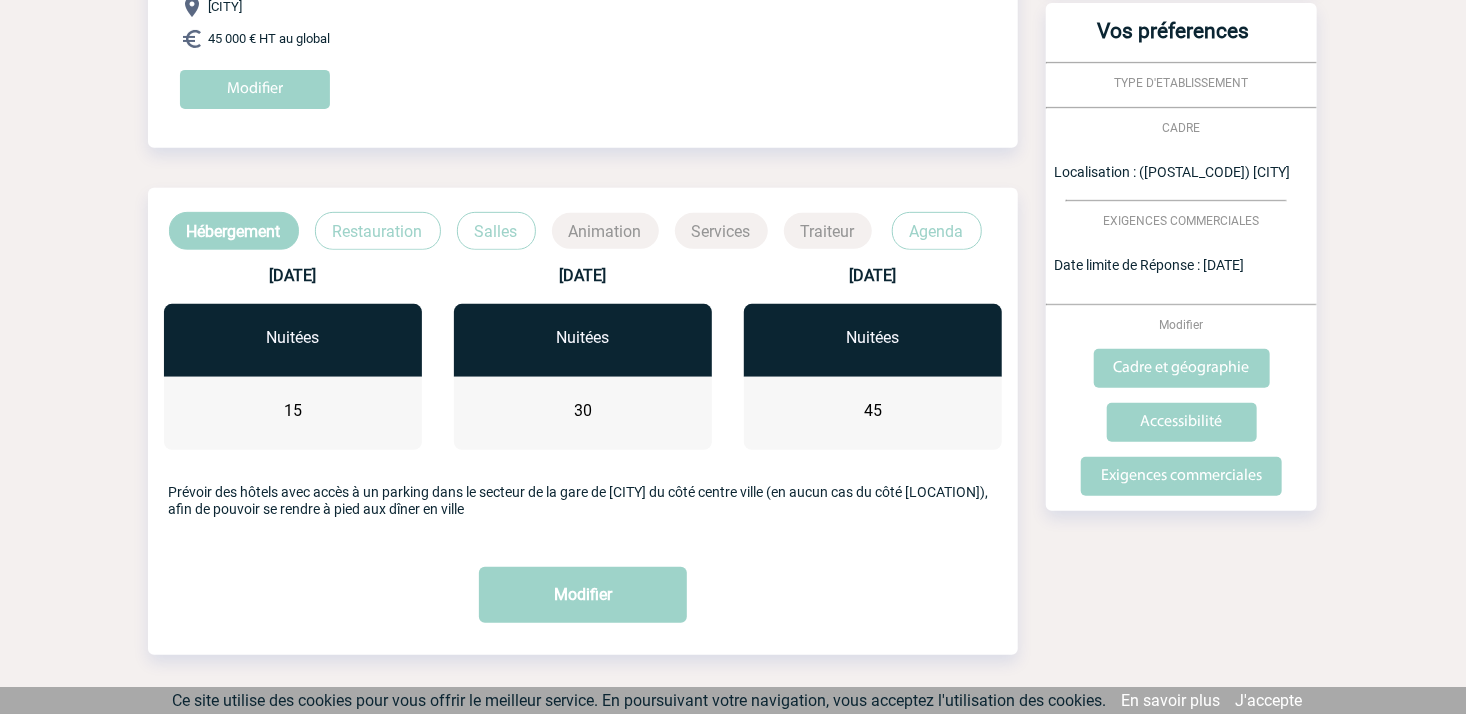 click on "Restauration" at bounding box center (378, 231) 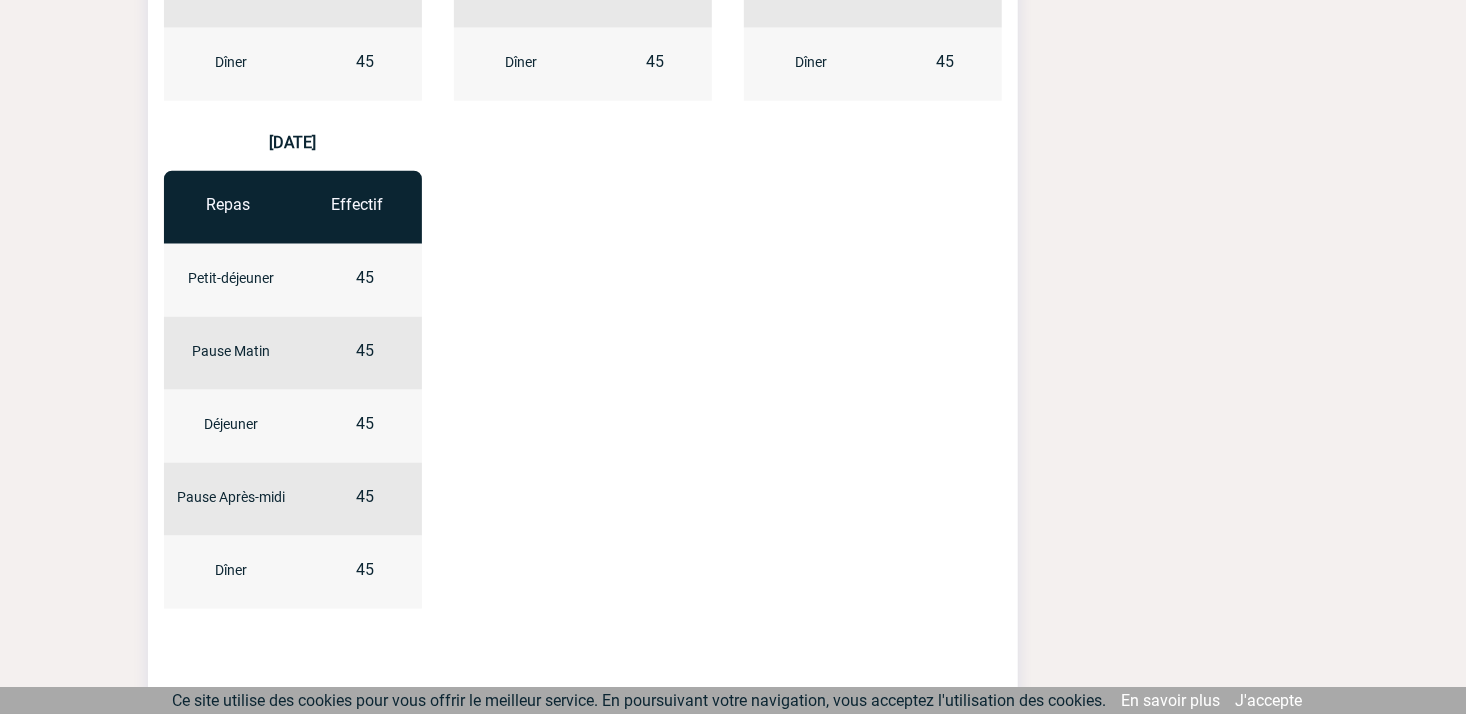 scroll, scrollTop: 1147, scrollLeft: 0, axis: vertical 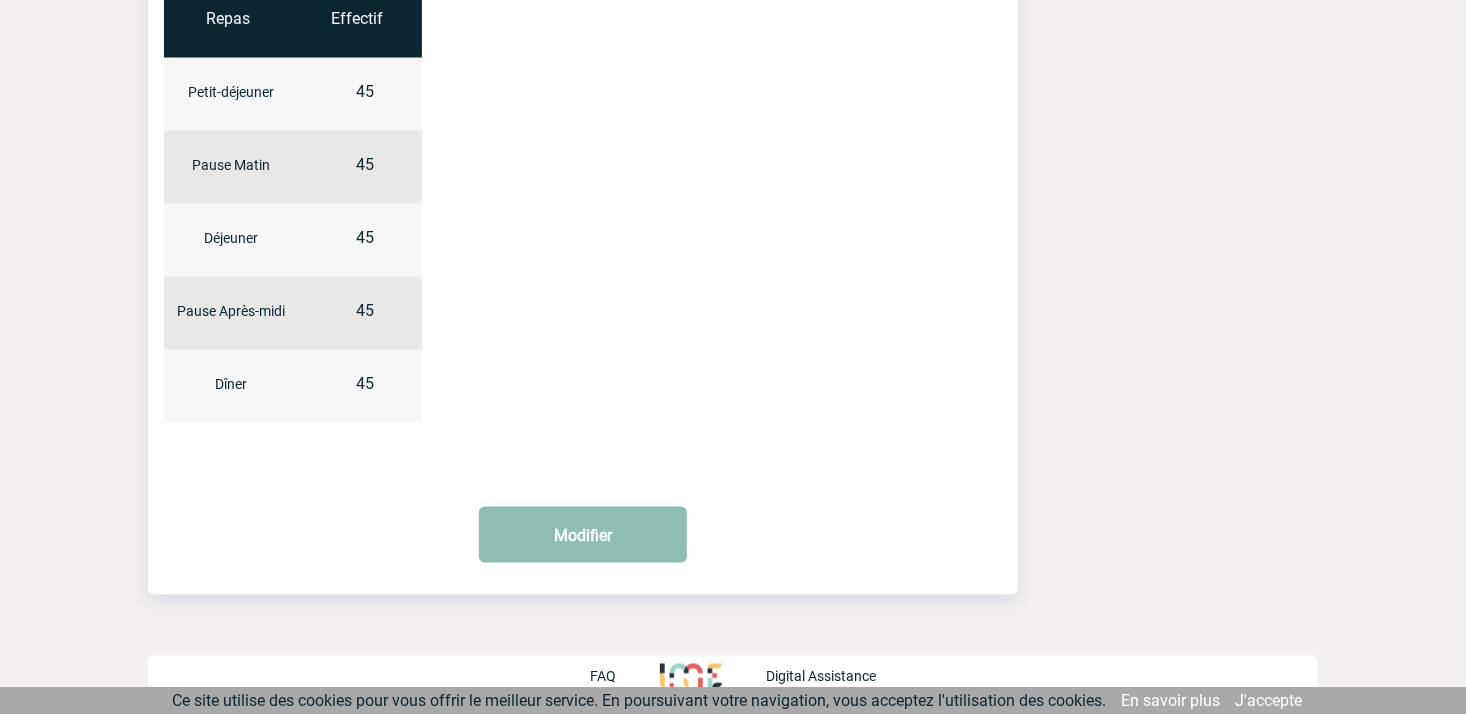 click on "14 octobre 2025
Repas
Effectif
Petit-déjeuner
45
Pause Matin
45
Déjeuner 45" at bounding box center [583, -28] 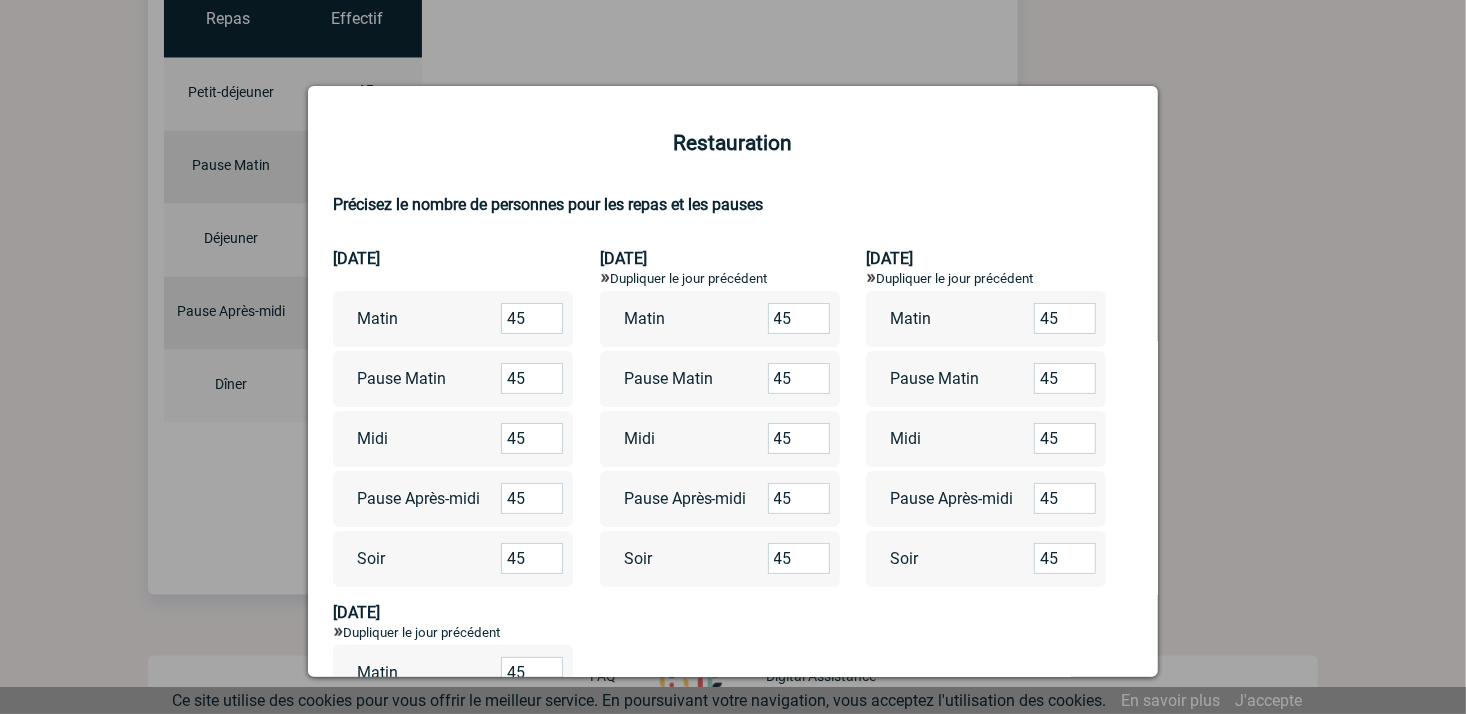 drag, startPoint x: 521, startPoint y: 313, endPoint x: 476, endPoint y: 321, distance: 45.705578 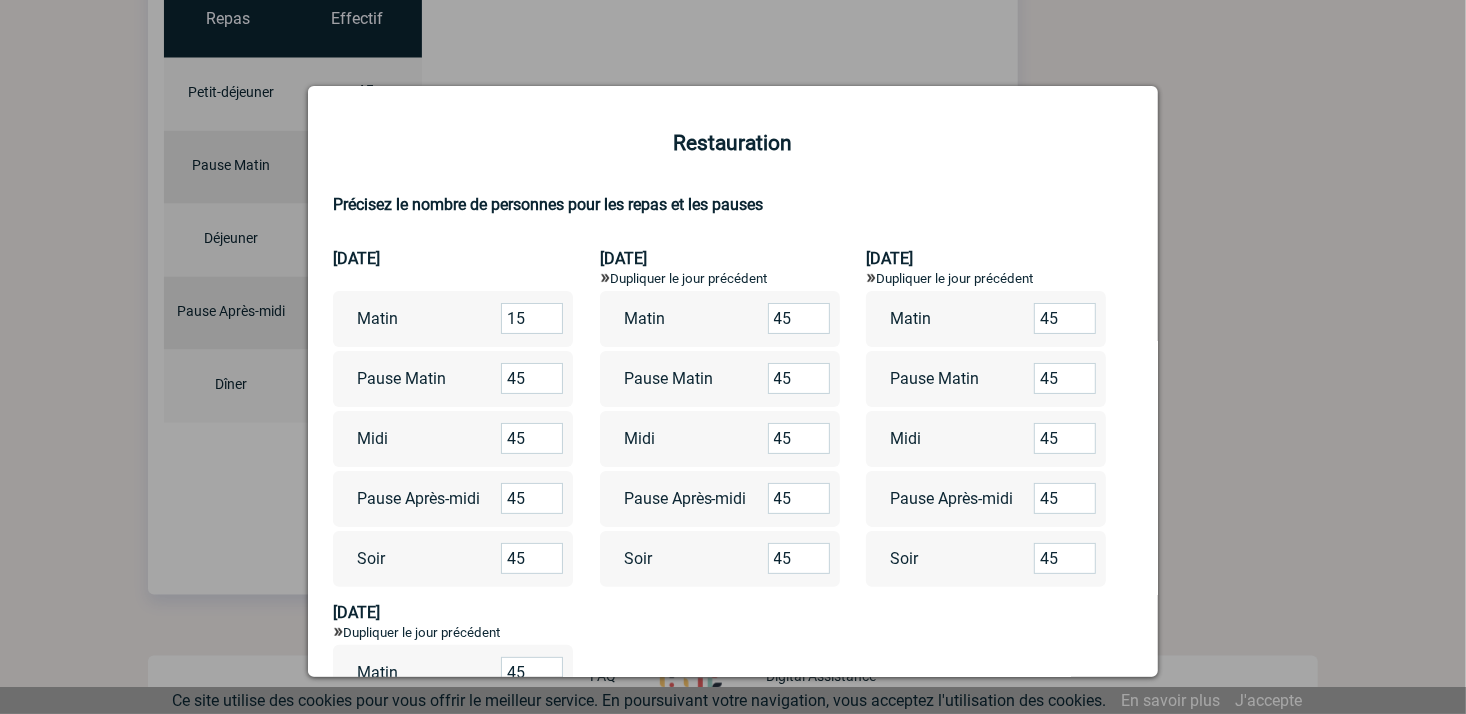 type on "15" 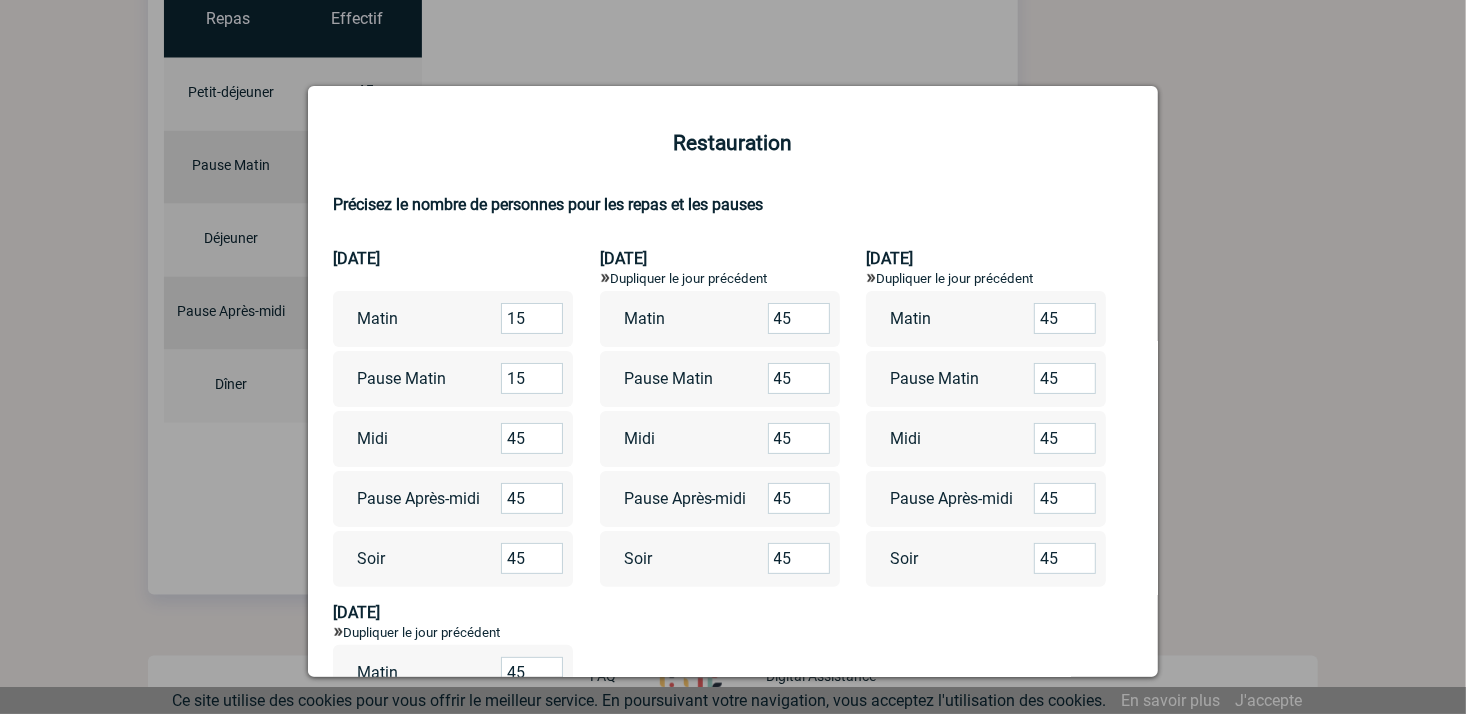 type on "15" 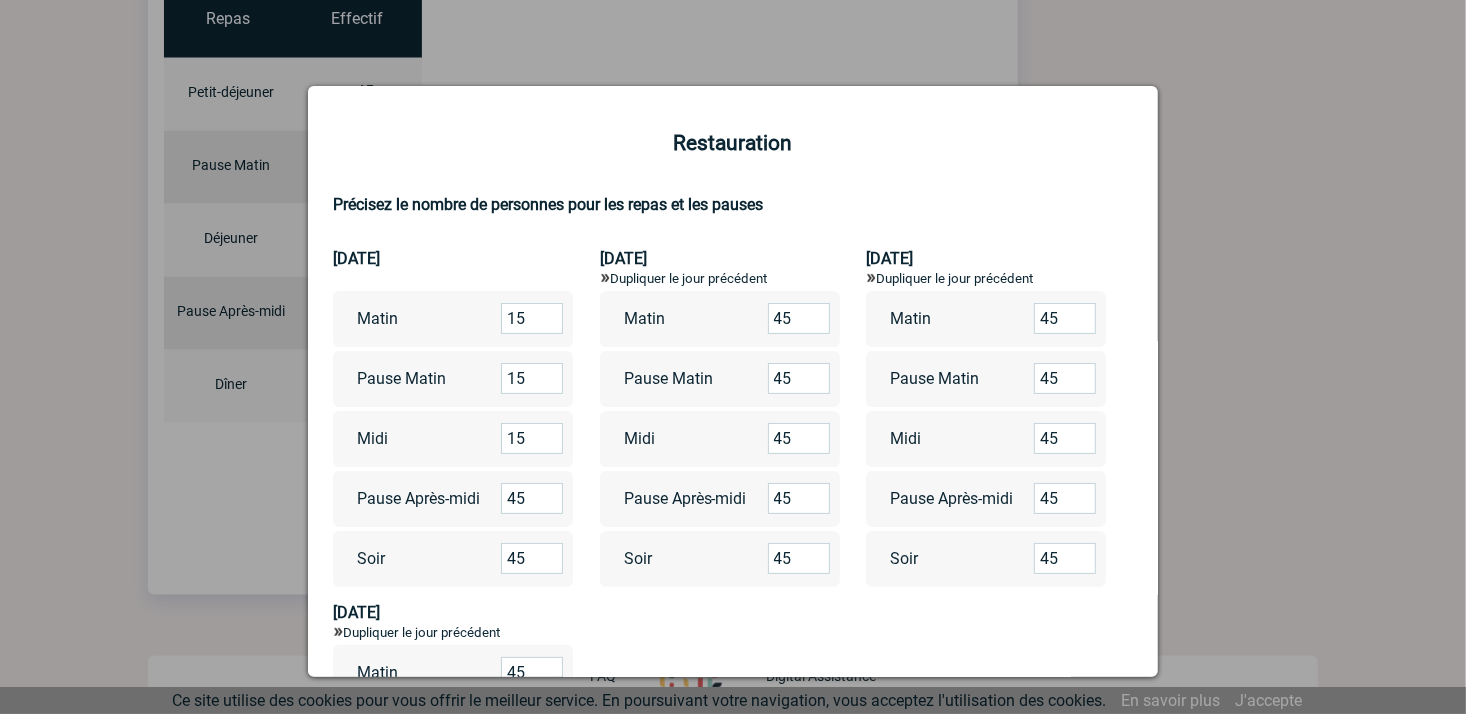 type on "15" 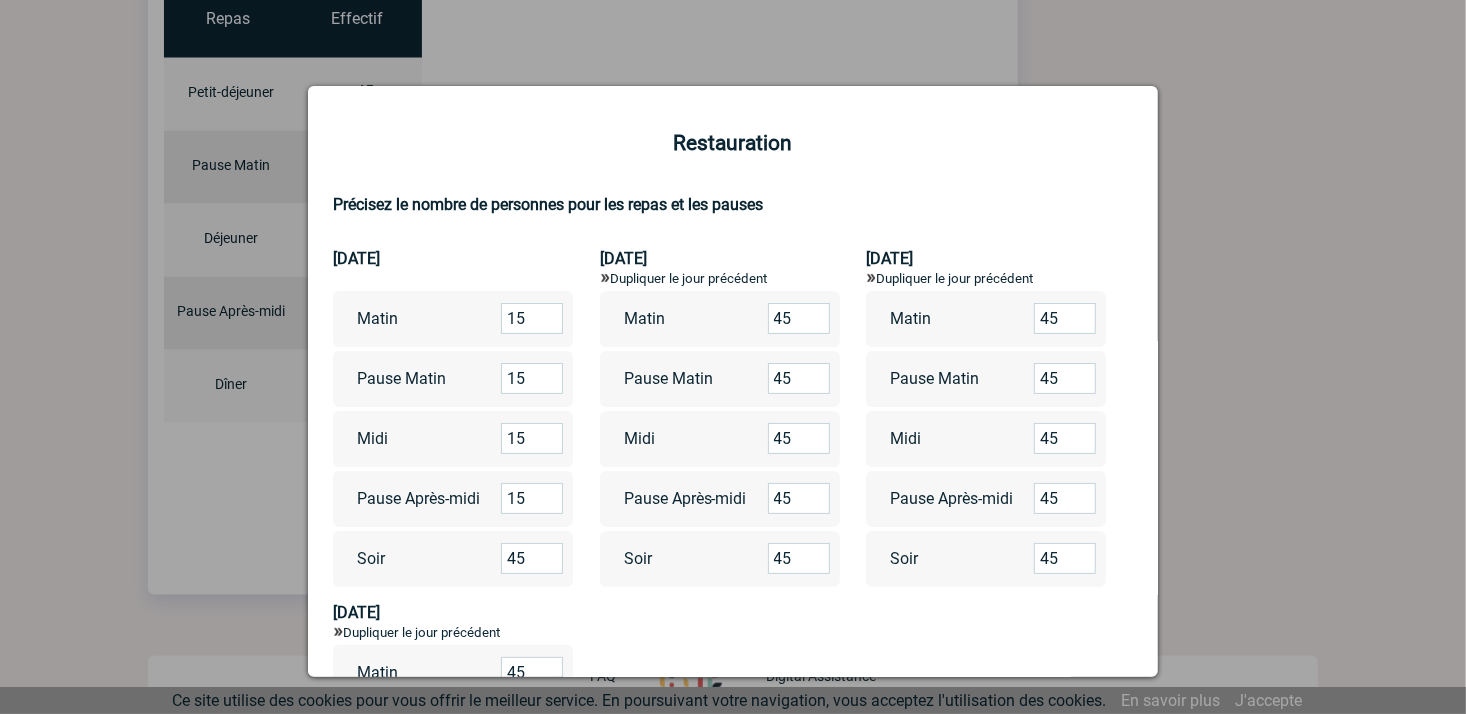 type on "15" 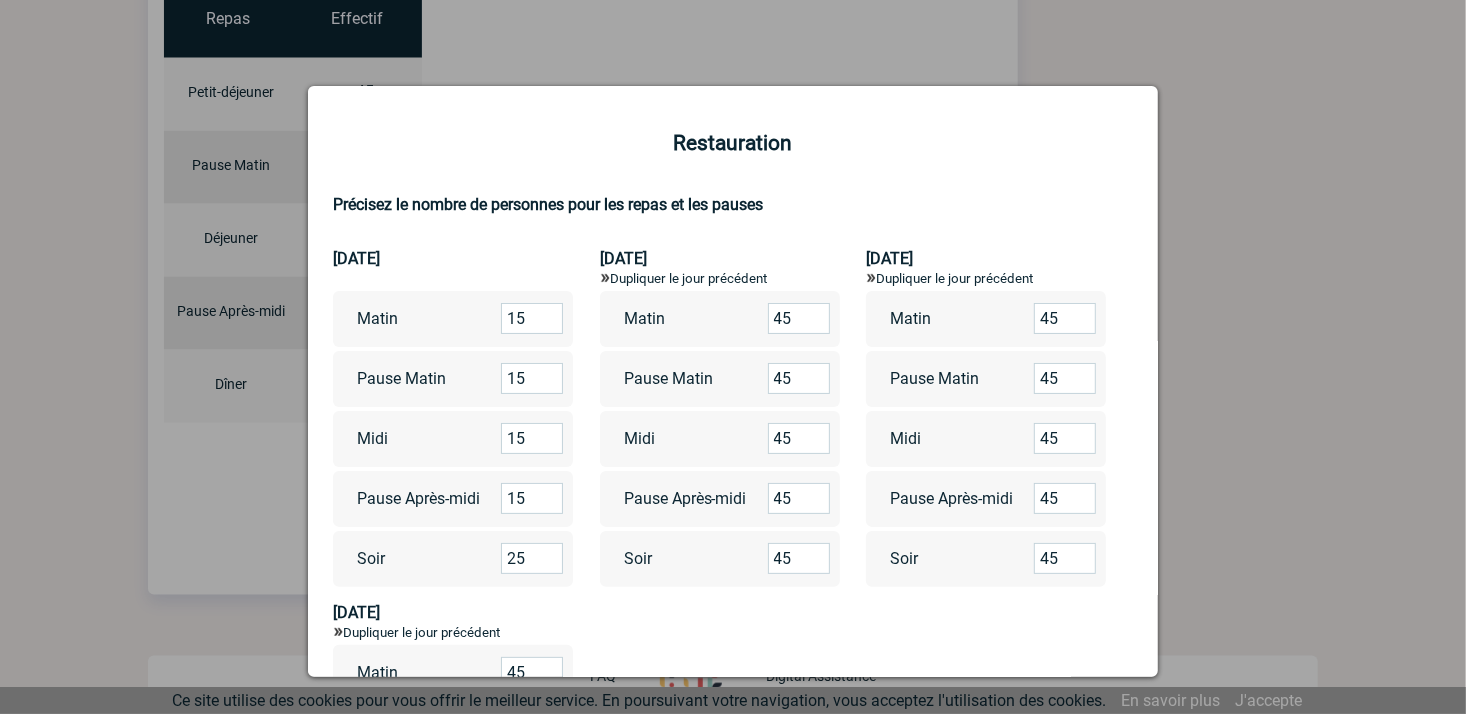type on "25" 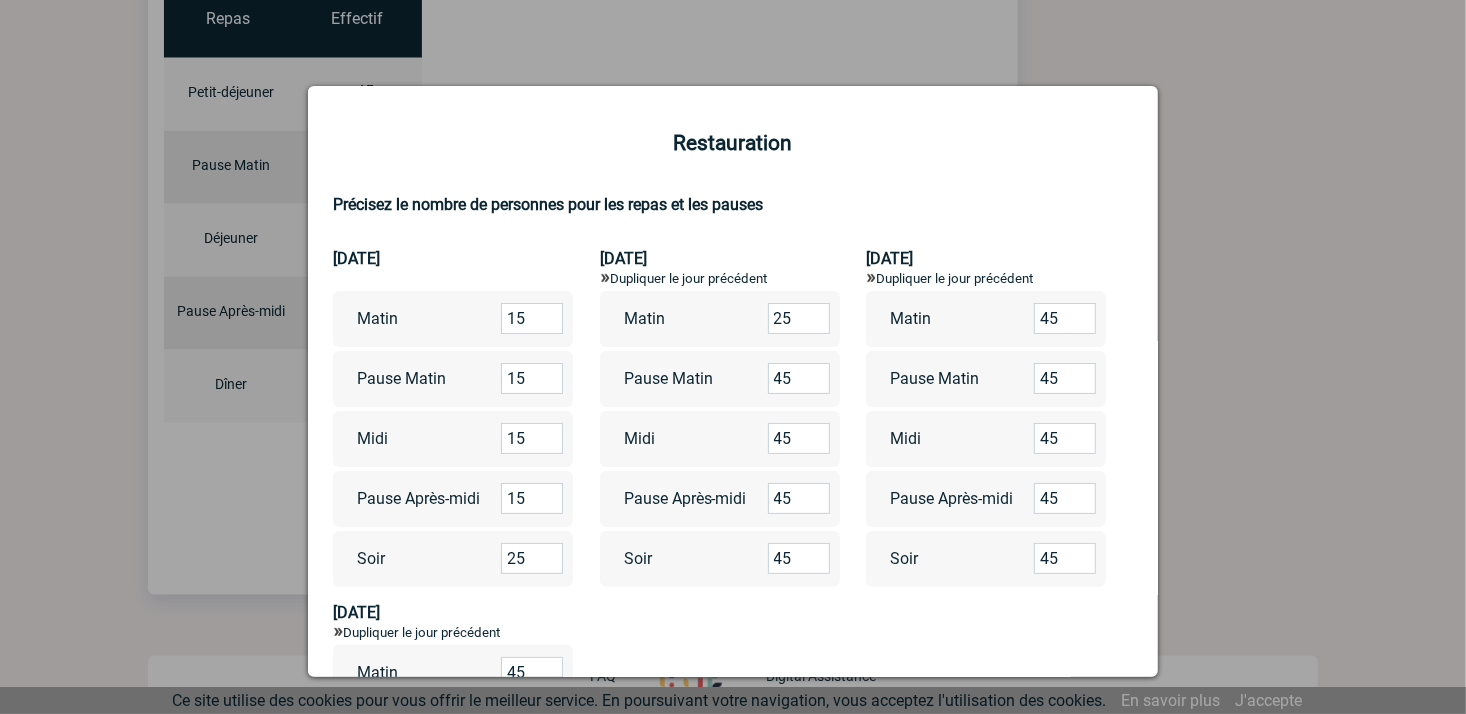 type on "25" 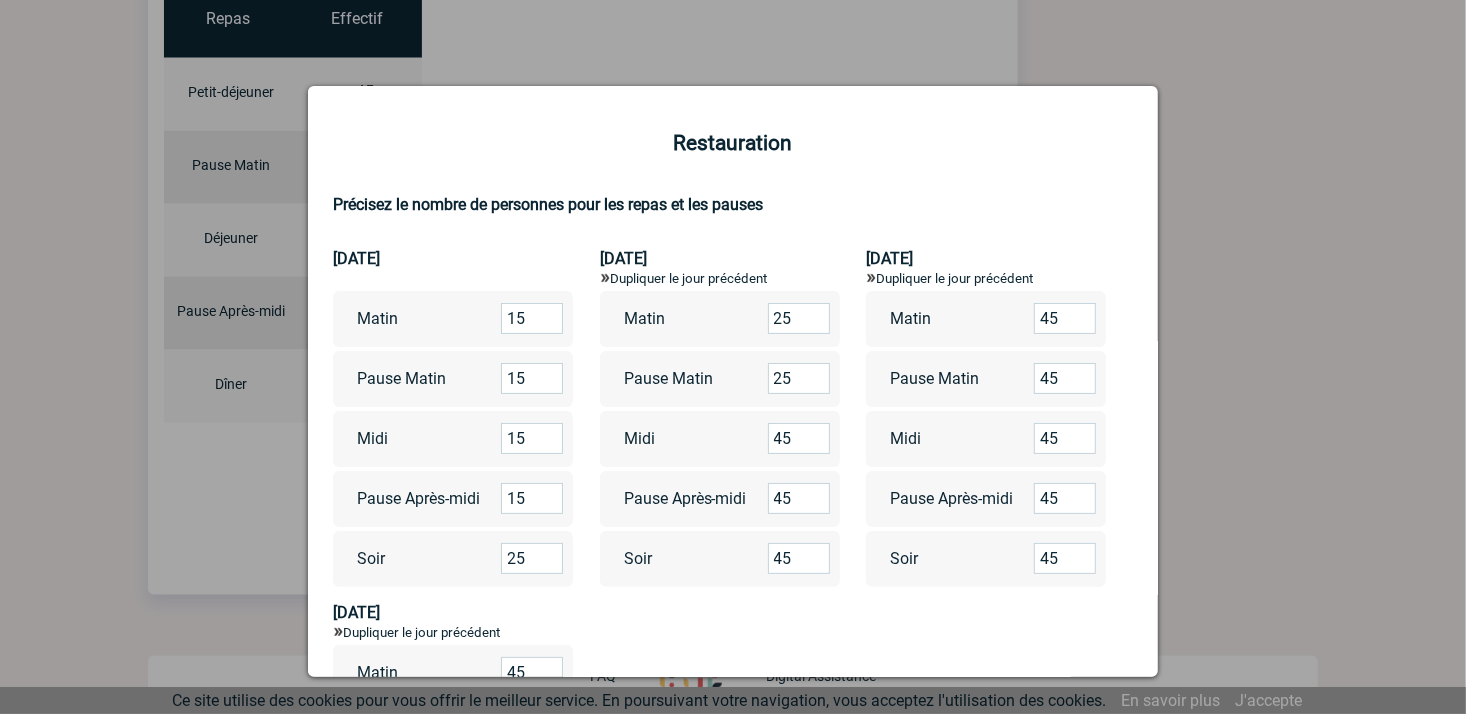 type on "25" 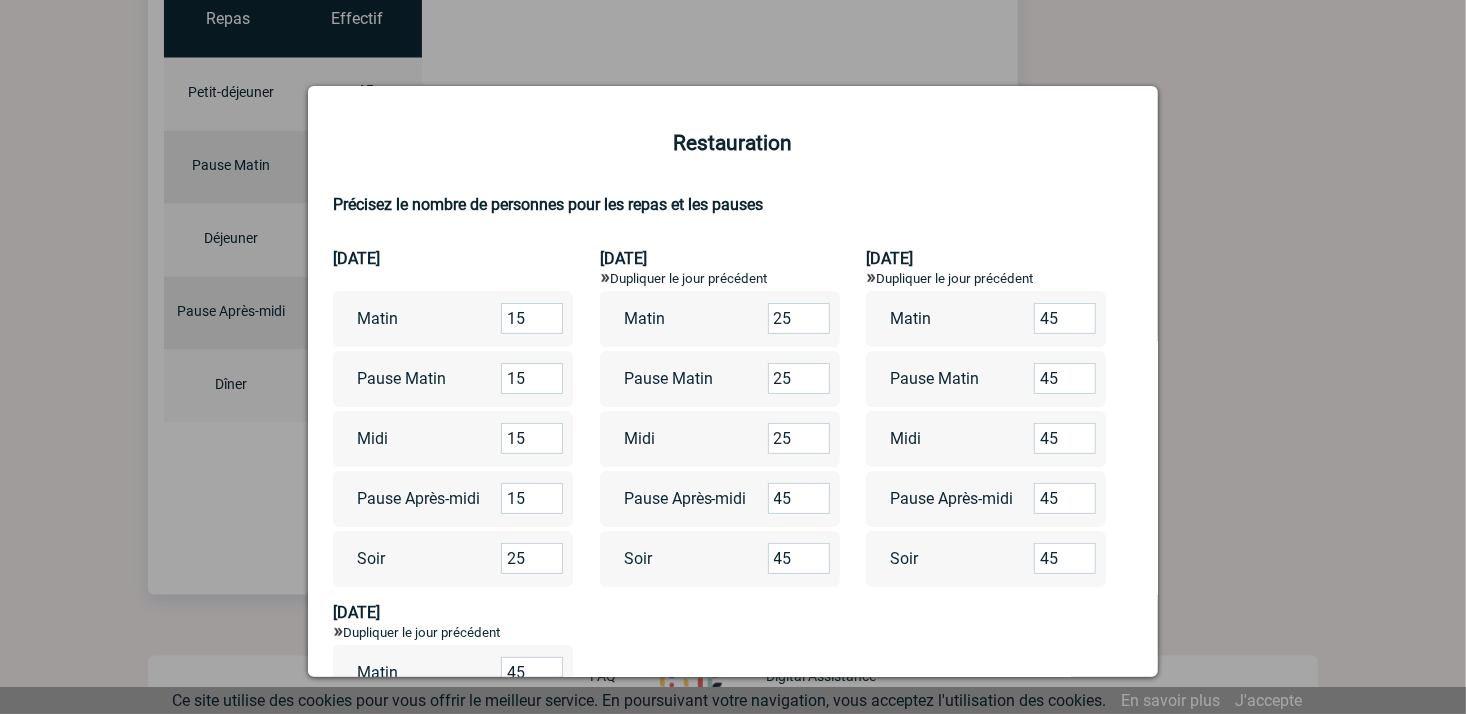 type on "25" 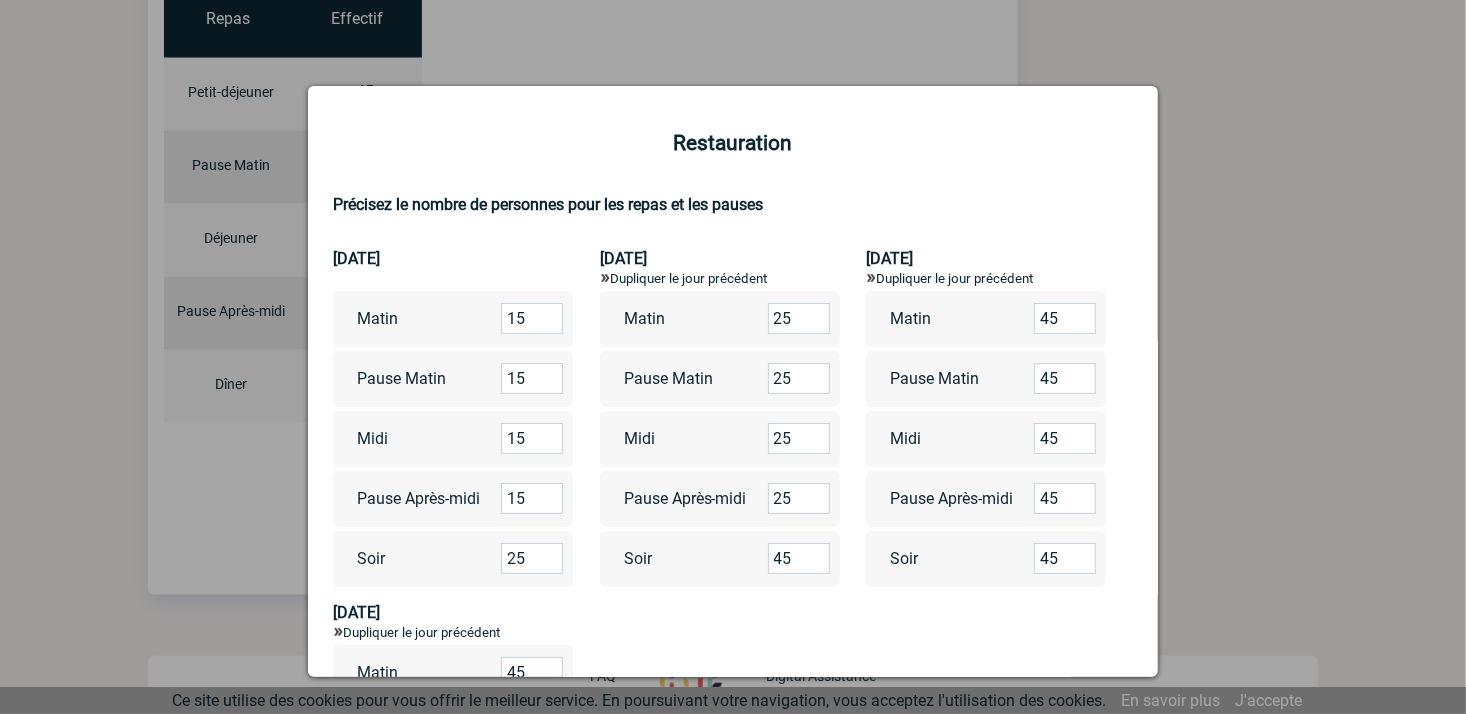 type on "25" 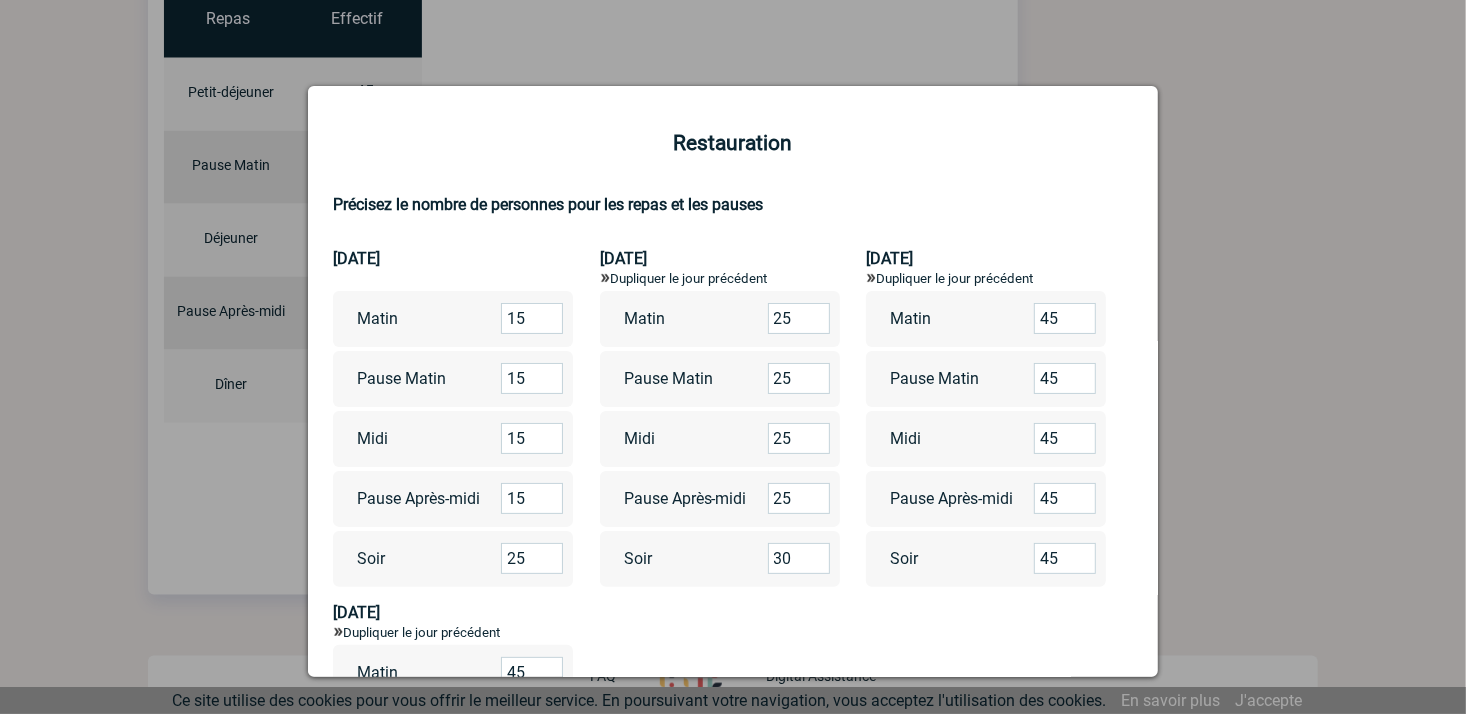 type on "30" 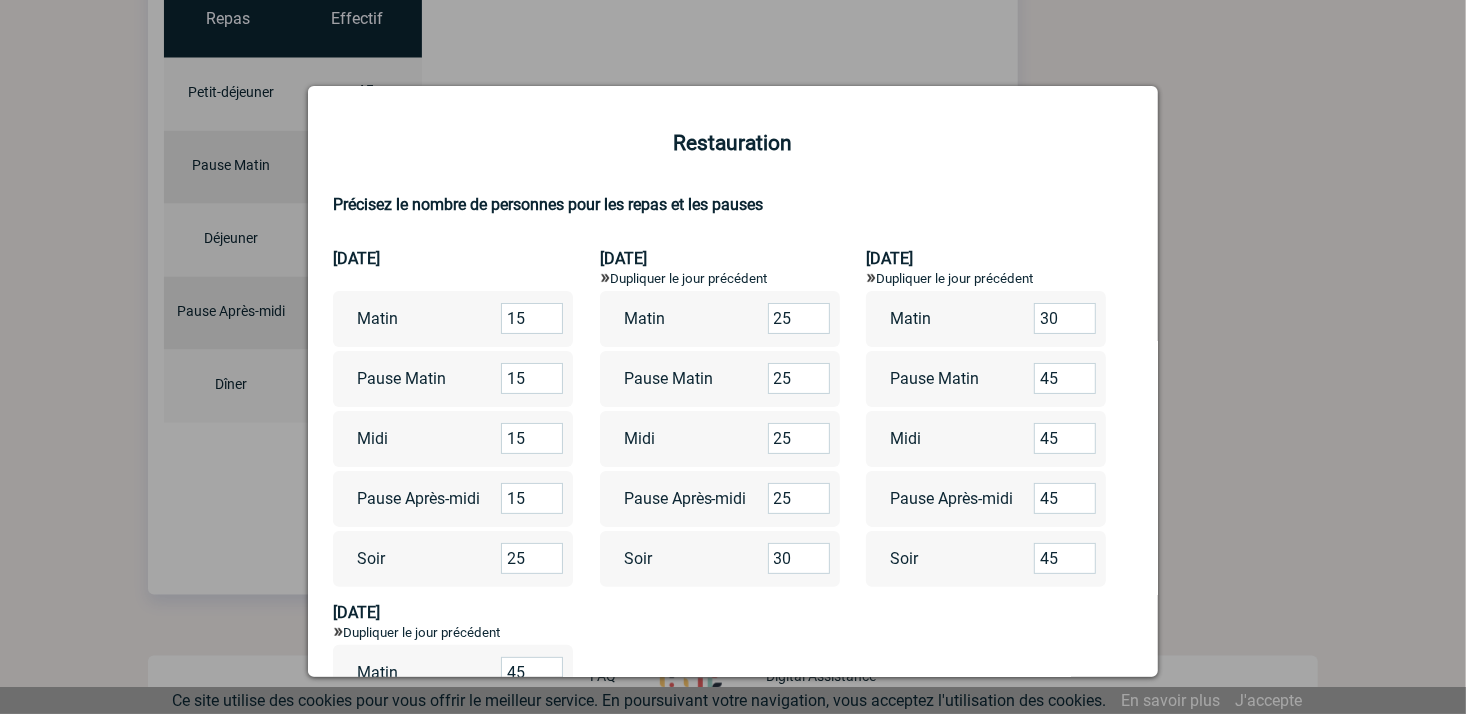 type on "30" 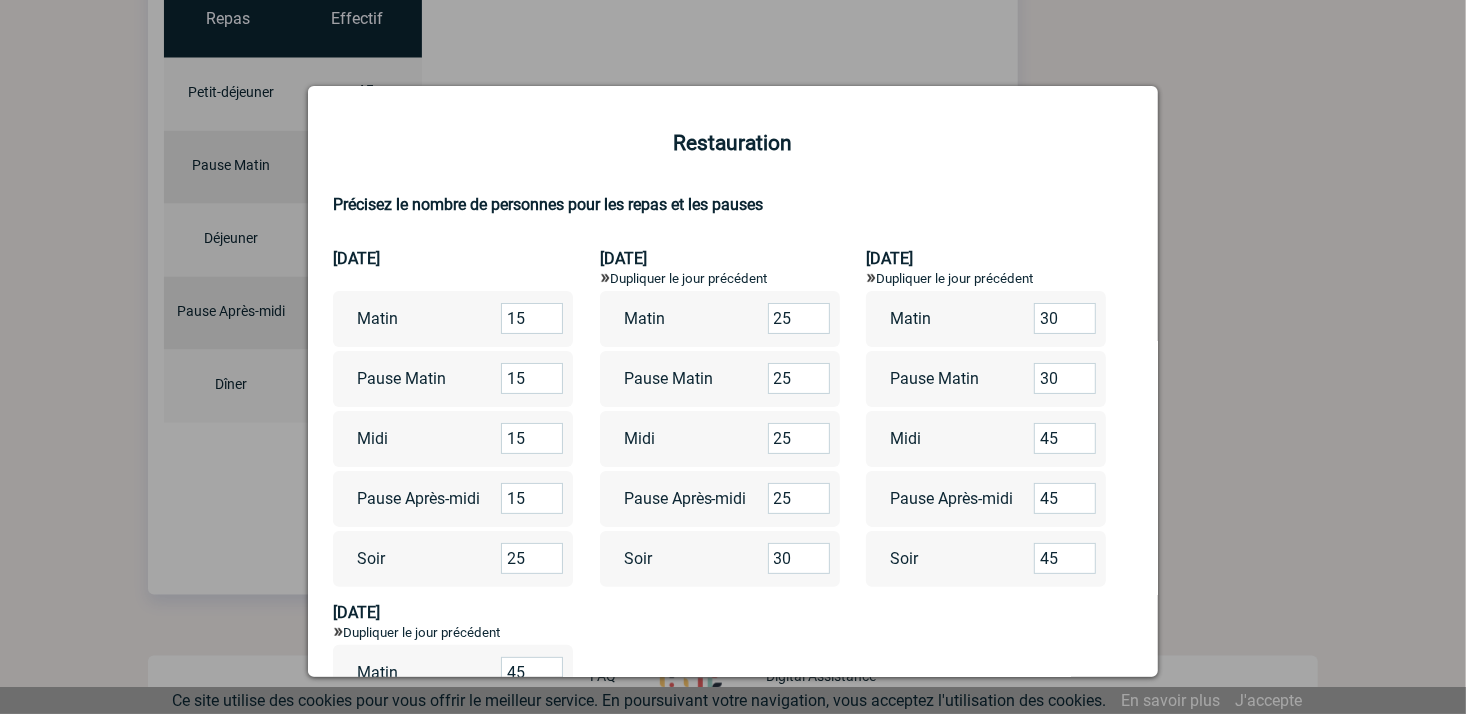 type on "30" 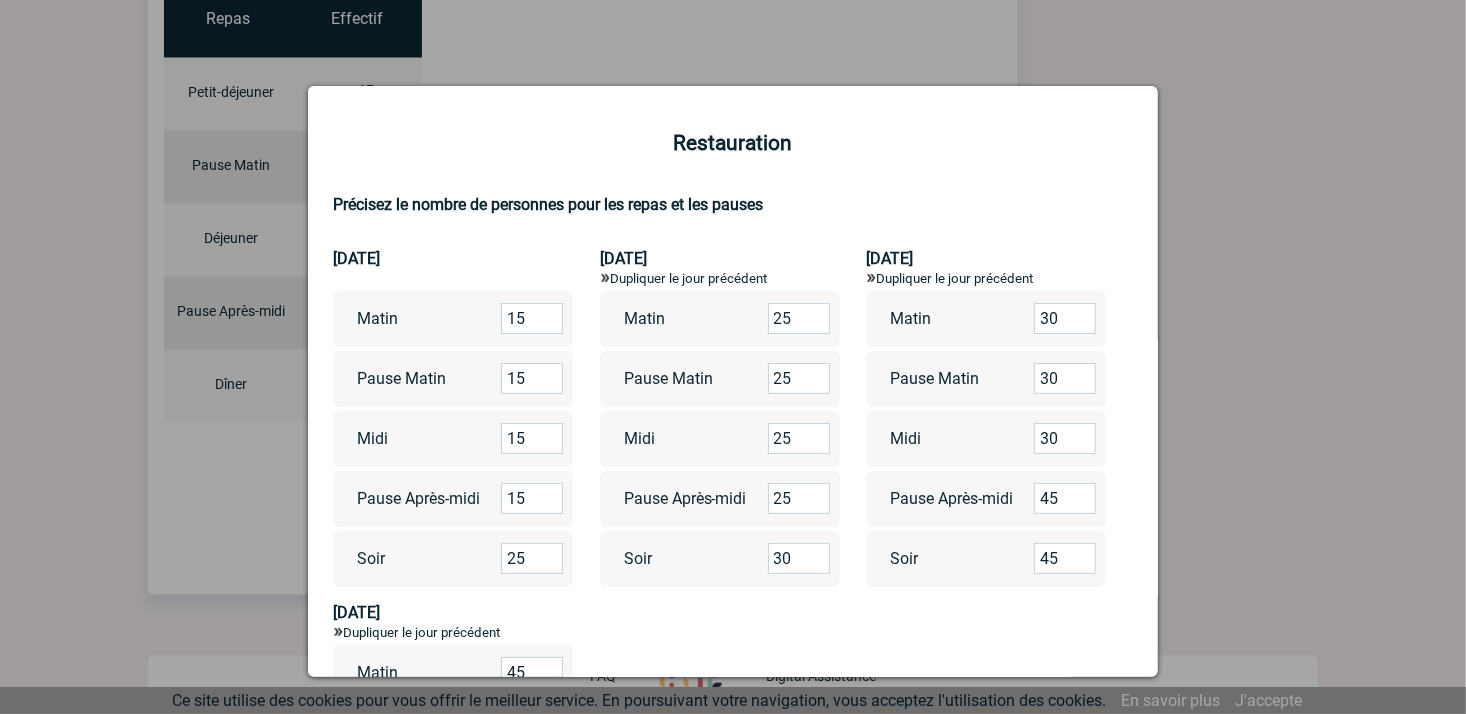 type on "30" 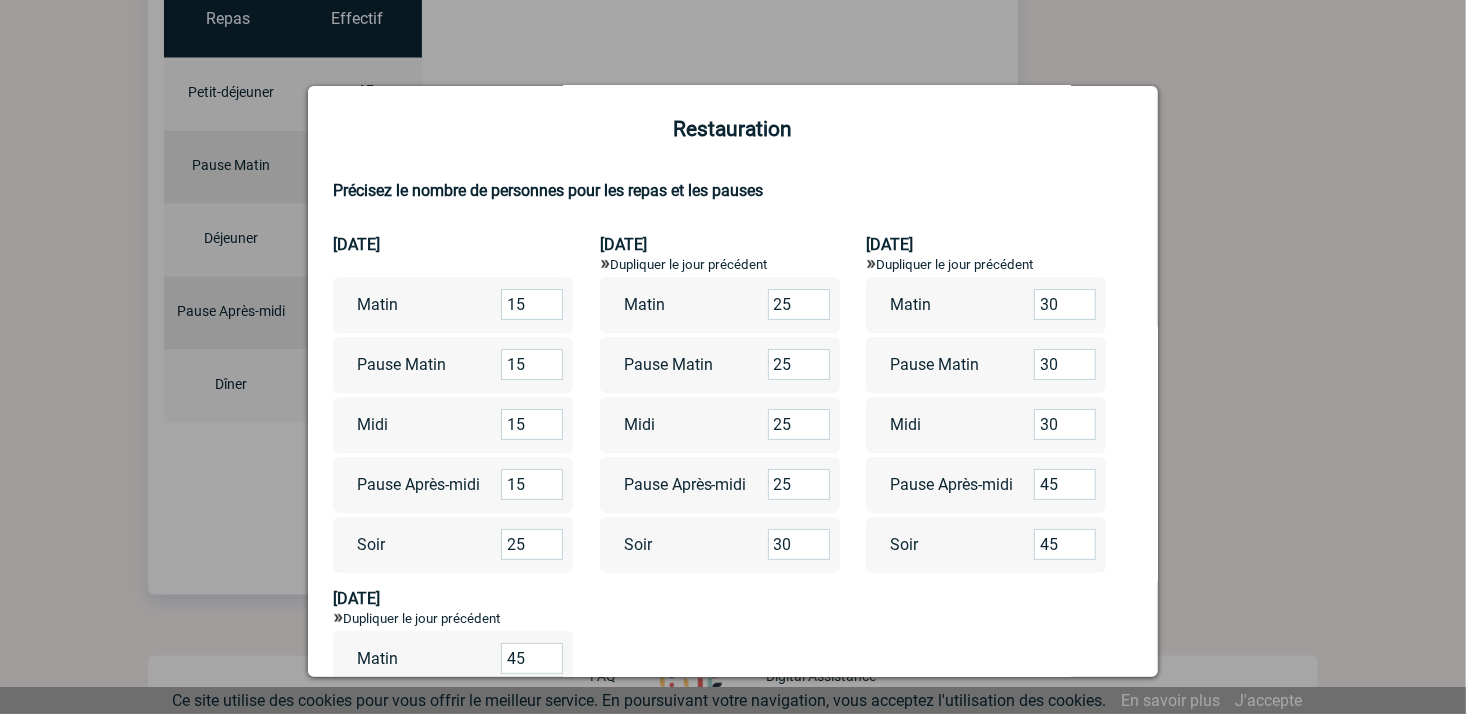 scroll, scrollTop: 354, scrollLeft: 0, axis: vertical 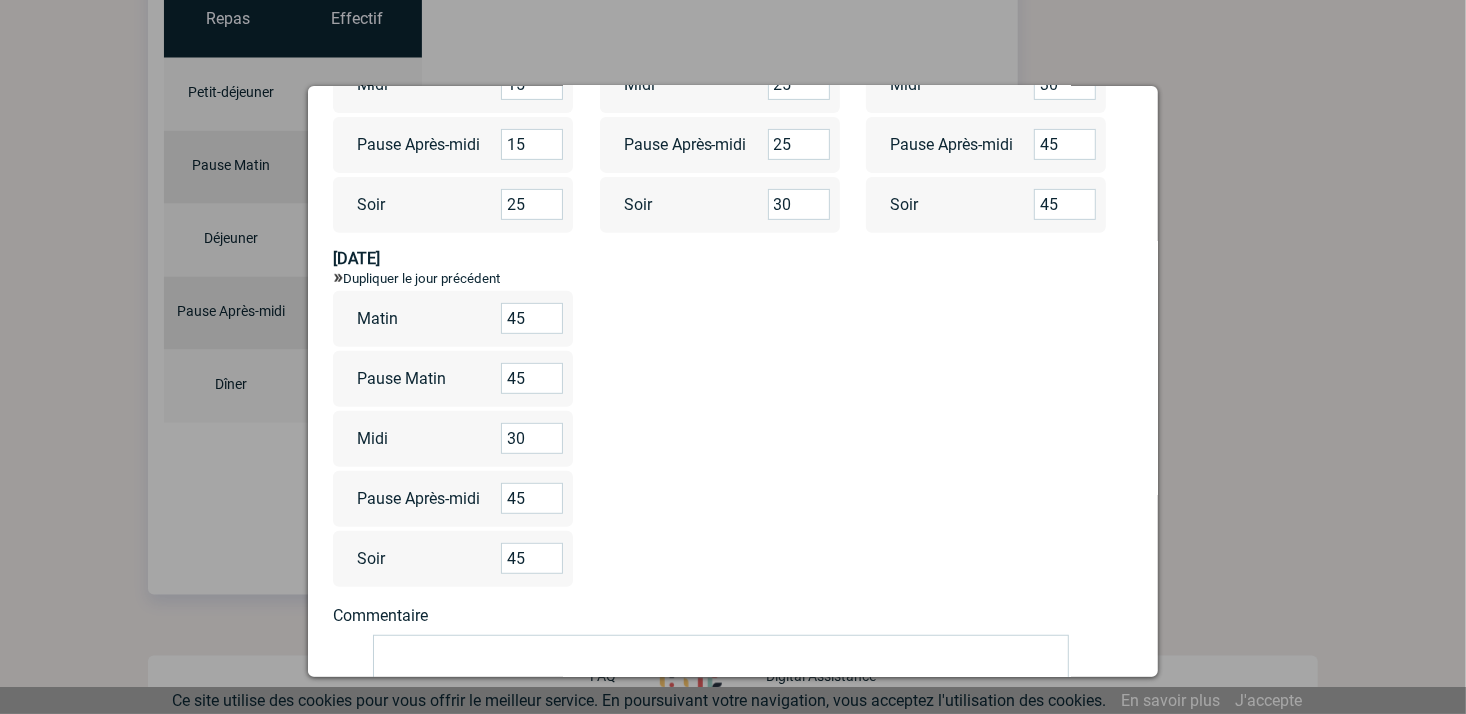 type on "30" 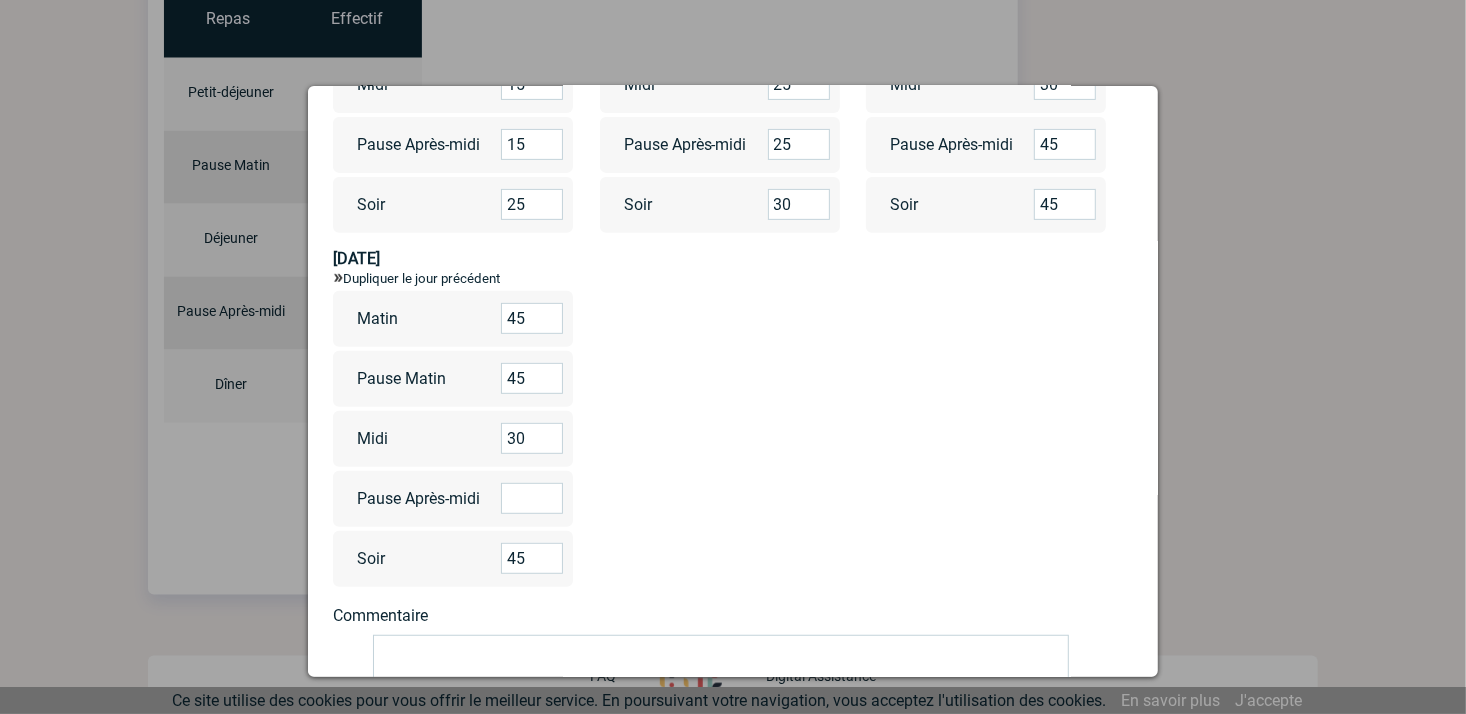 type 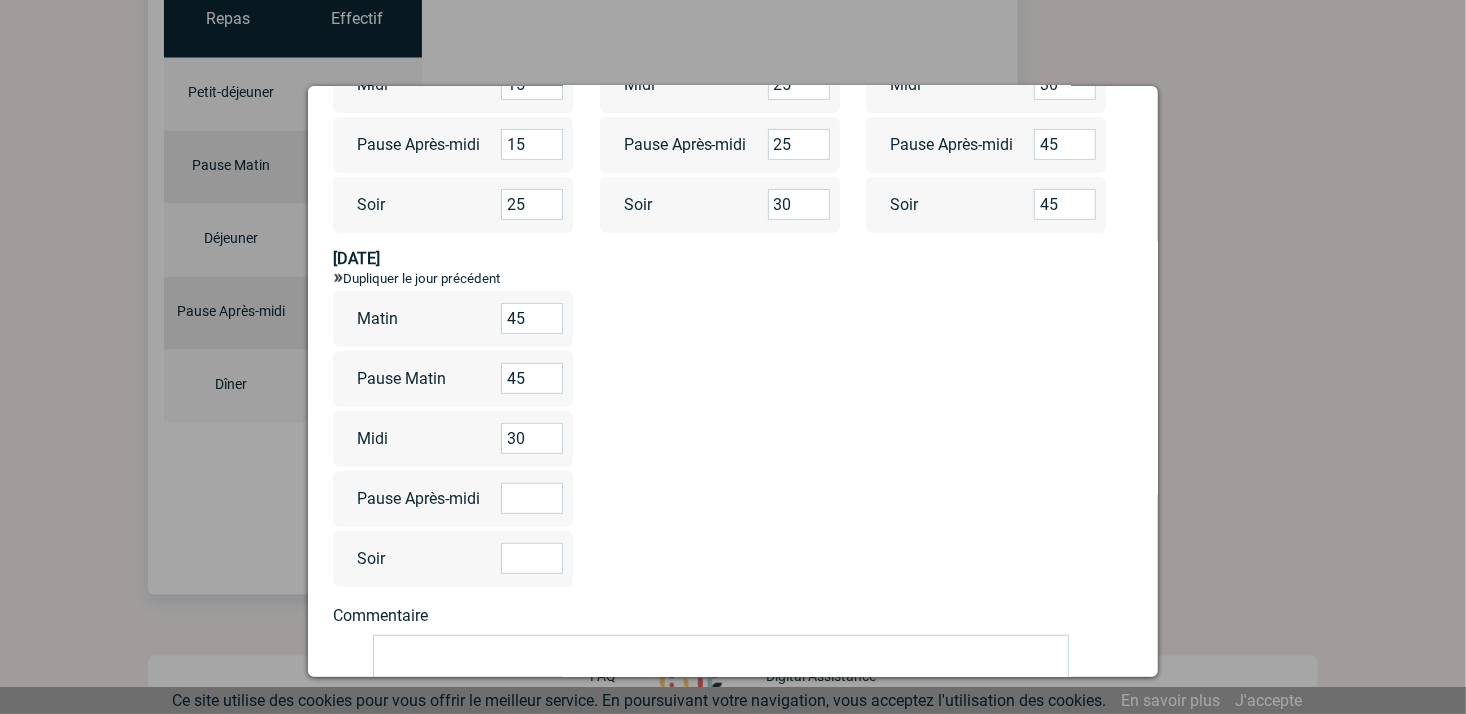 type 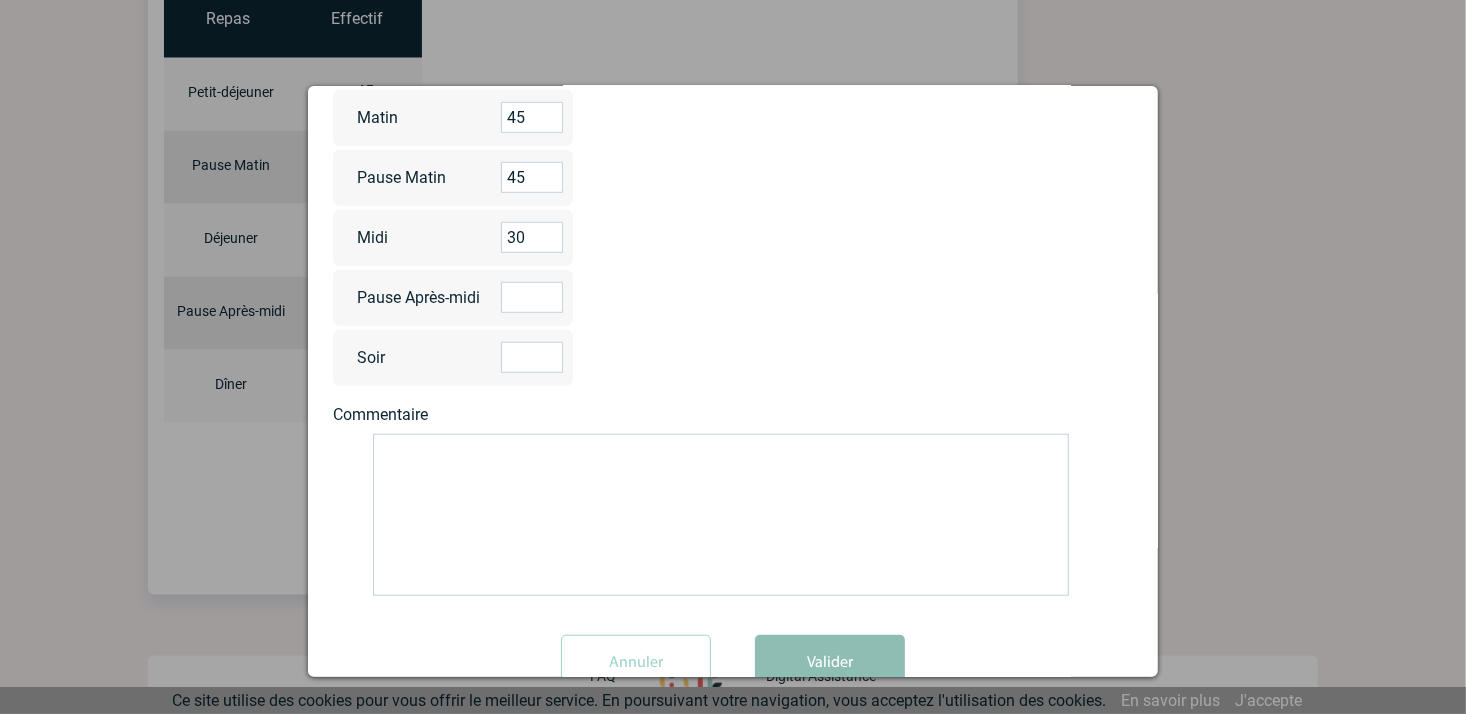 click on "Valider" at bounding box center (830, 663) 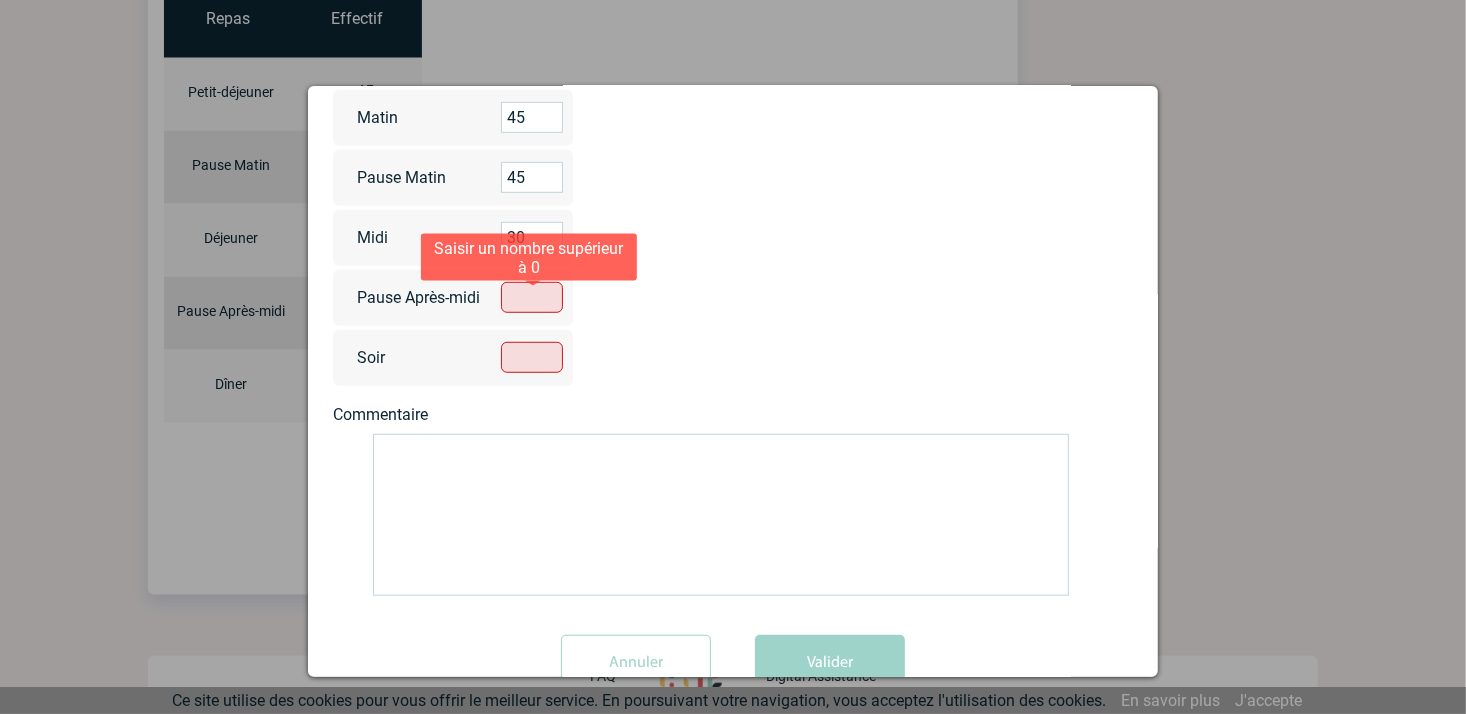click at bounding box center [532, 297] 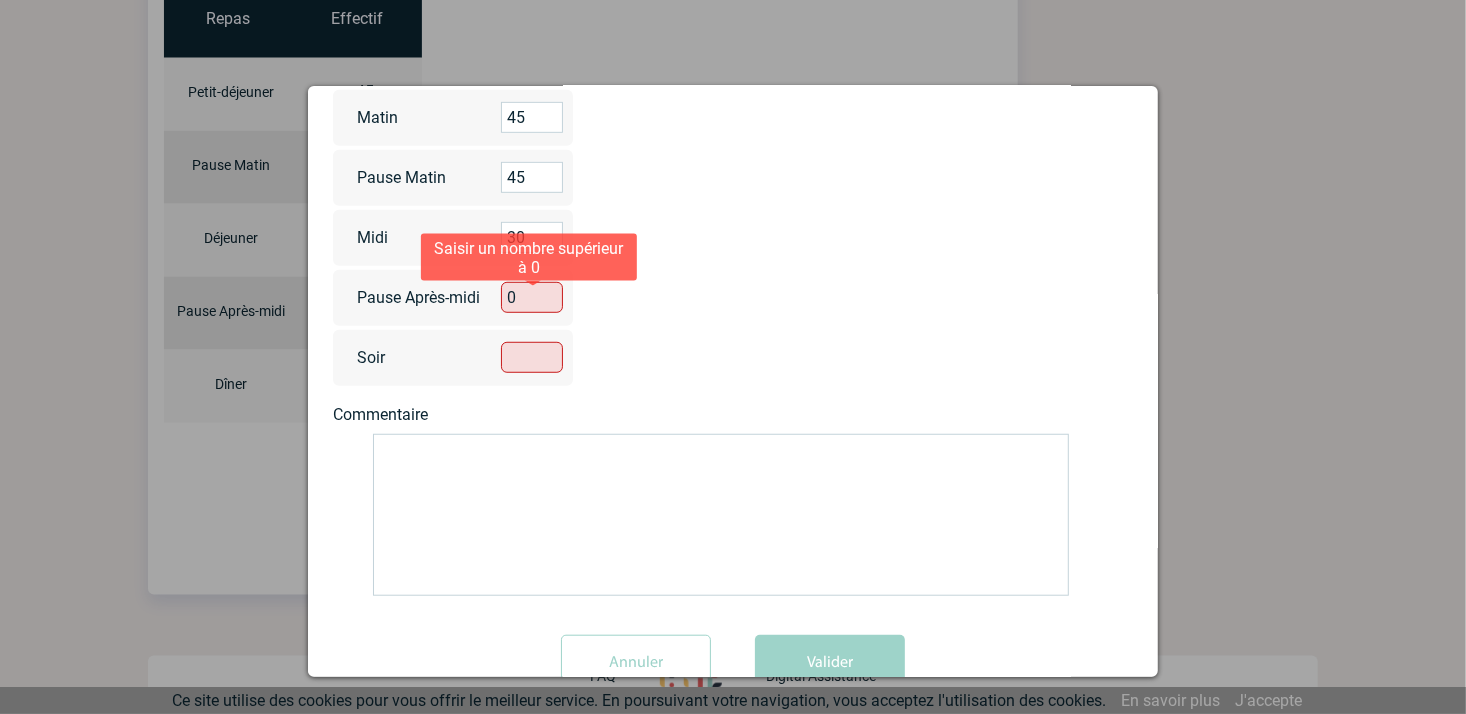 type on "0" 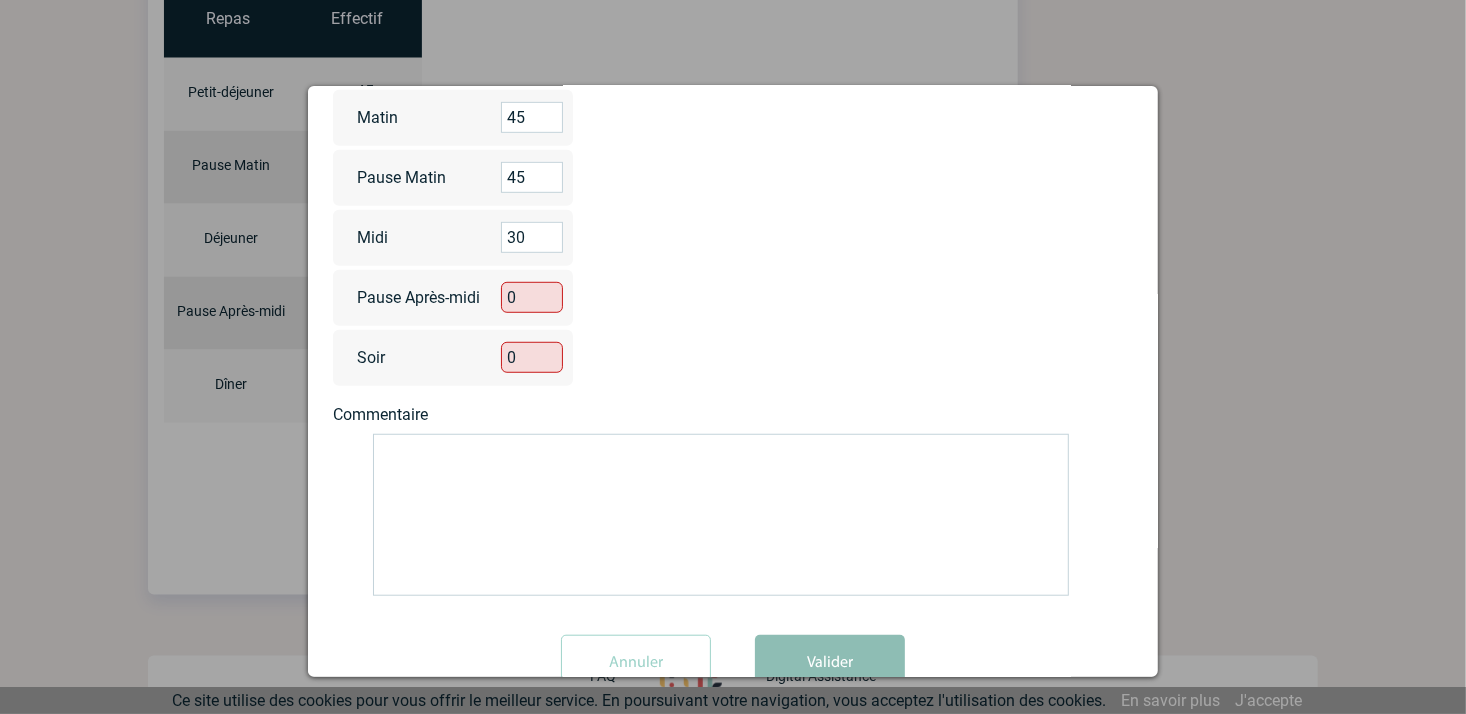 type on "0" 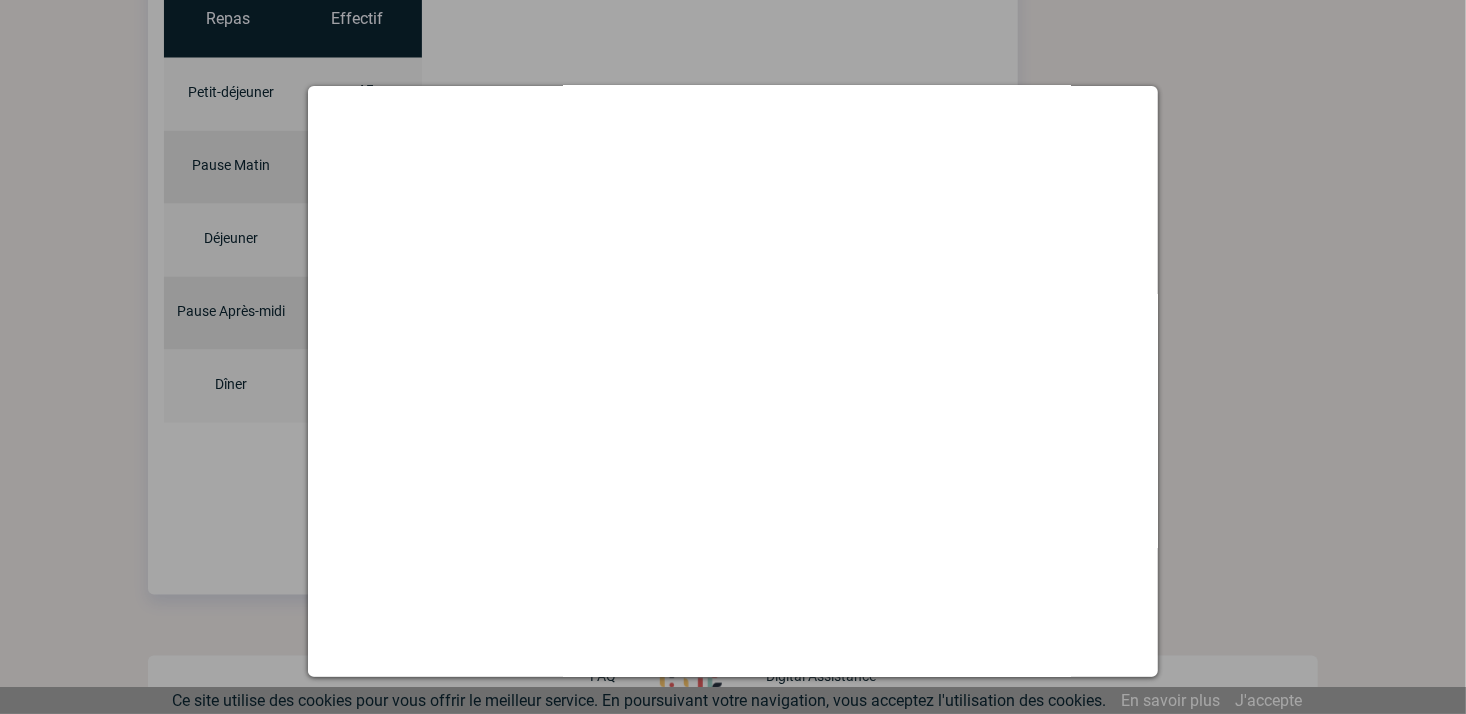 scroll, scrollTop: 0, scrollLeft: 0, axis: both 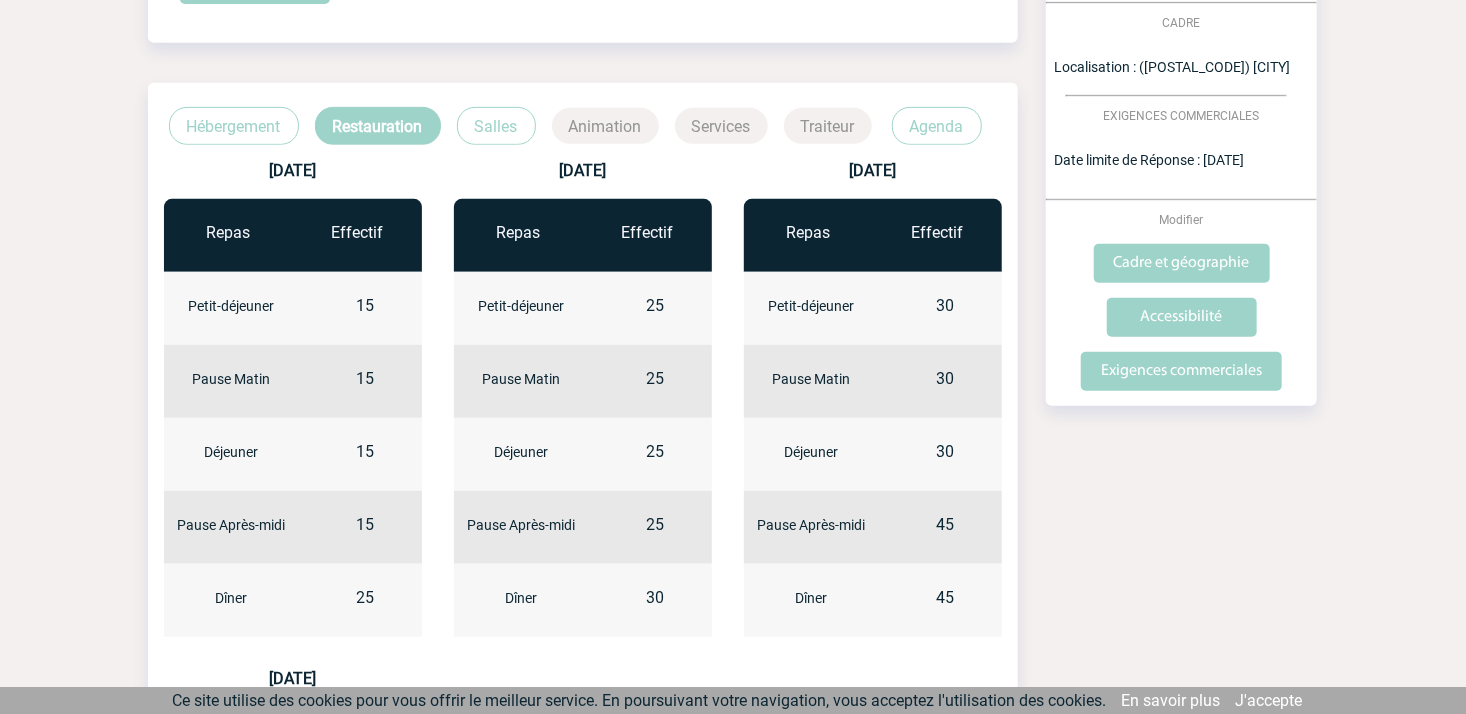 click on "Salles" at bounding box center [496, 126] 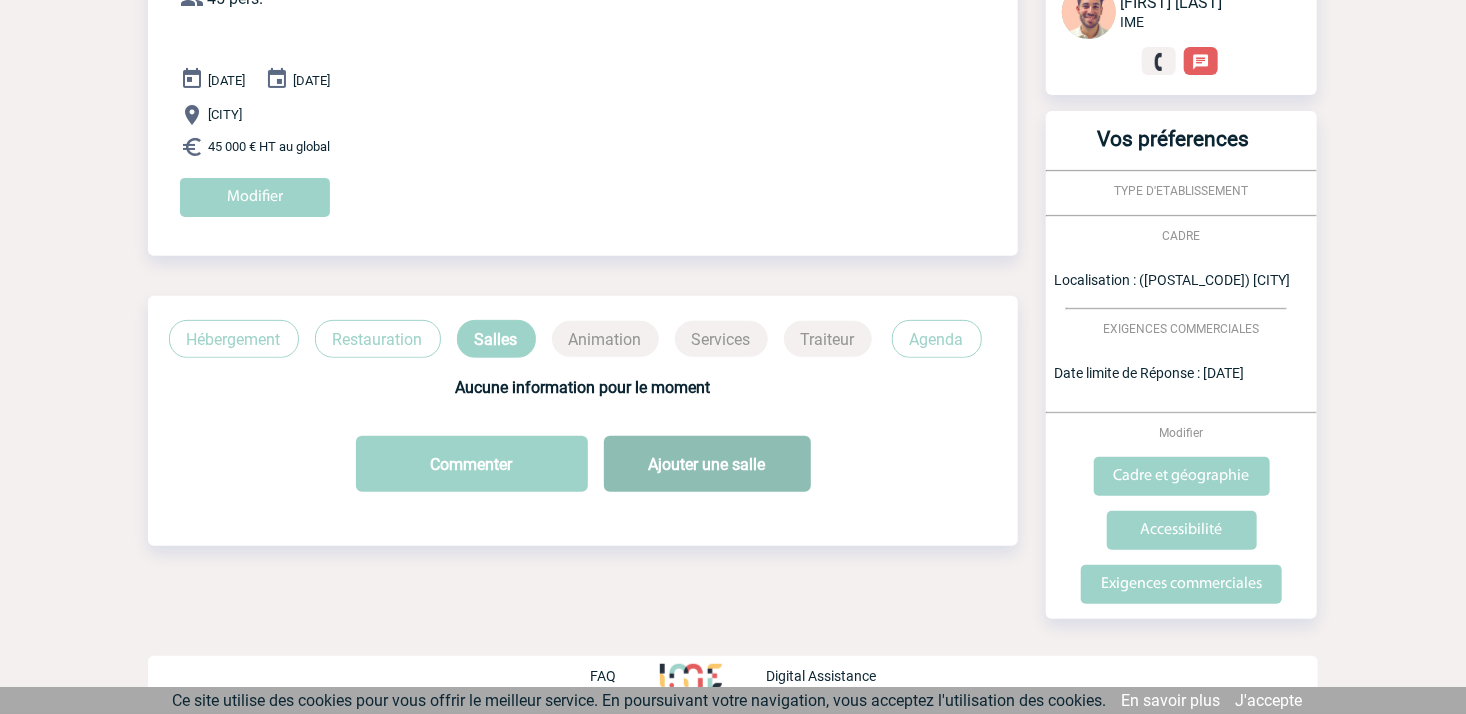 click on "Ajouter une salle" at bounding box center (707, 464) 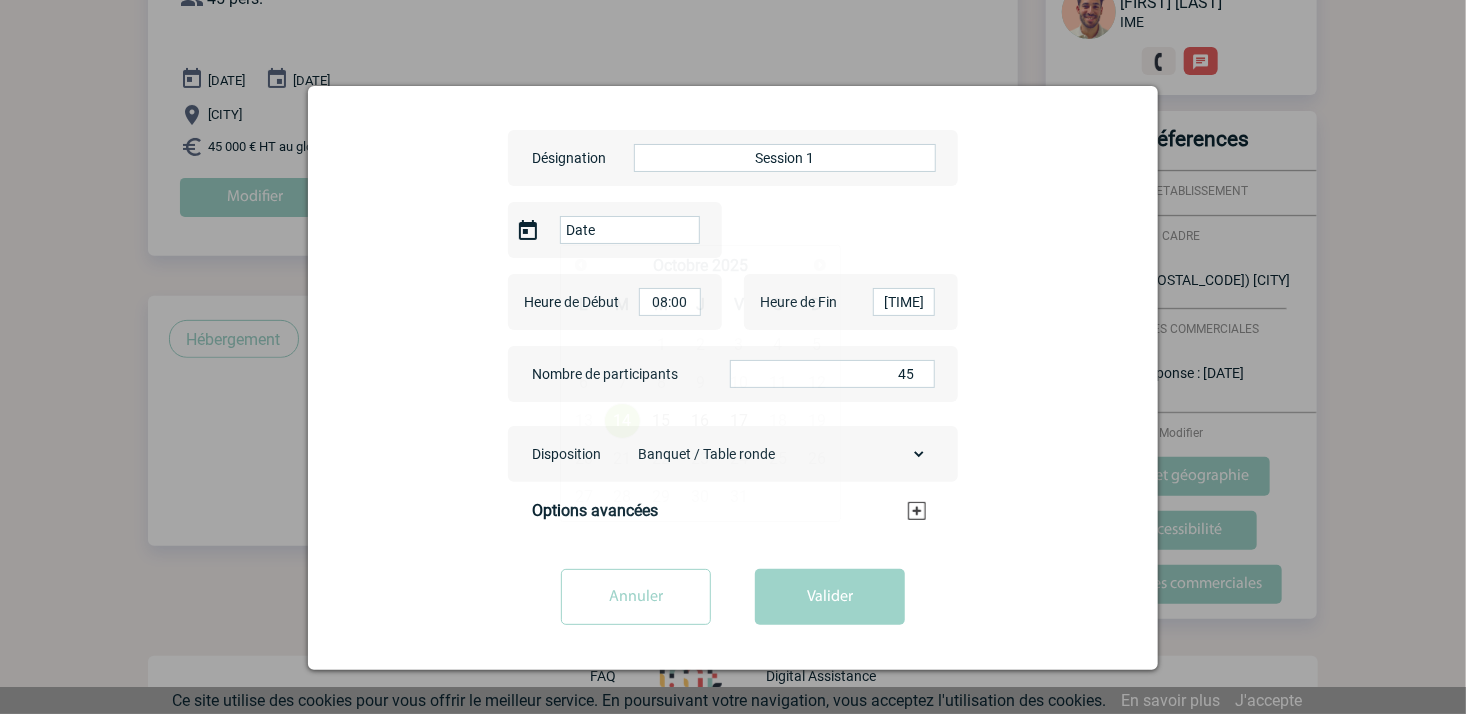 click on "Date" at bounding box center [630, 230] 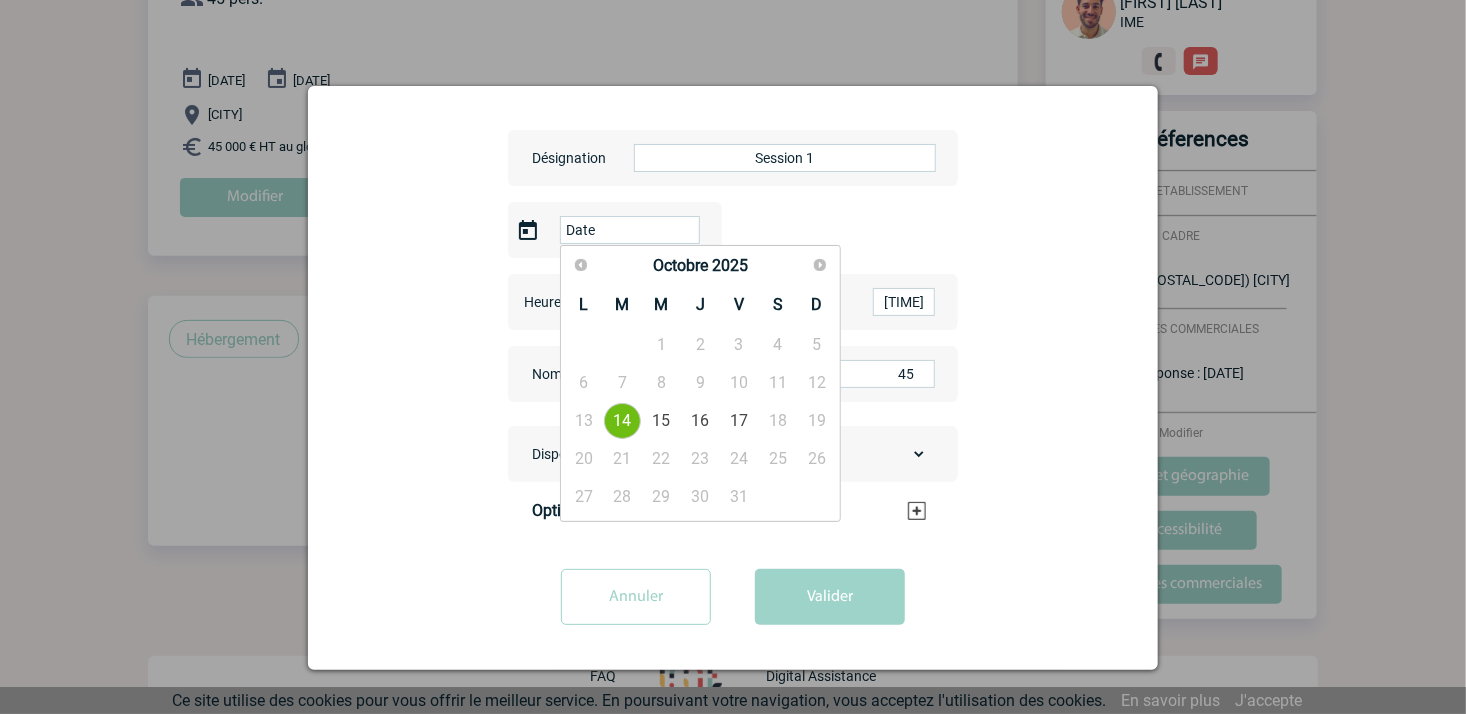 click on "14" at bounding box center (622, 421) 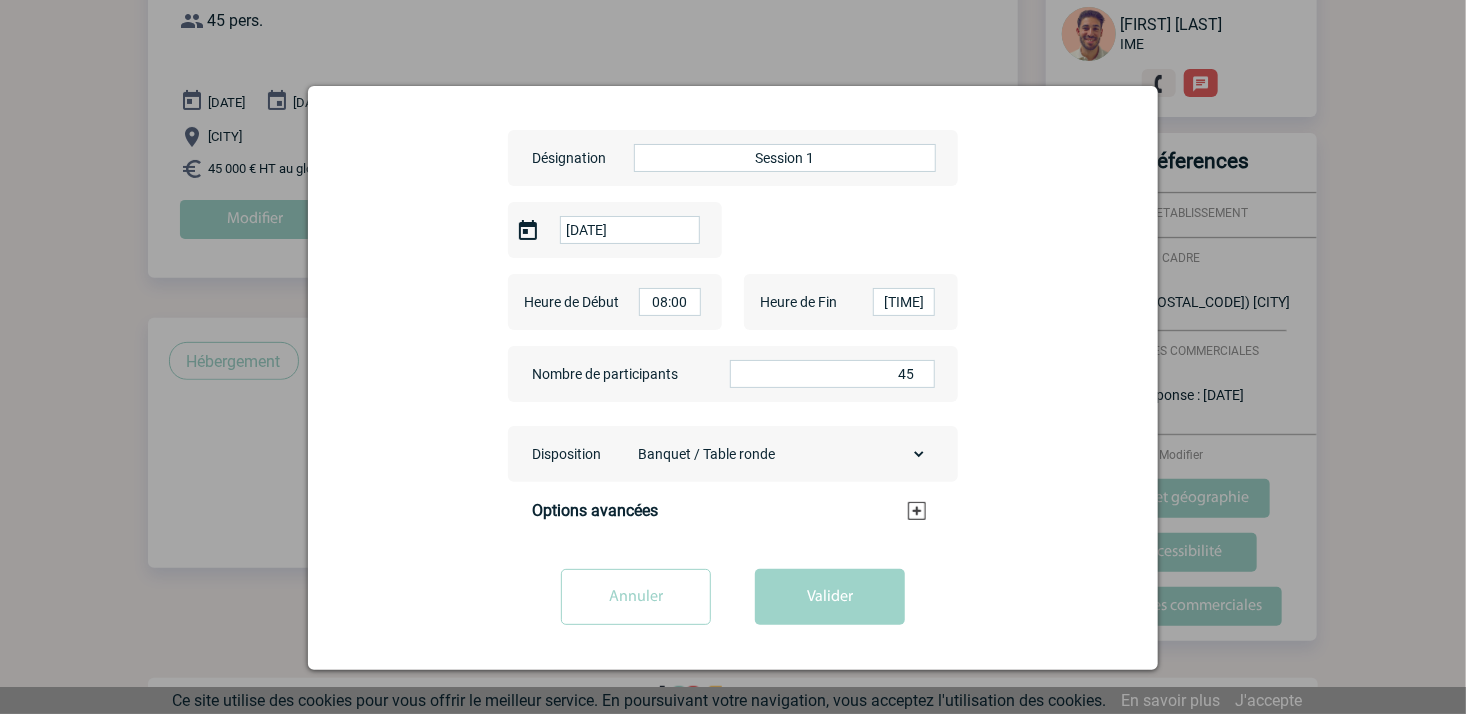 scroll, scrollTop: 186, scrollLeft: 0, axis: vertical 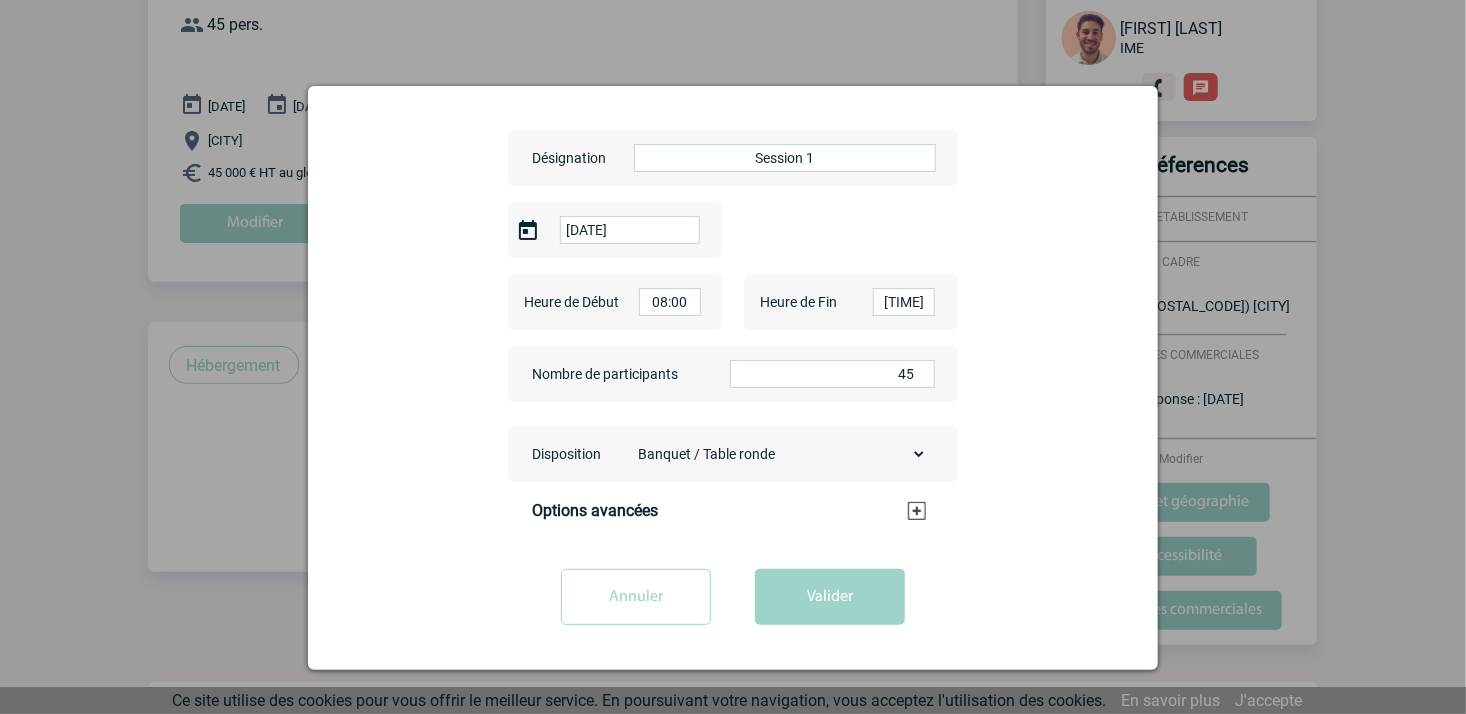 click on "Banquet / Table ronde U Théâtre Classe Cabaret / Demi-lune Cocktail Board" at bounding box center [778, 454] 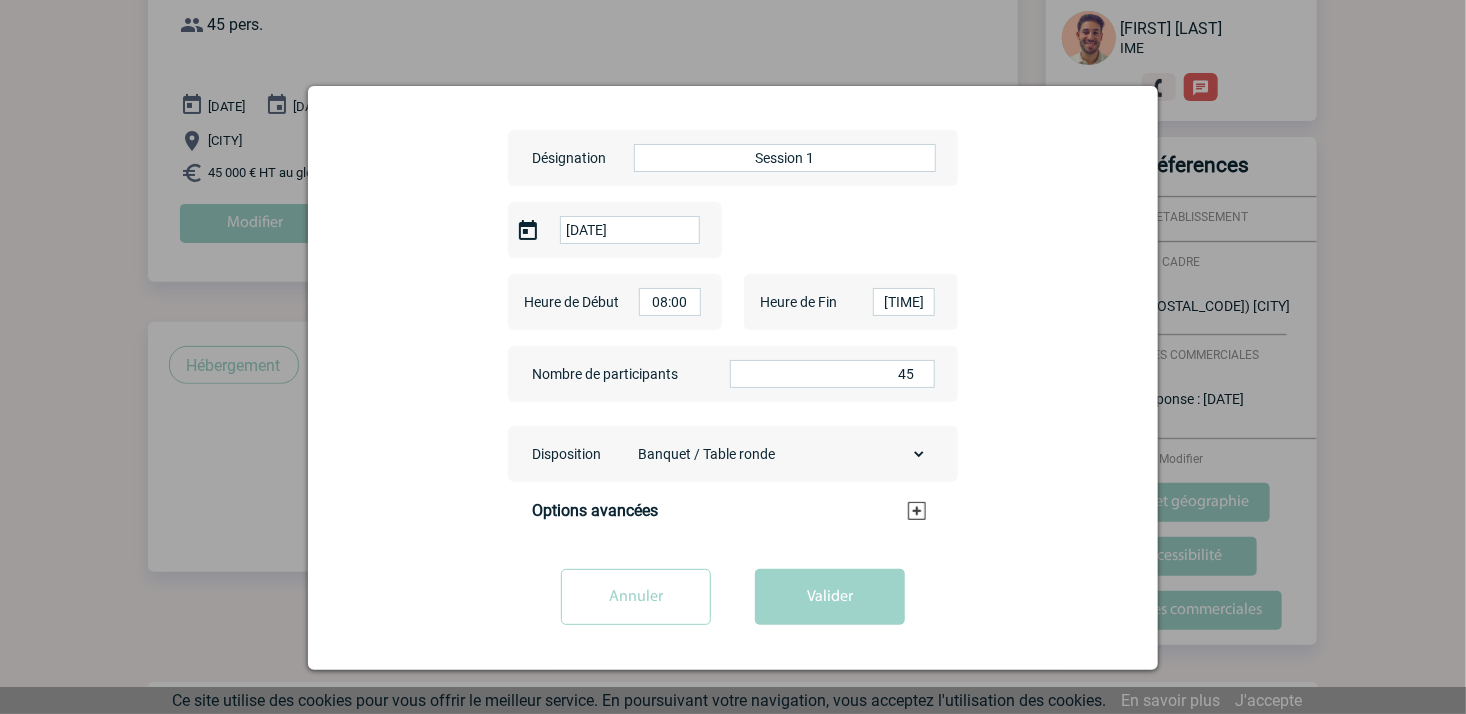 select on "3" 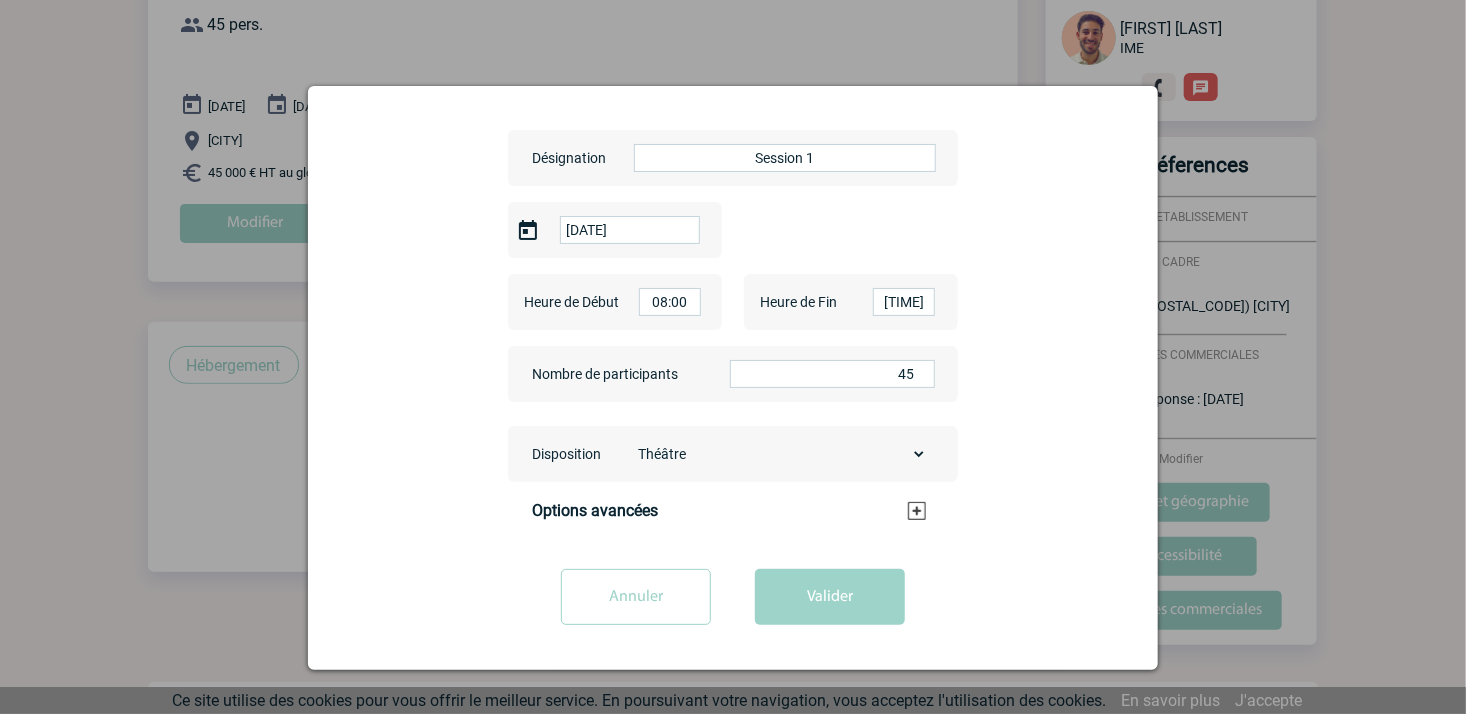 drag, startPoint x: 897, startPoint y: 380, endPoint x: 989, endPoint y: 358, distance: 94.59387 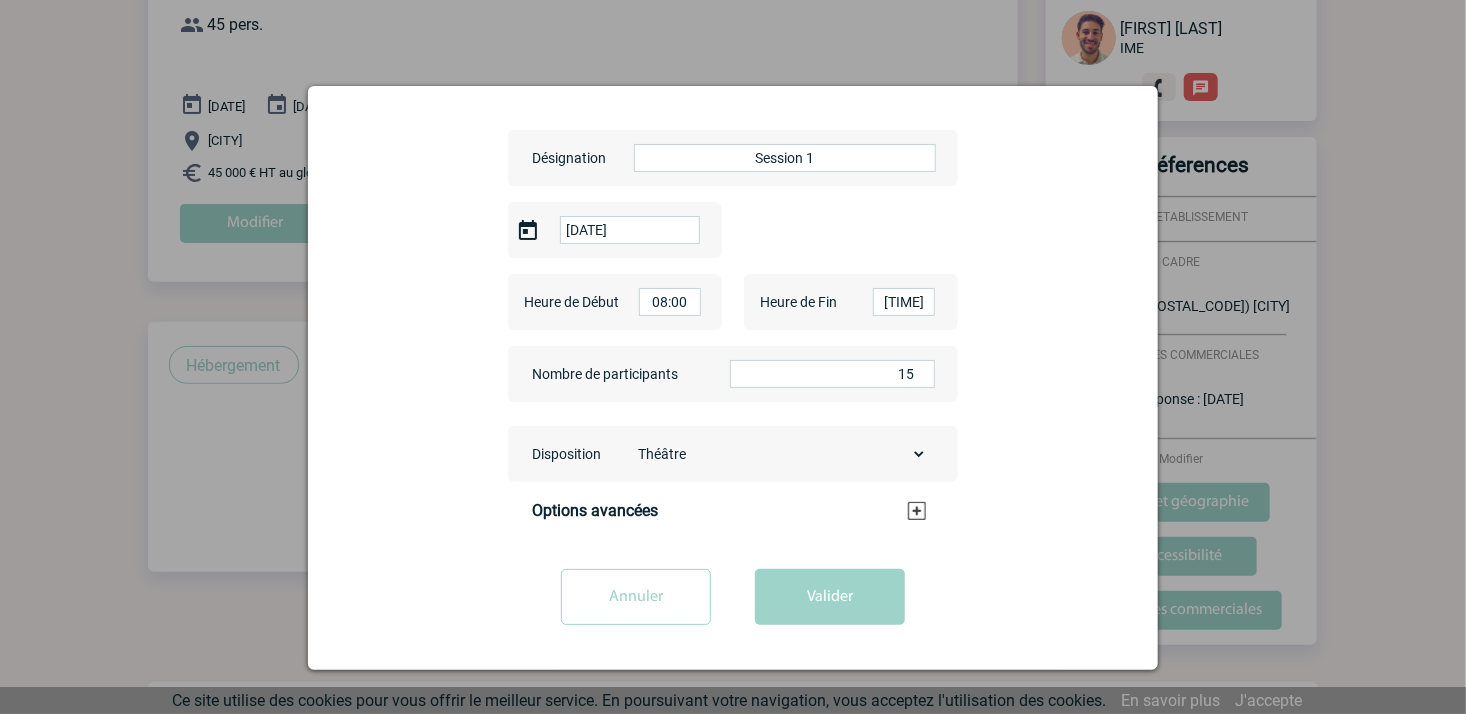 type on "15" 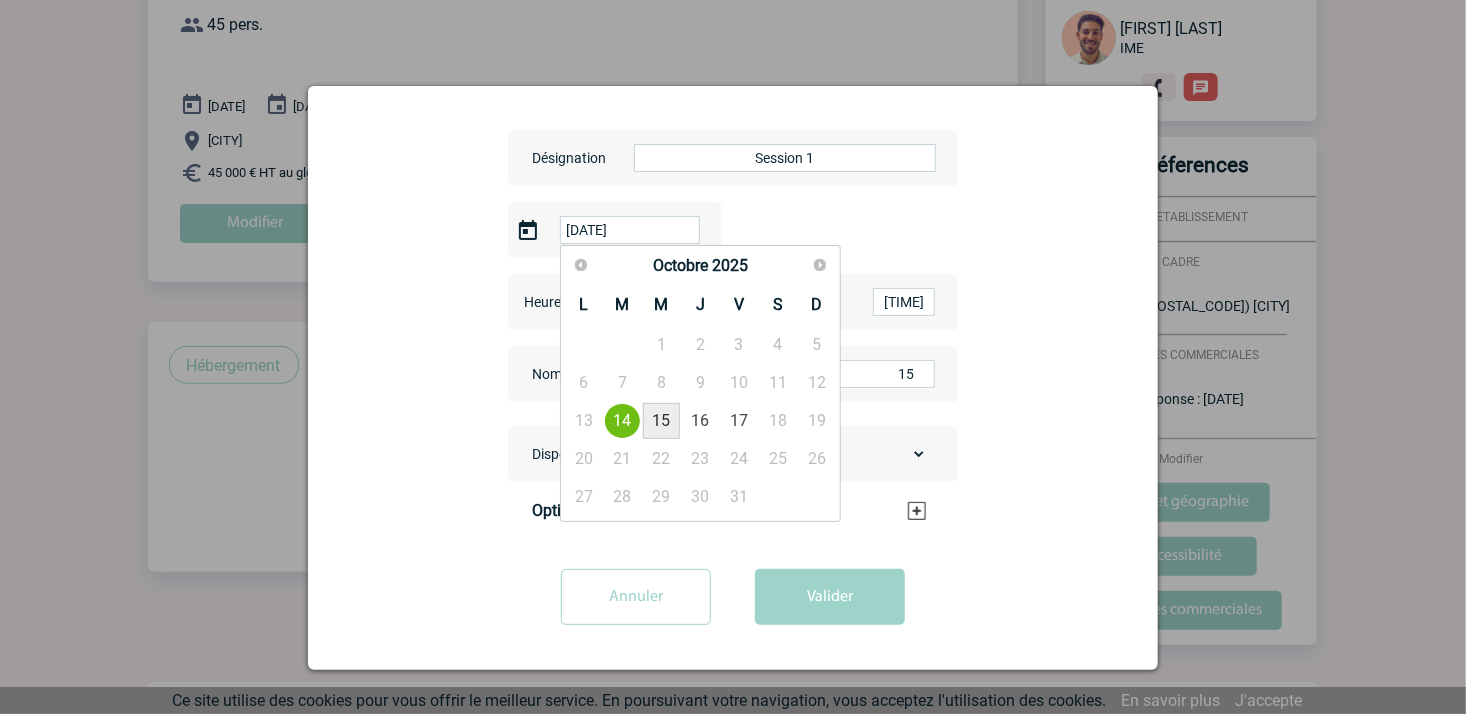 click on "15" at bounding box center [661, 421] 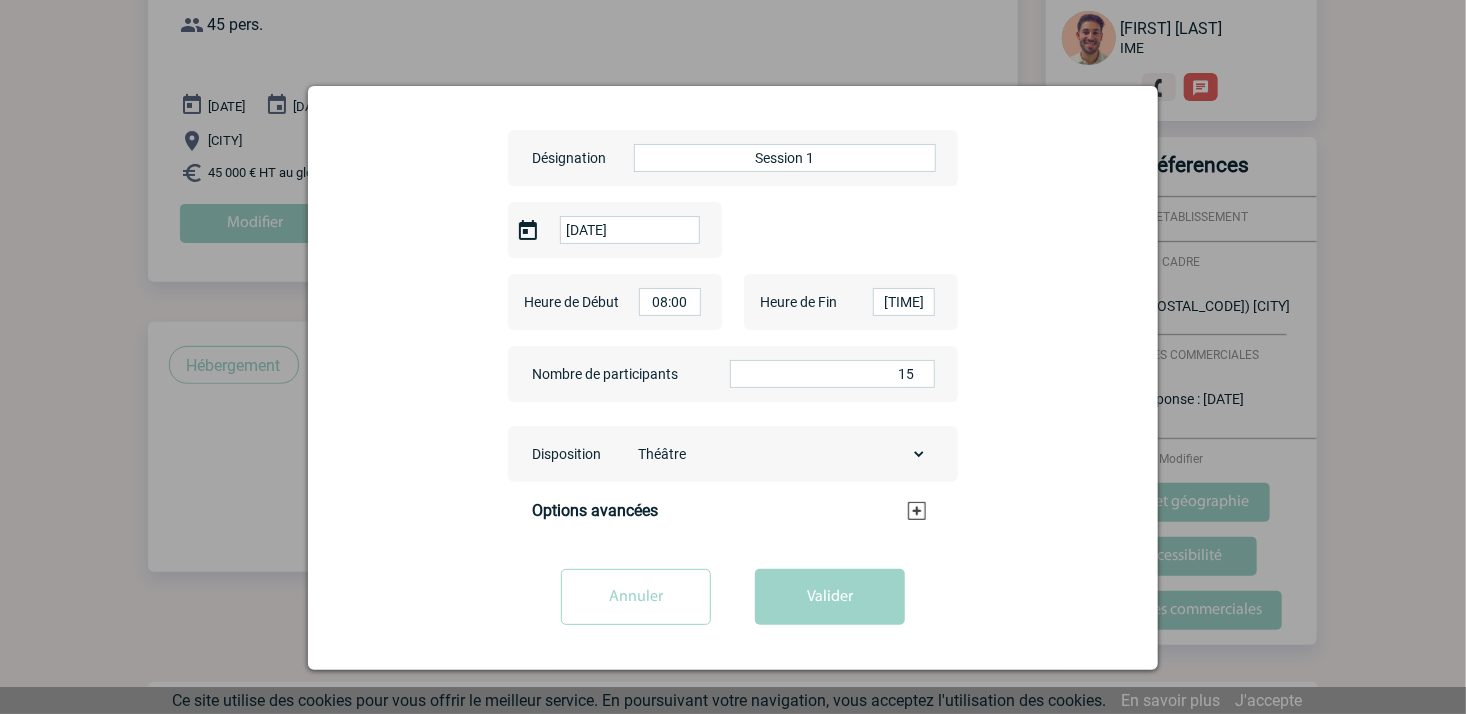 click on "Options avancées" at bounding box center [729, 510] 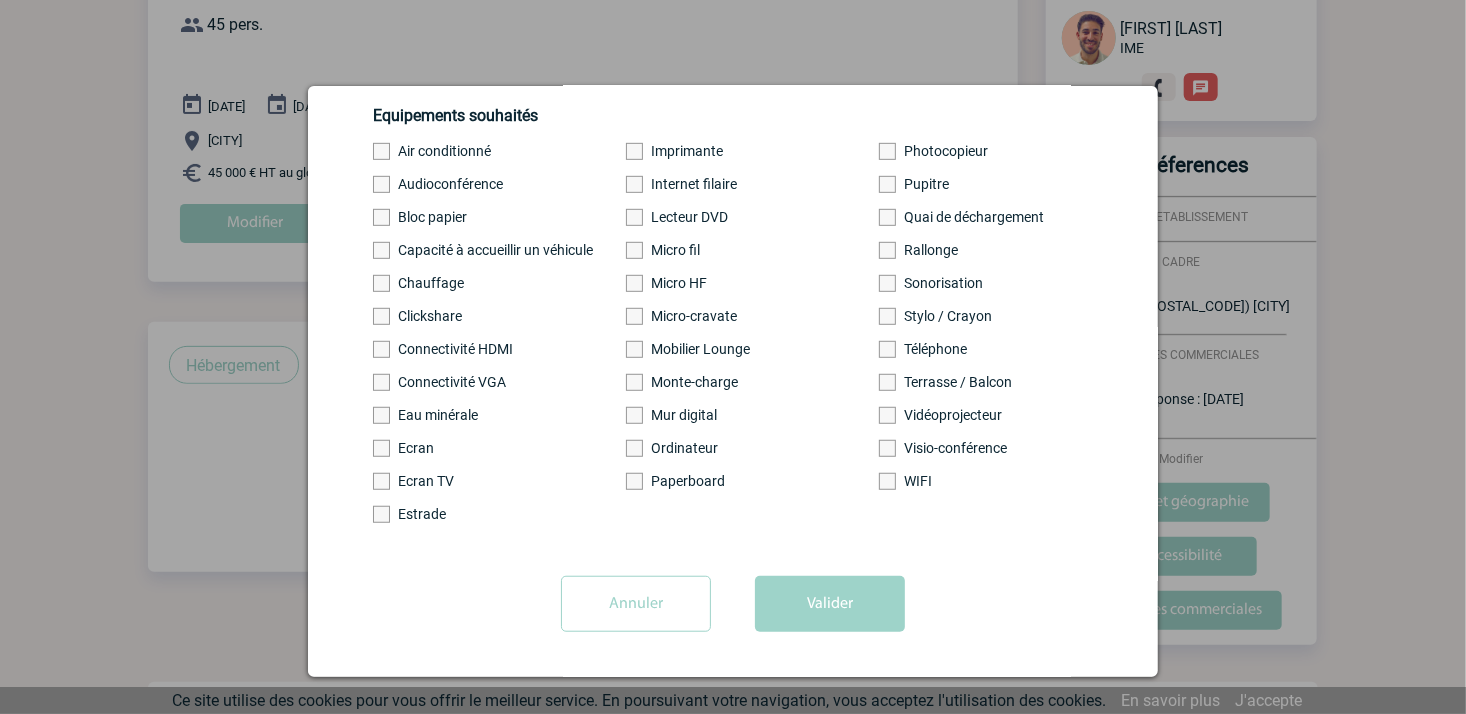 scroll, scrollTop: 527, scrollLeft: 0, axis: vertical 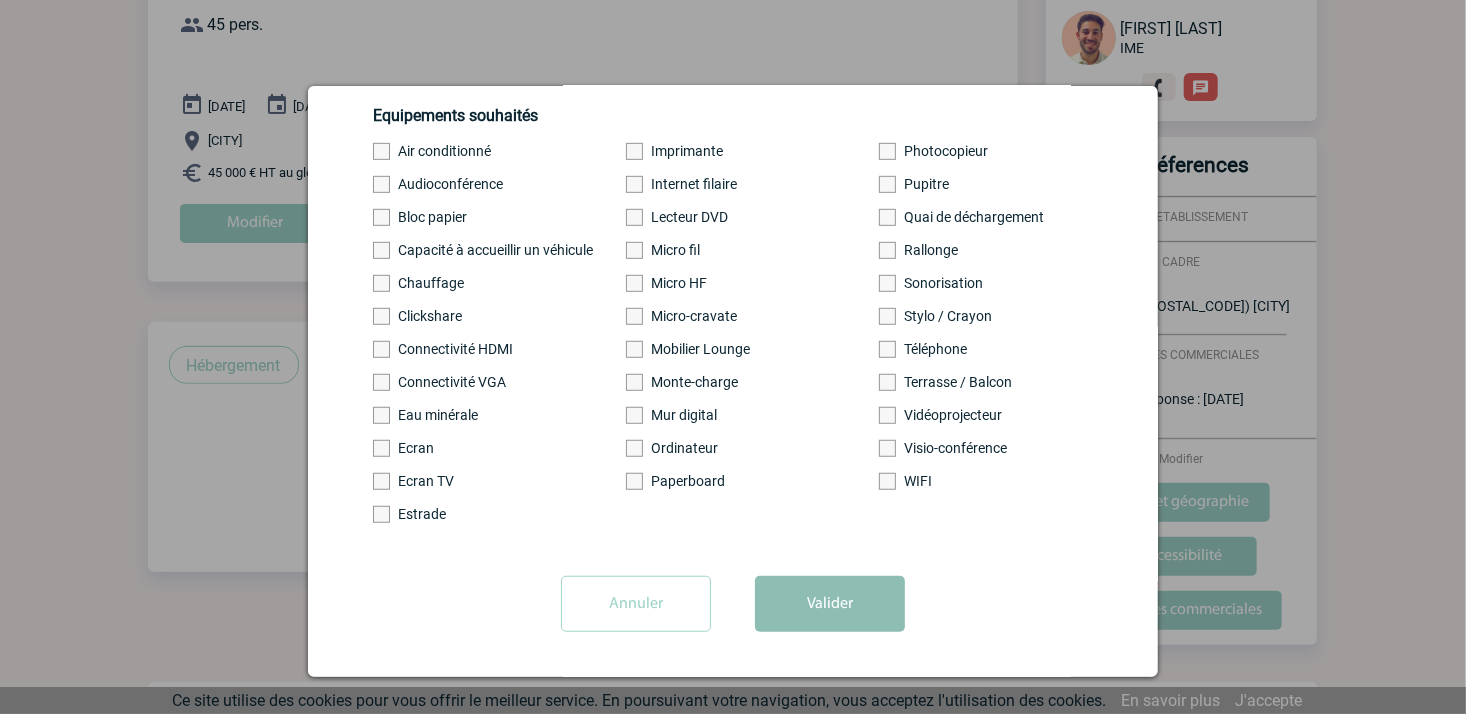 click on "Valider" at bounding box center (830, 604) 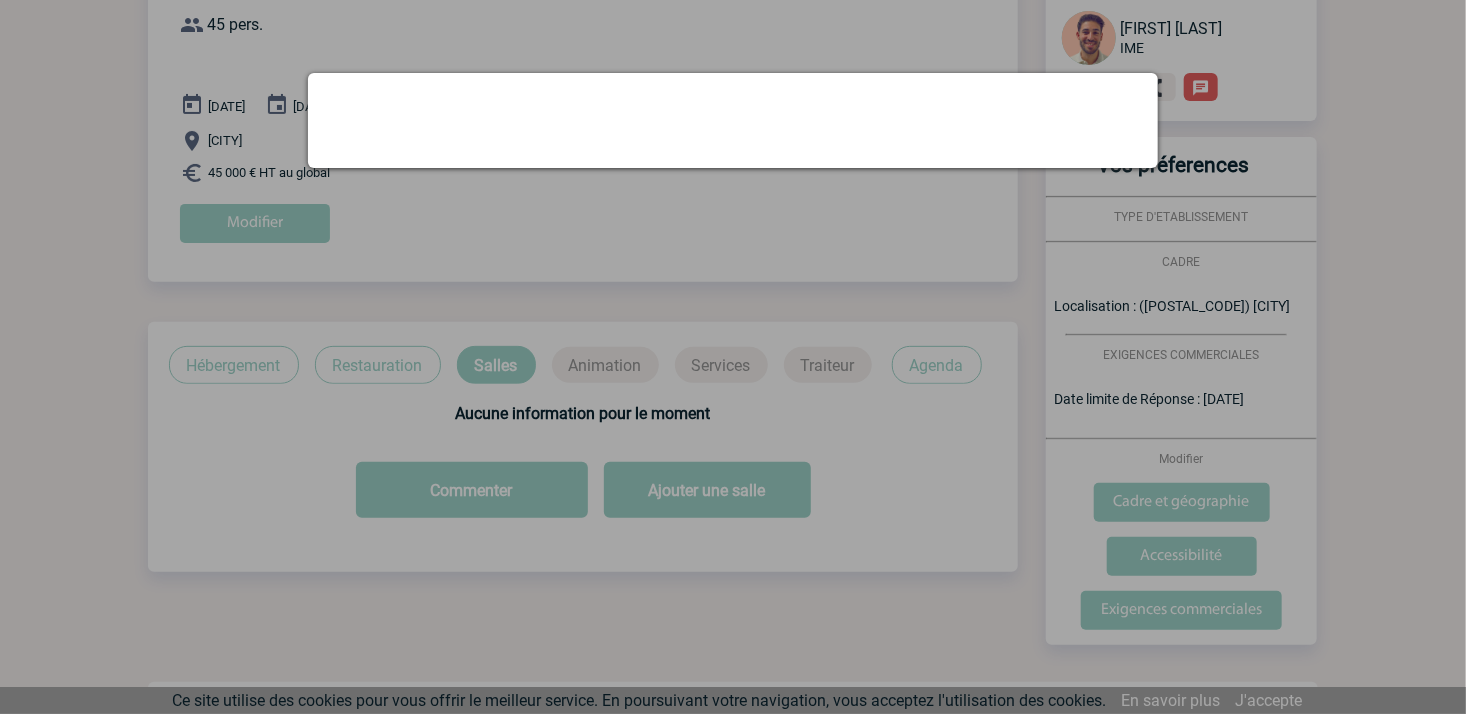 scroll, scrollTop: 0, scrollLeft: 0, axis: both 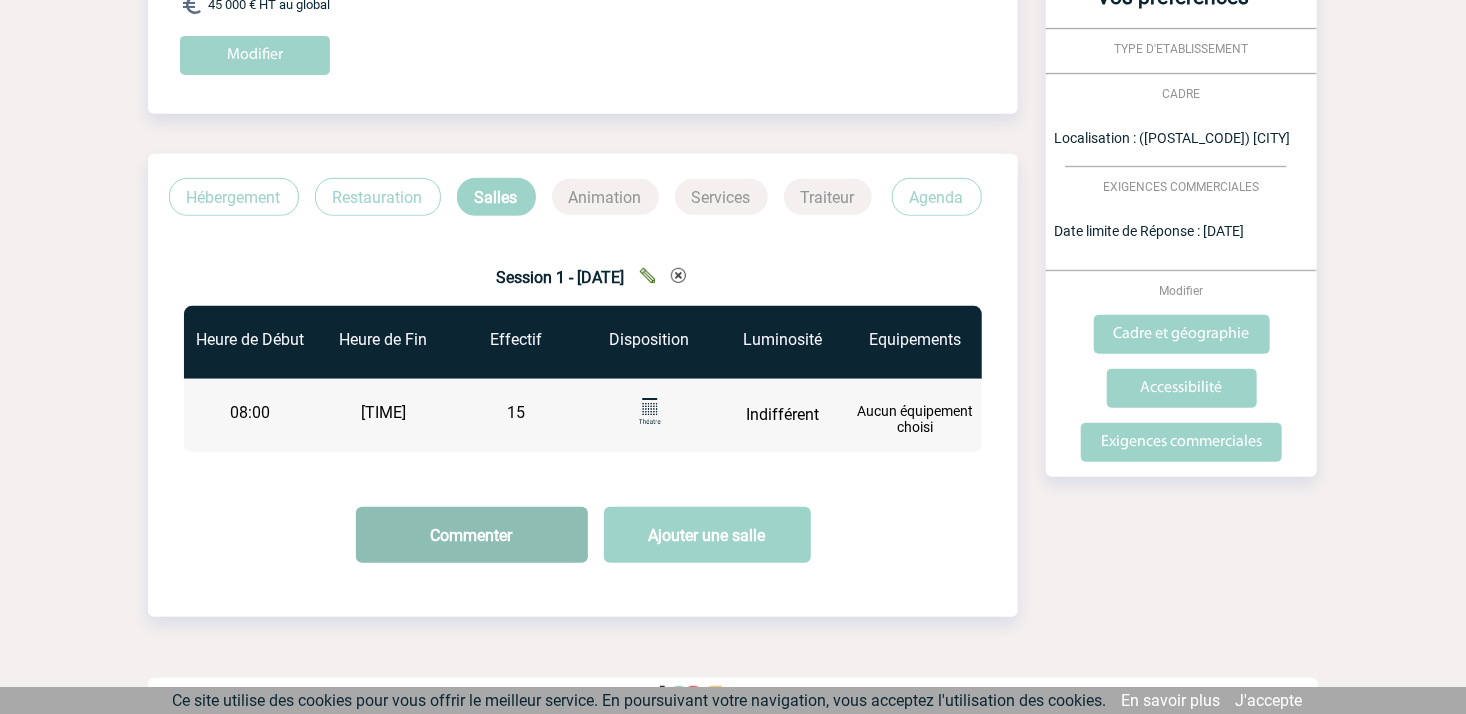 click on "Commenter" at bounding box center [472, 535] 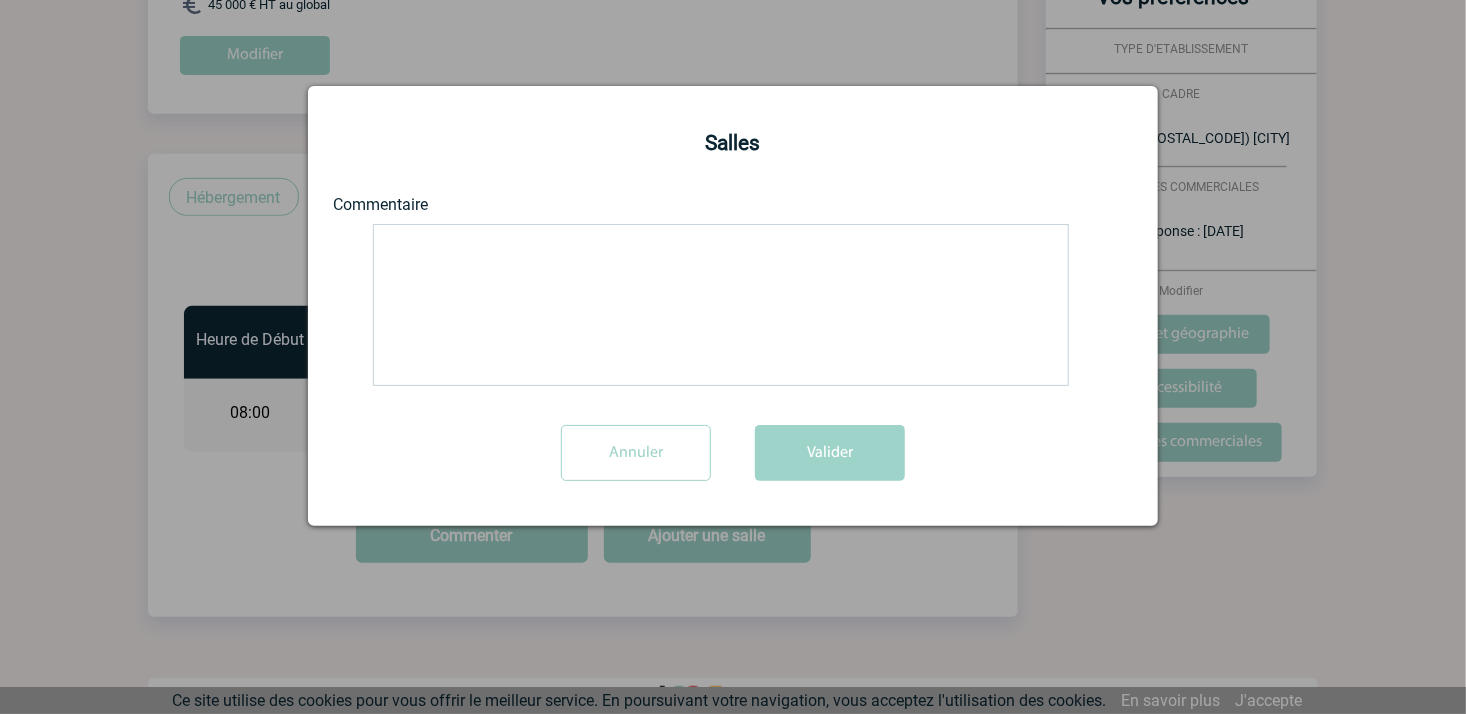click at bounding box center [721, 305] 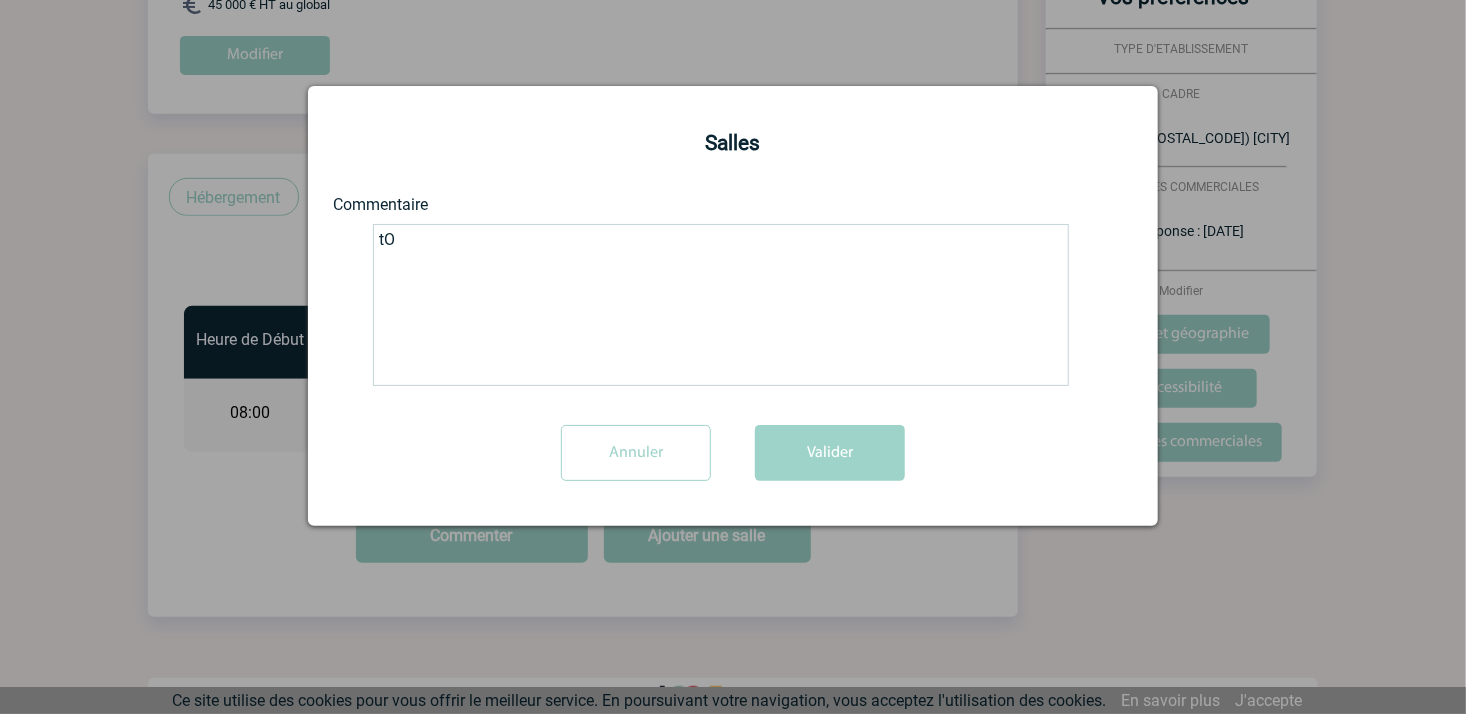 type on "t" 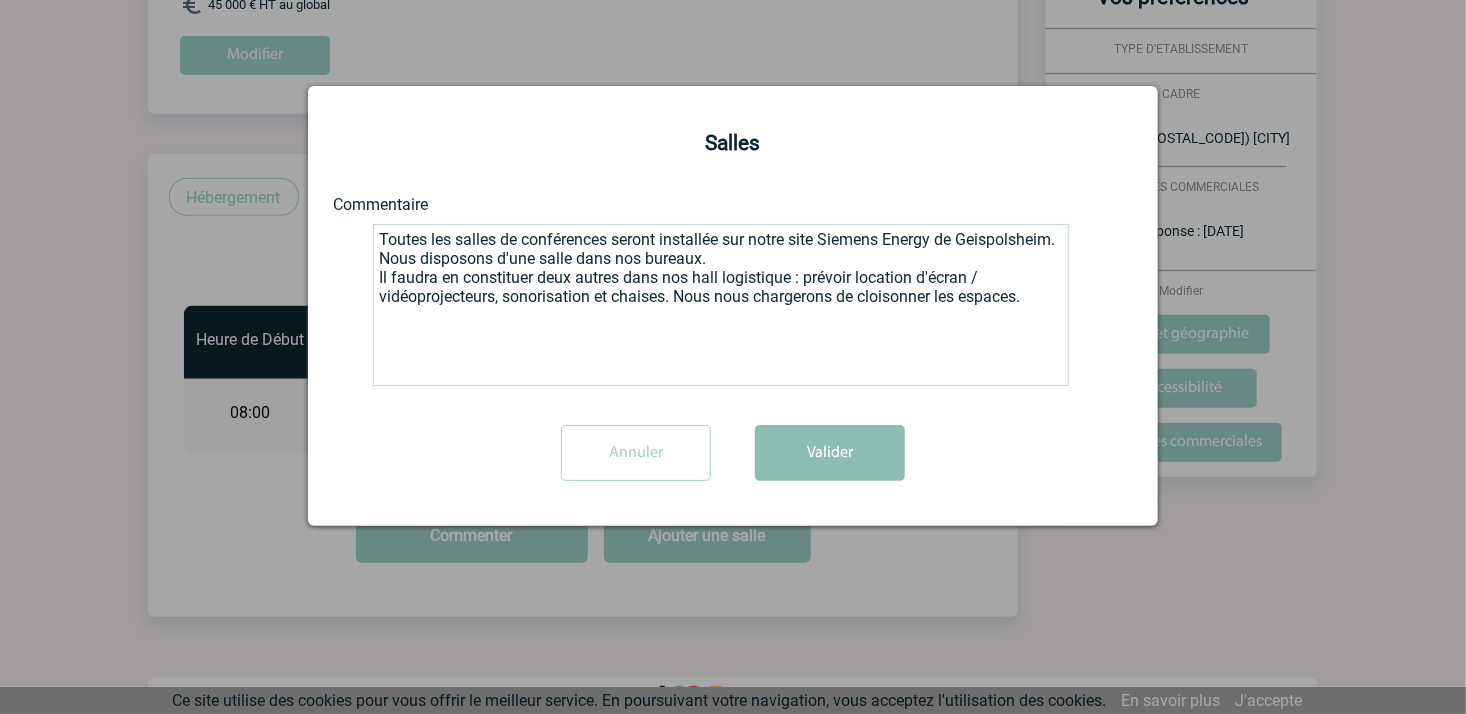type on "Toutes les salles de conférences seront installée sur notre site Siemens Energy de Geispolsheim.
Nous disposons d'une salle dans nos bureaux.
Il faudra en constituer deux autres dans nos hall logistique : prévoir location d'écran / vidéoprojecteurs, sonorisation et chaises. Nous nous chargerons de cloisonner les espaces." 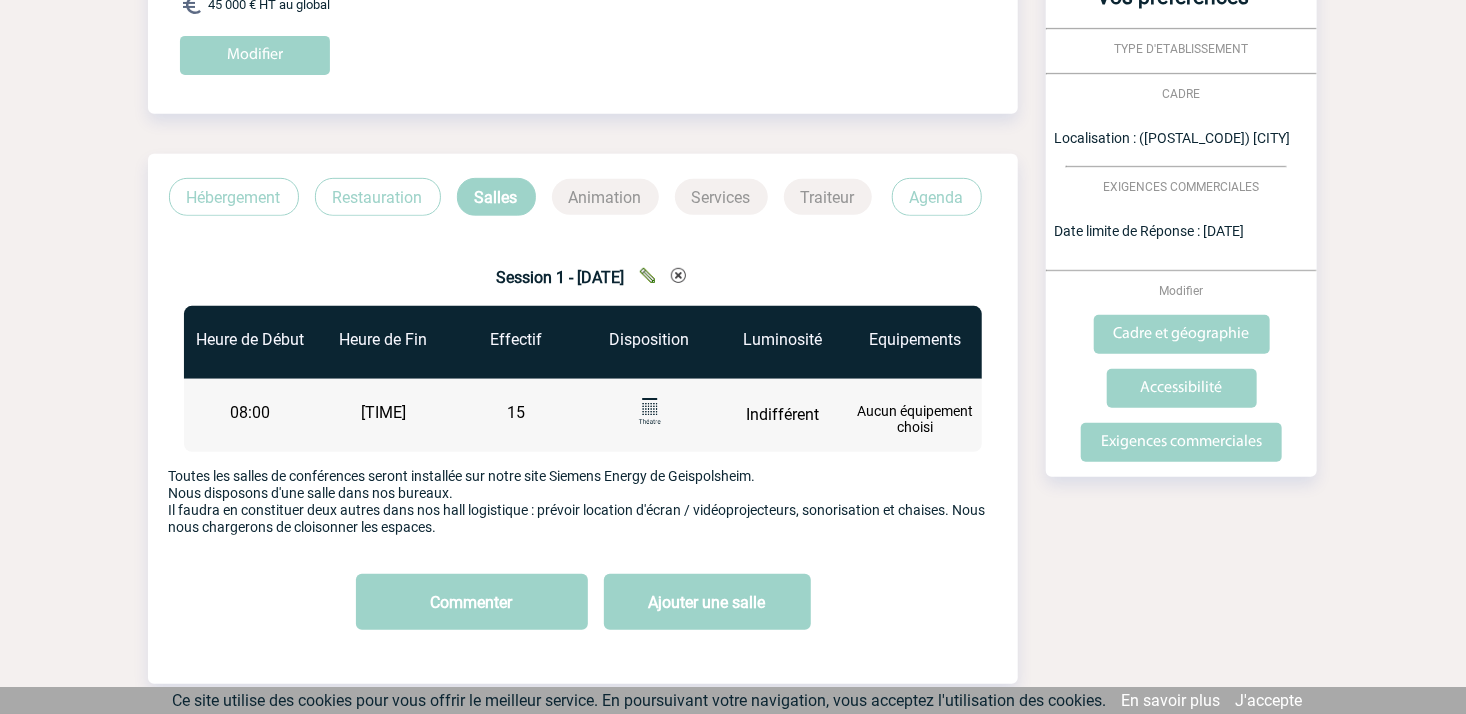 click on "Animation" at bounding box center (605, 197) 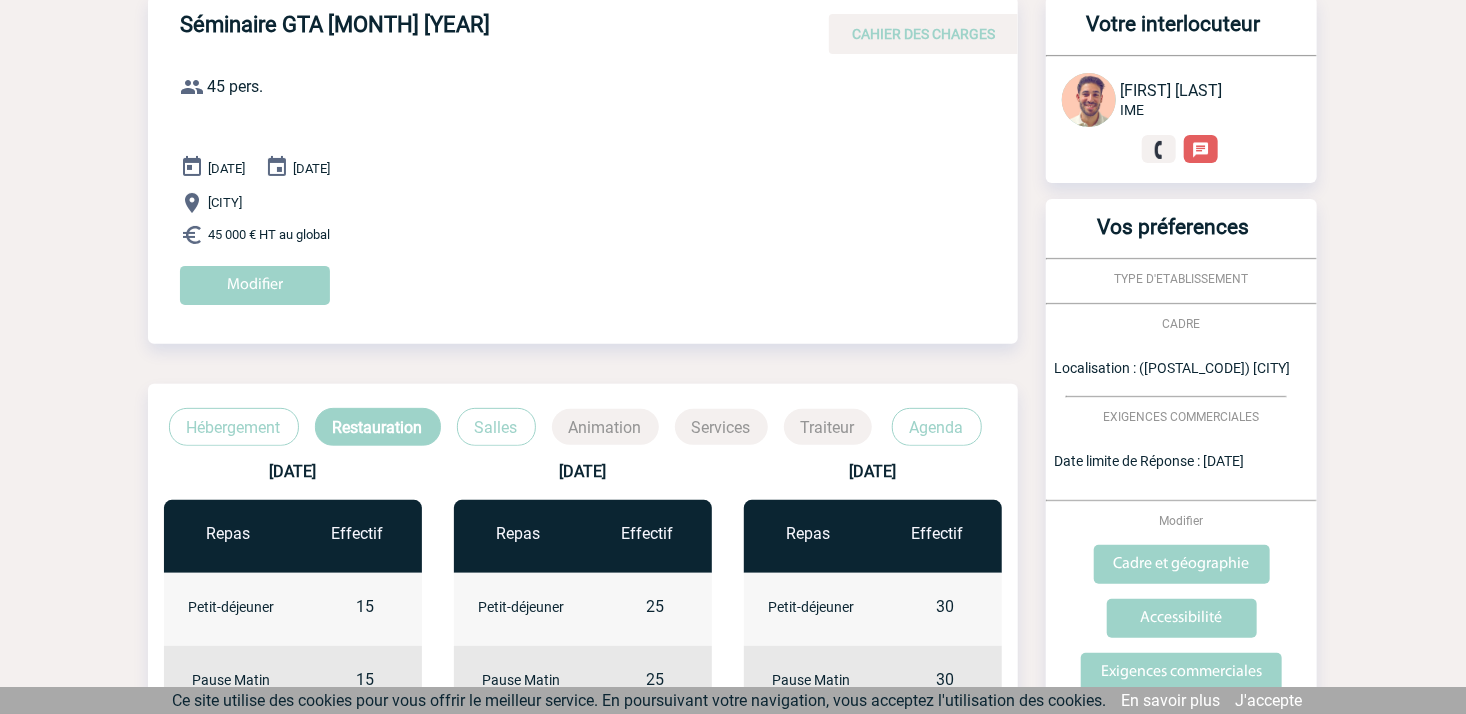 scroll, scrollTop: 116, scrollLeft: 0, axis: vertical 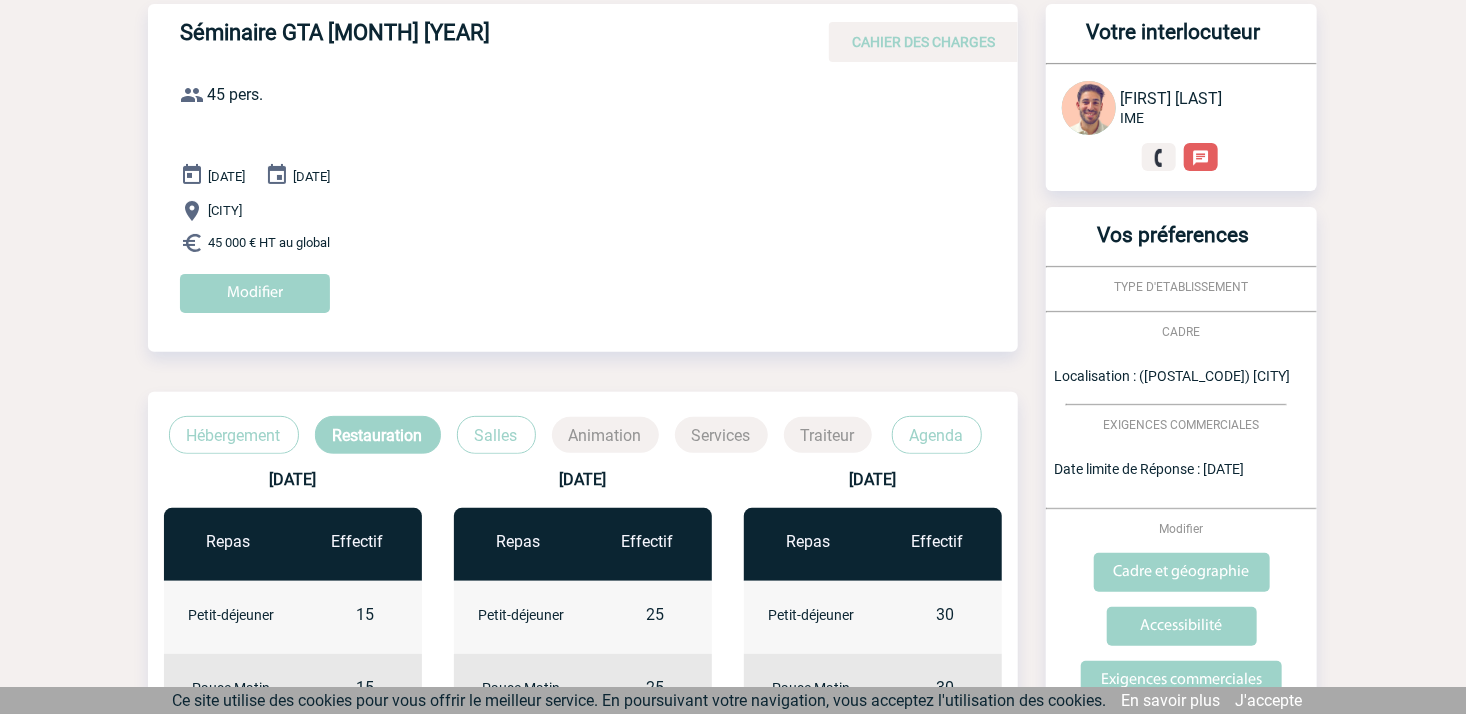 click on "Restauration" at bounding box center [378, 435] 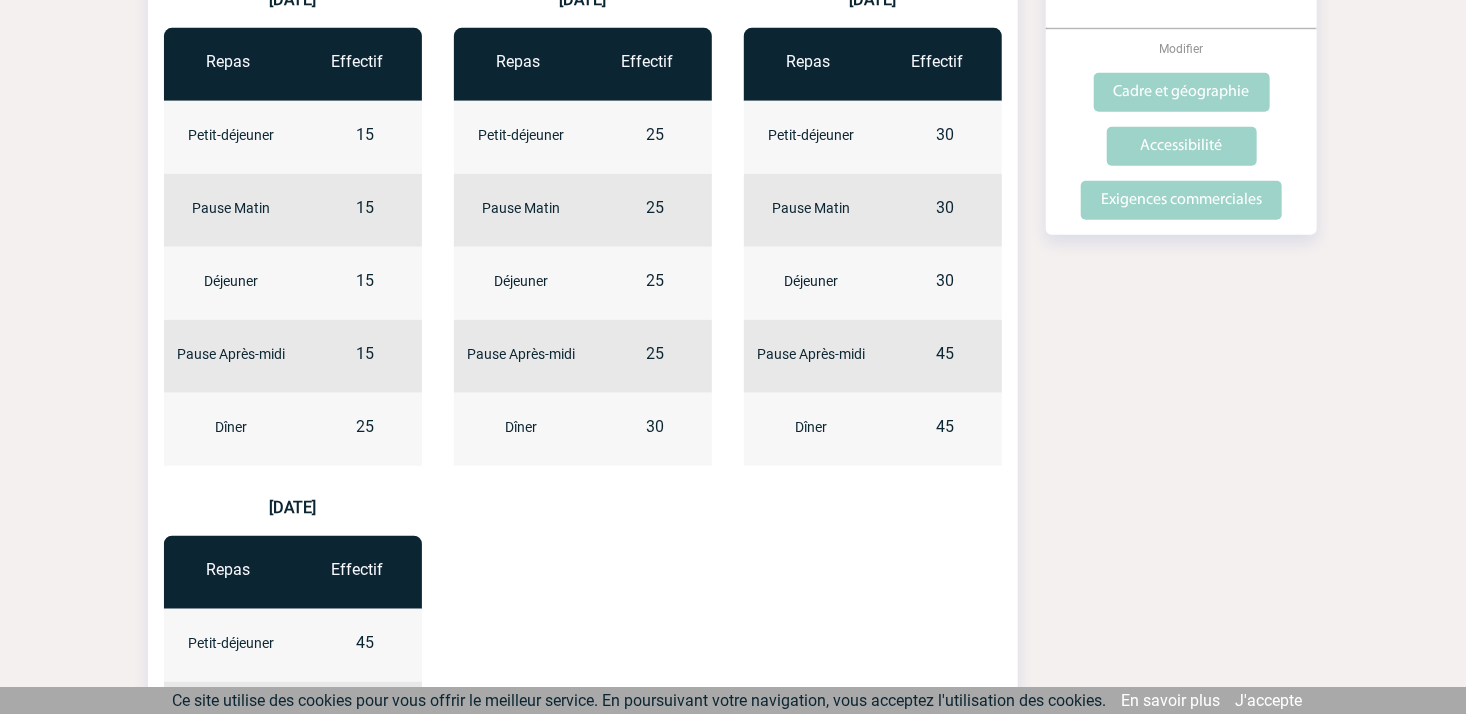 scroll, scrollTop: 230, scrollLeft: 0, axis: vertical 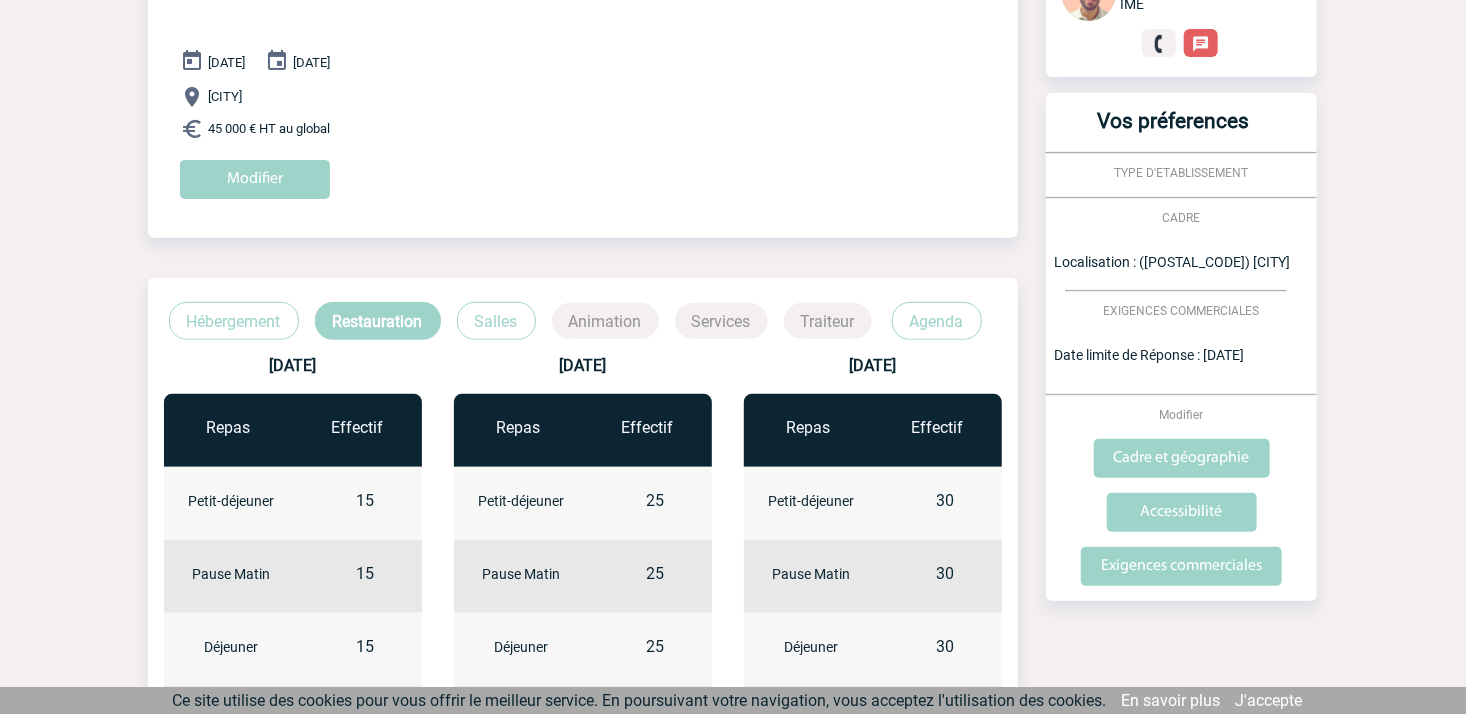 click on "Salles" at bounding box center (496, 321) 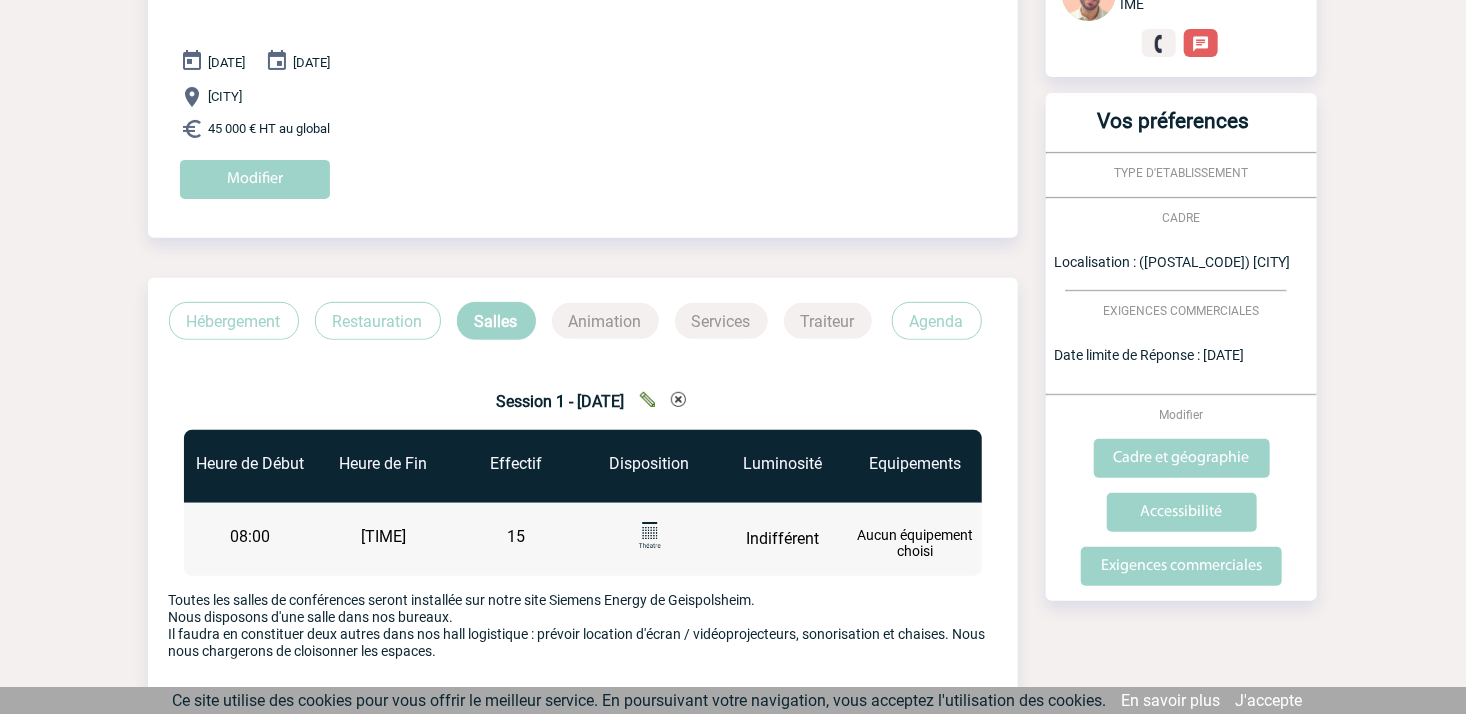 click on "Agenda" at bounding box center [937, 321] 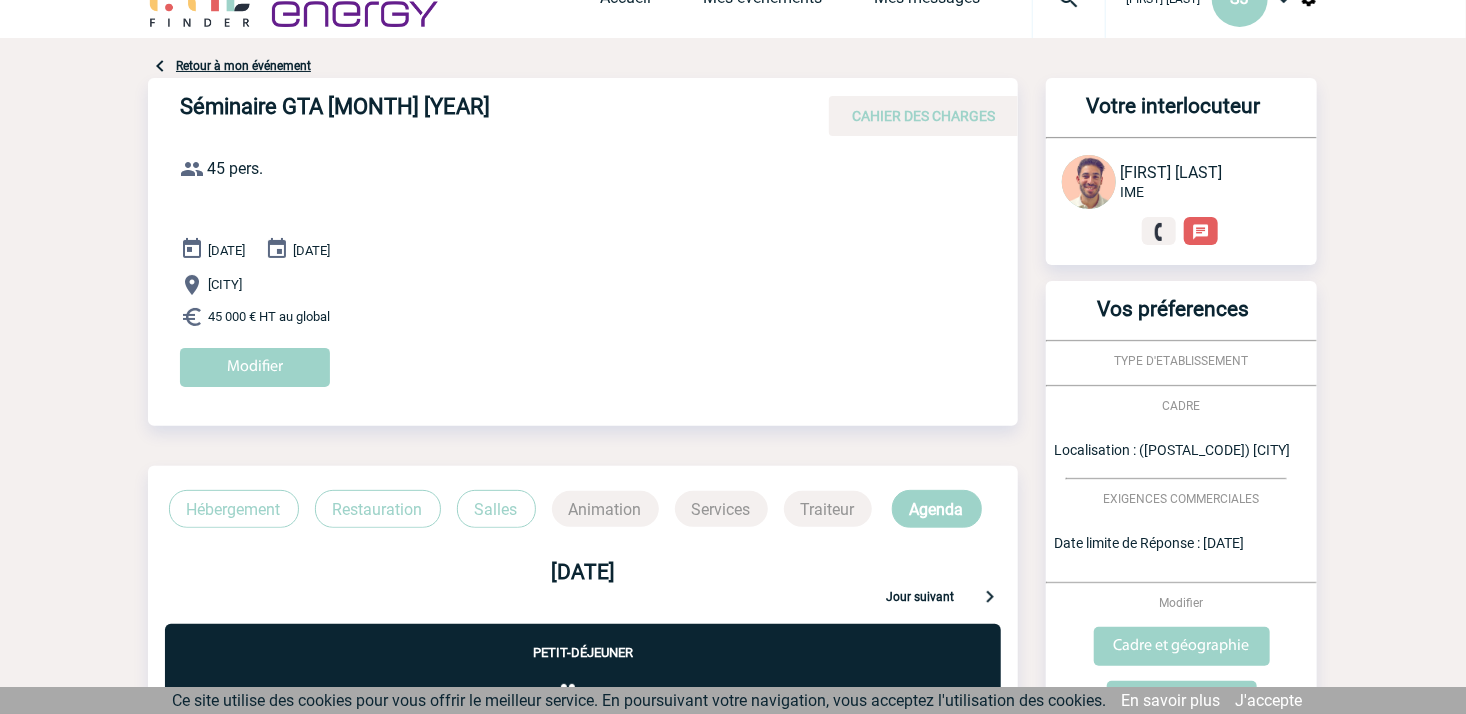 scroll, scrollTop: 0, scrollLeft: 0, axis: both 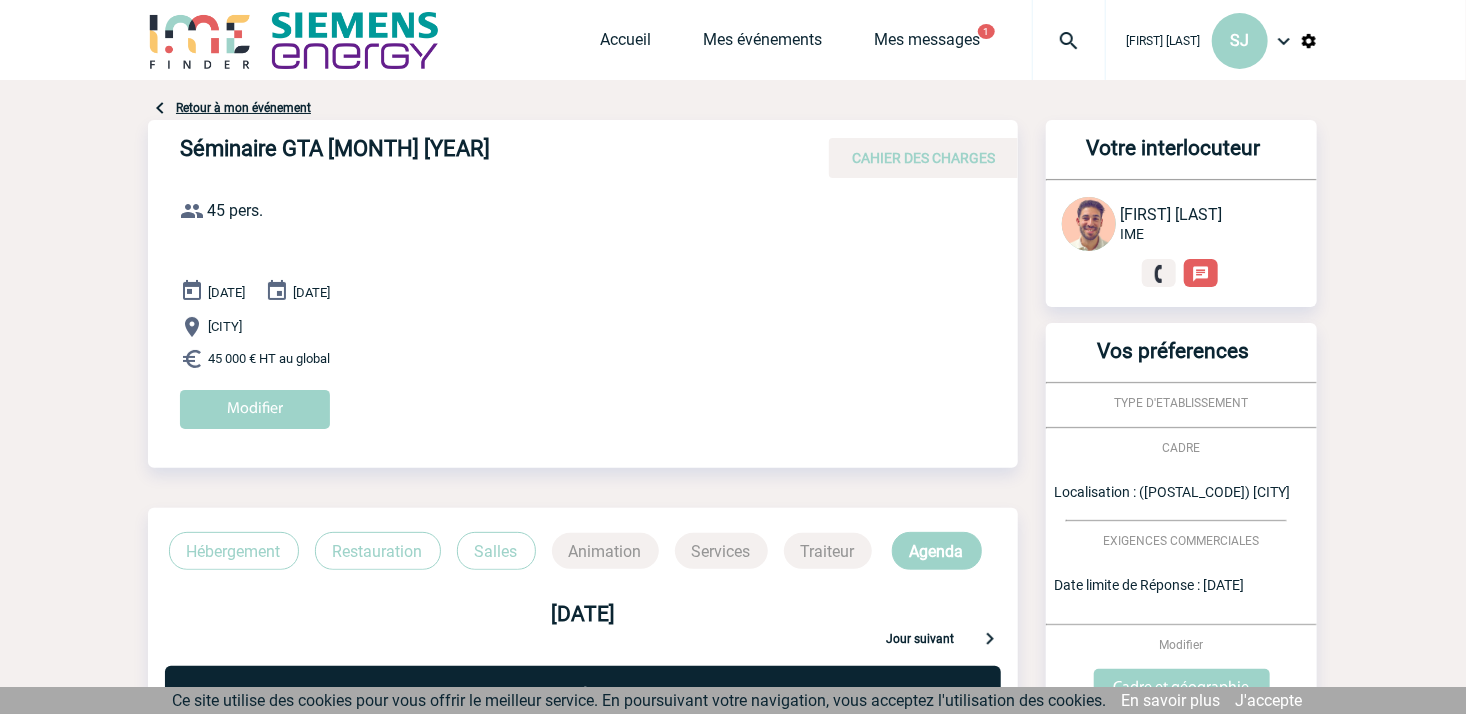 click on "CAHIER DES CHARGES" at bounding box center (923, 158) 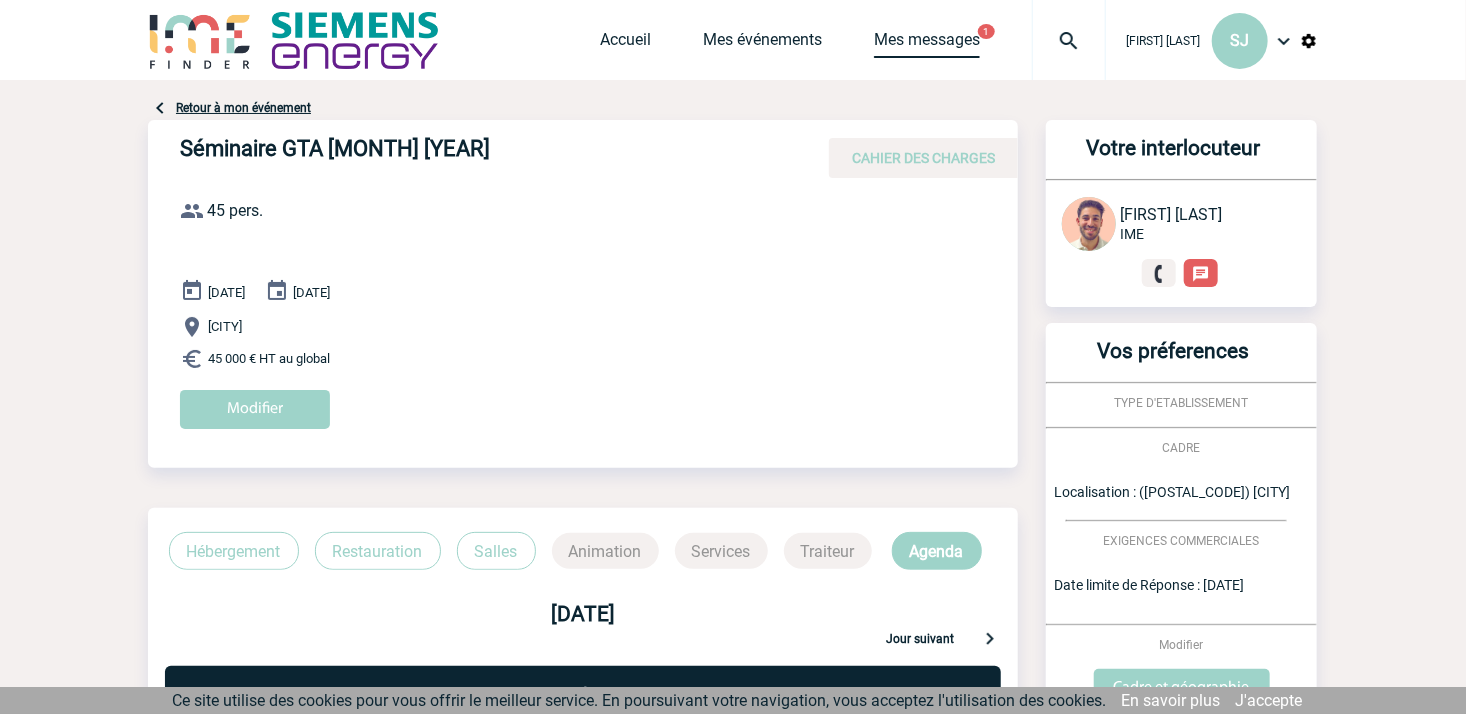 click on "Mes messages" at bounding box center [927, 44] 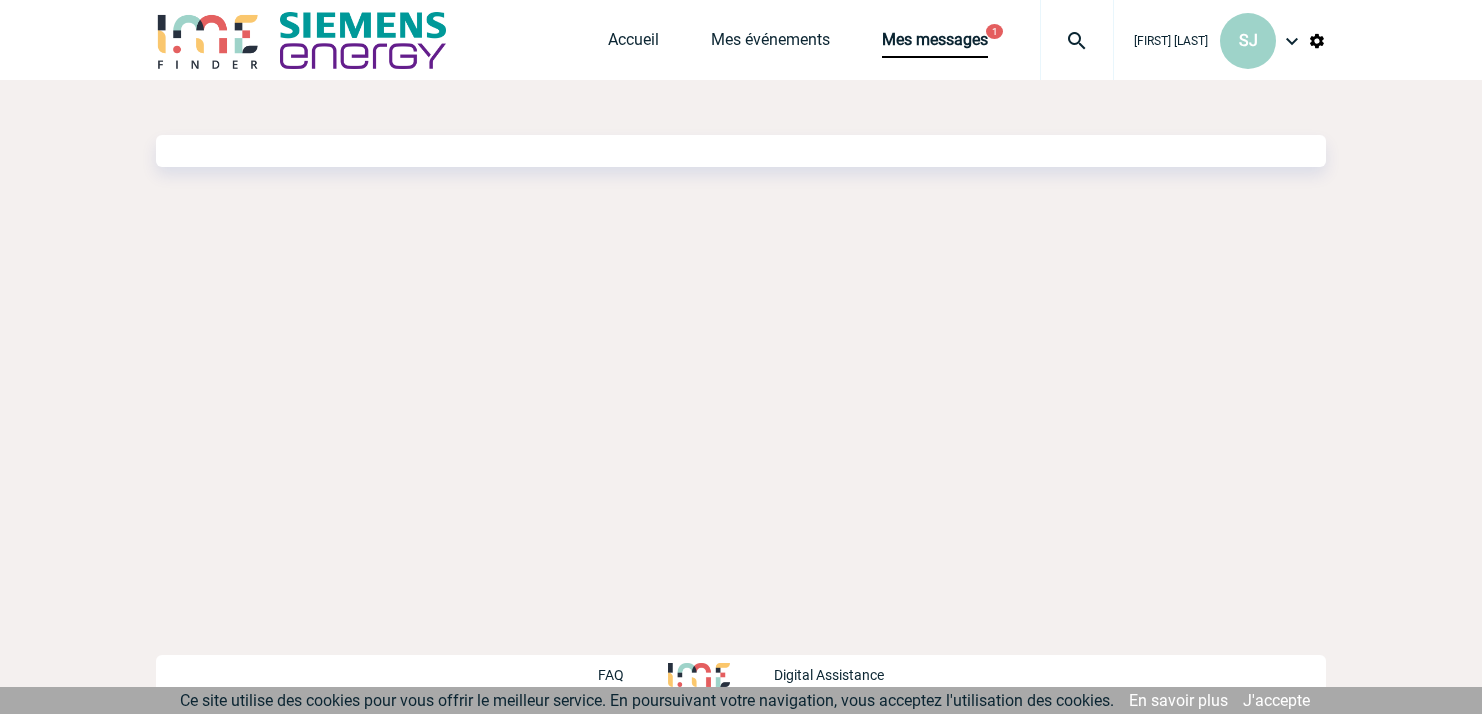 scroll, scrollTop: 0, scrollLeft: 0, axis: both 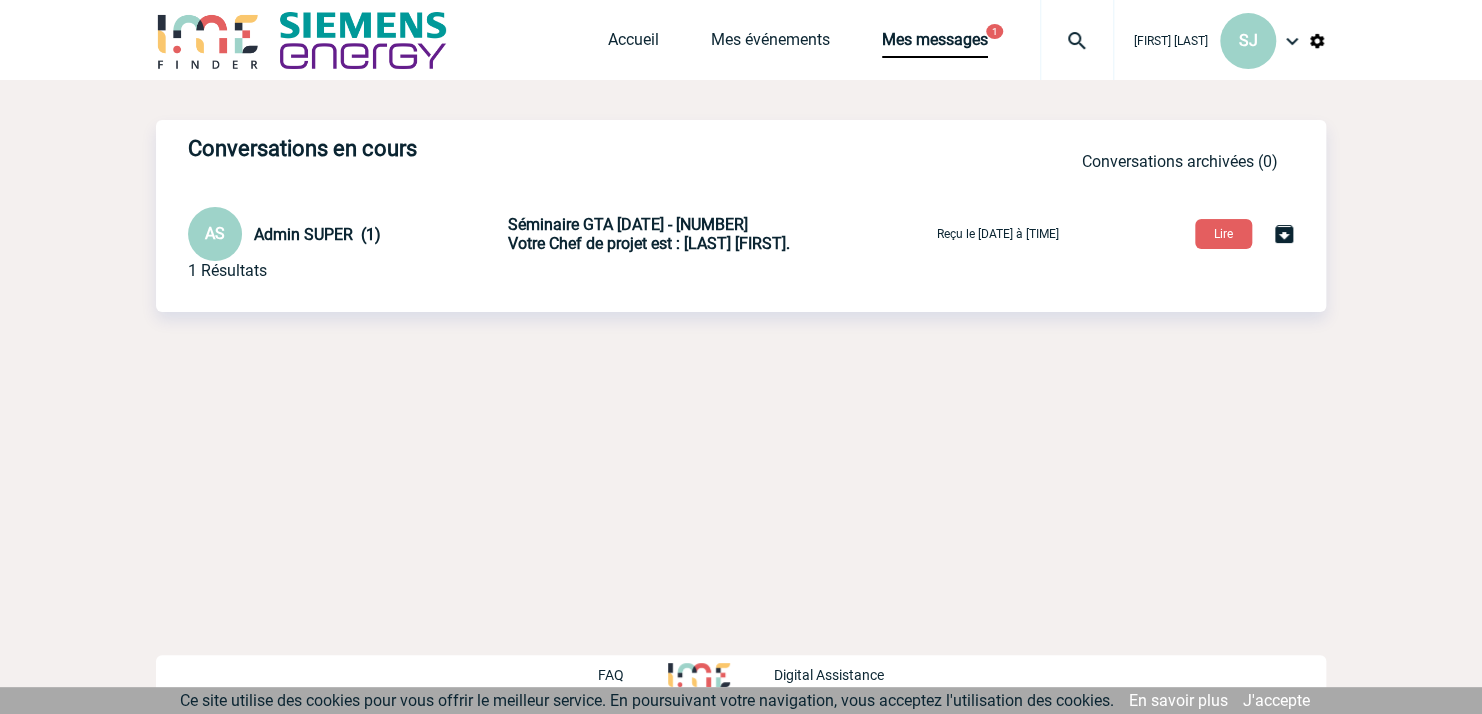click on "Votre Chef de projet est : [LAST] [FIRST]." at bounding box center (649, 243) 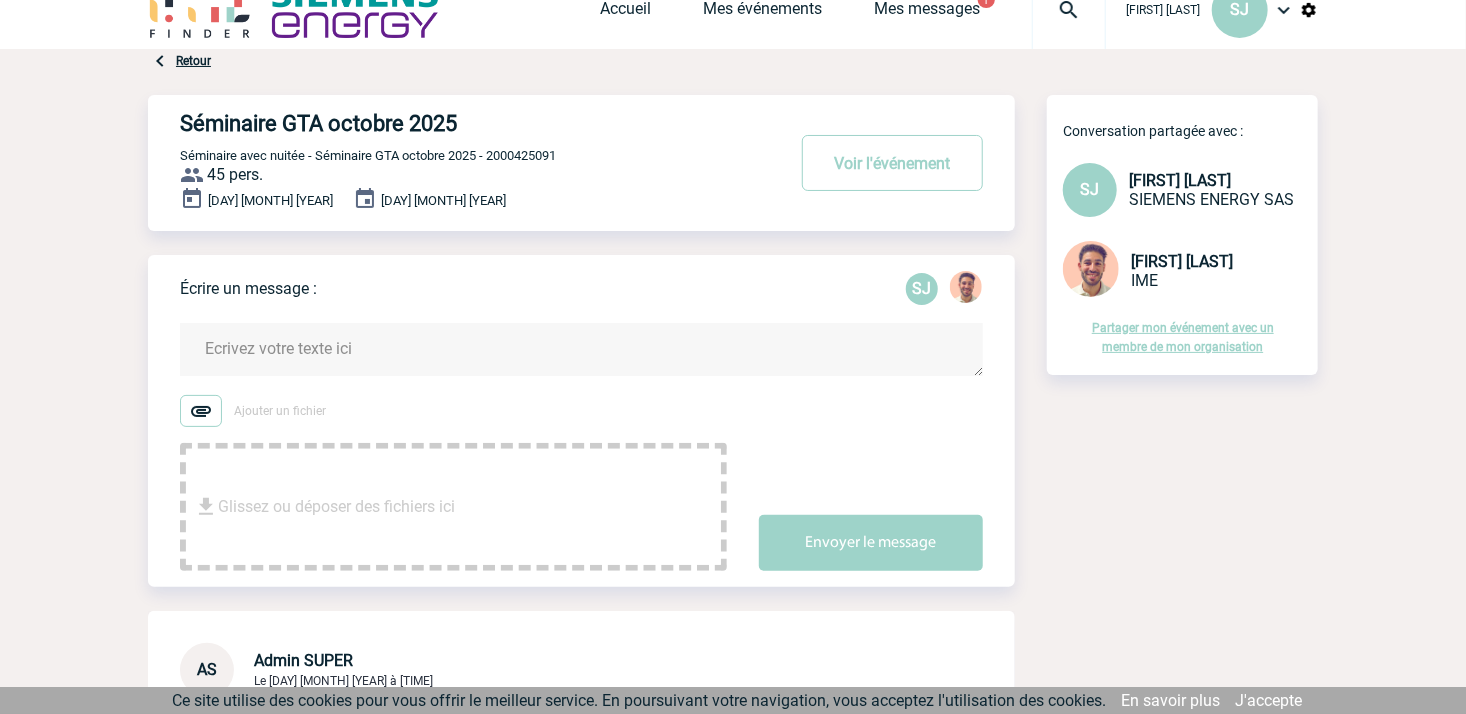 scroll, scrollTop: 0, scrollLeft: 0, axis: both 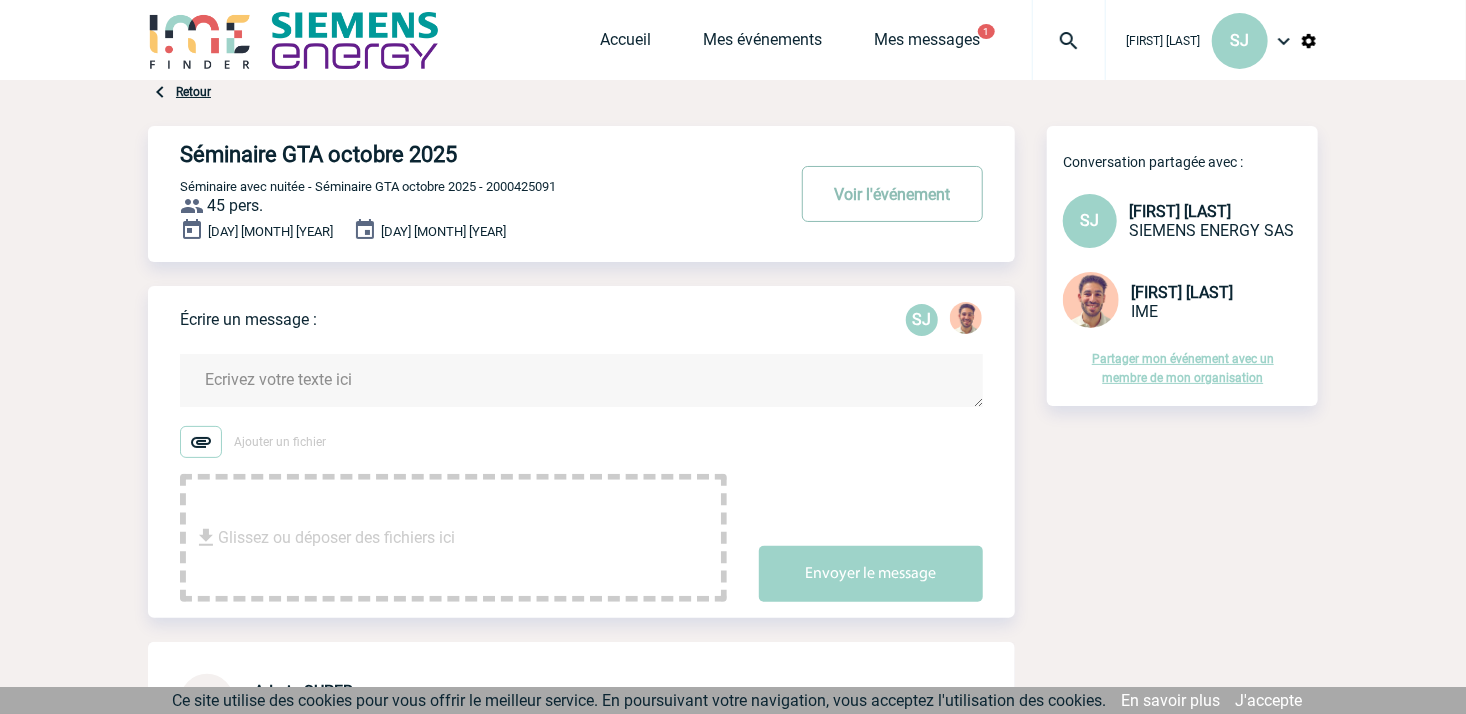 click on "Voir l'événement" at bounding box center (892, 194) 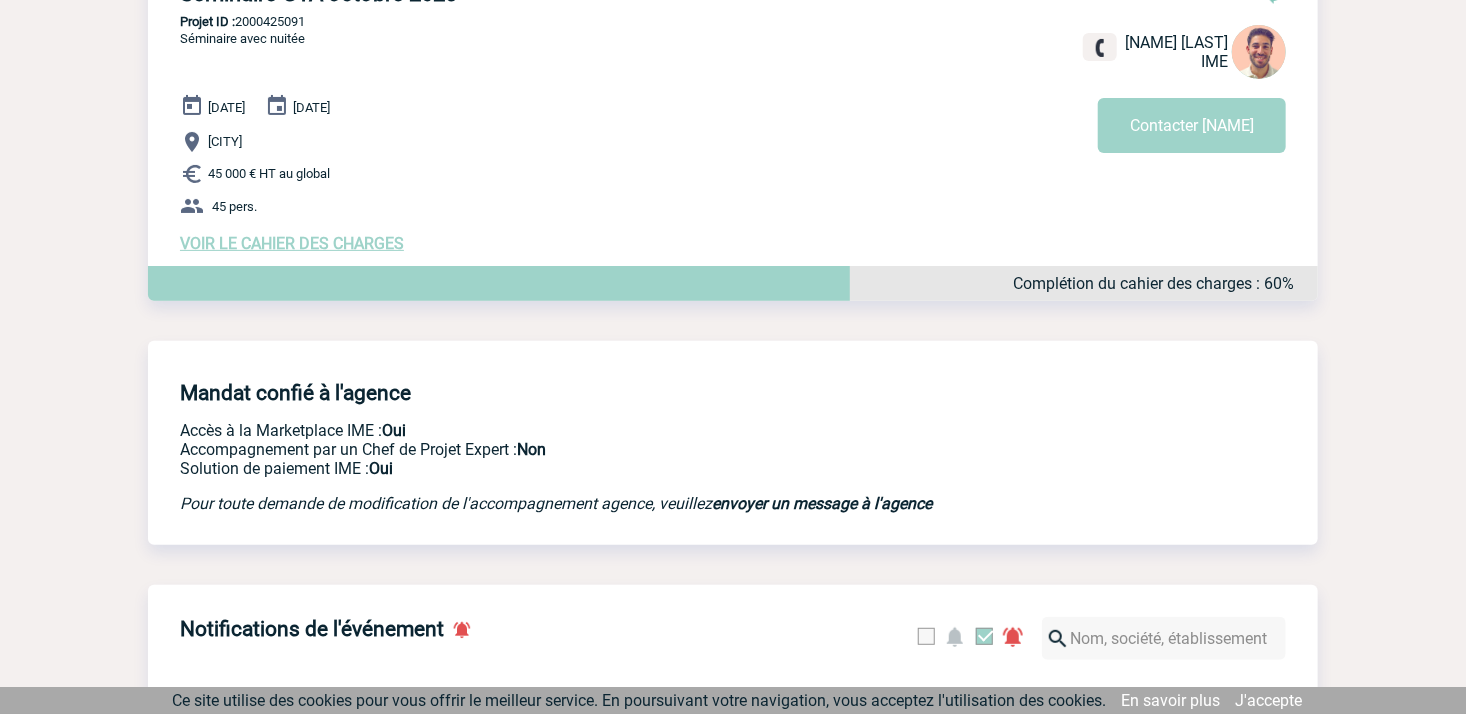 scroll, scrollTop: 178, scrollLeft: 0, axis: vertical 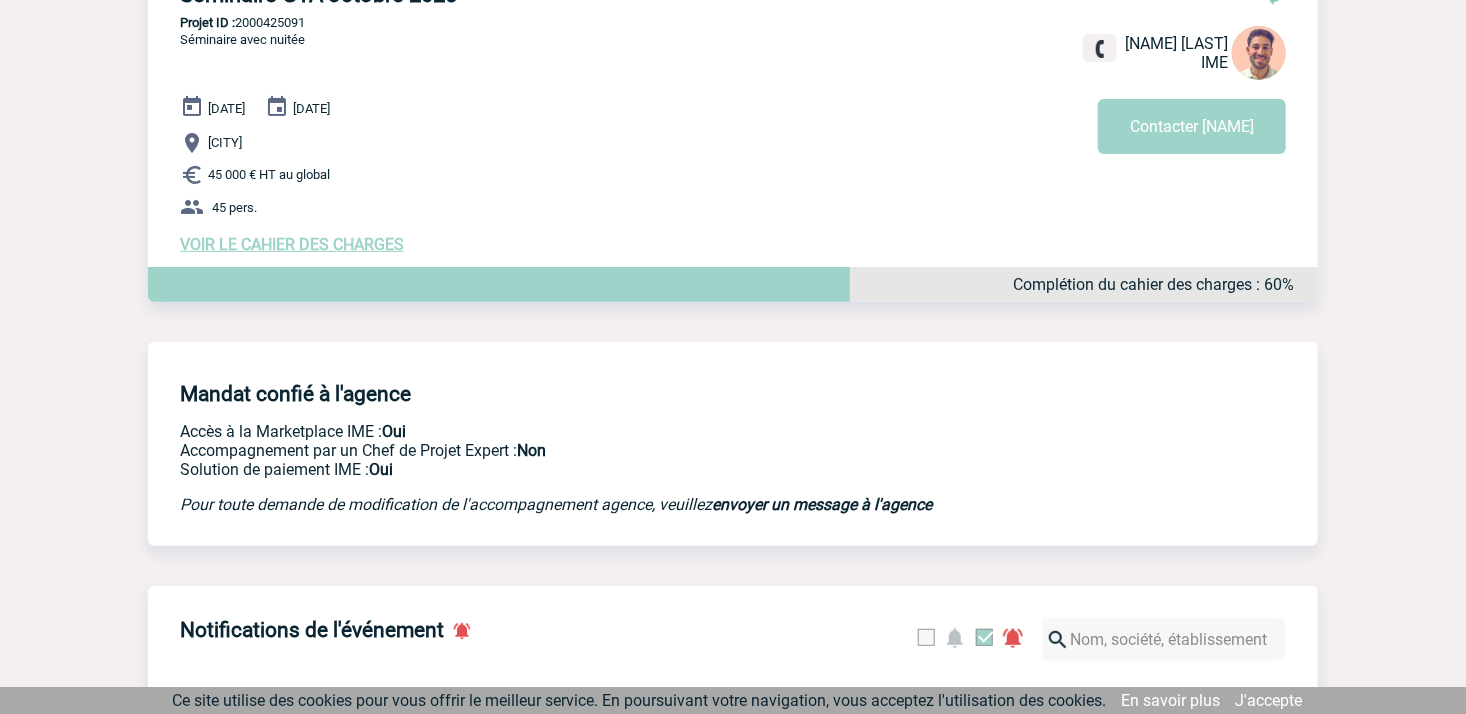 click on "VOIR LE CAHIER DES CHARGES" at bounding box center [292, 244] 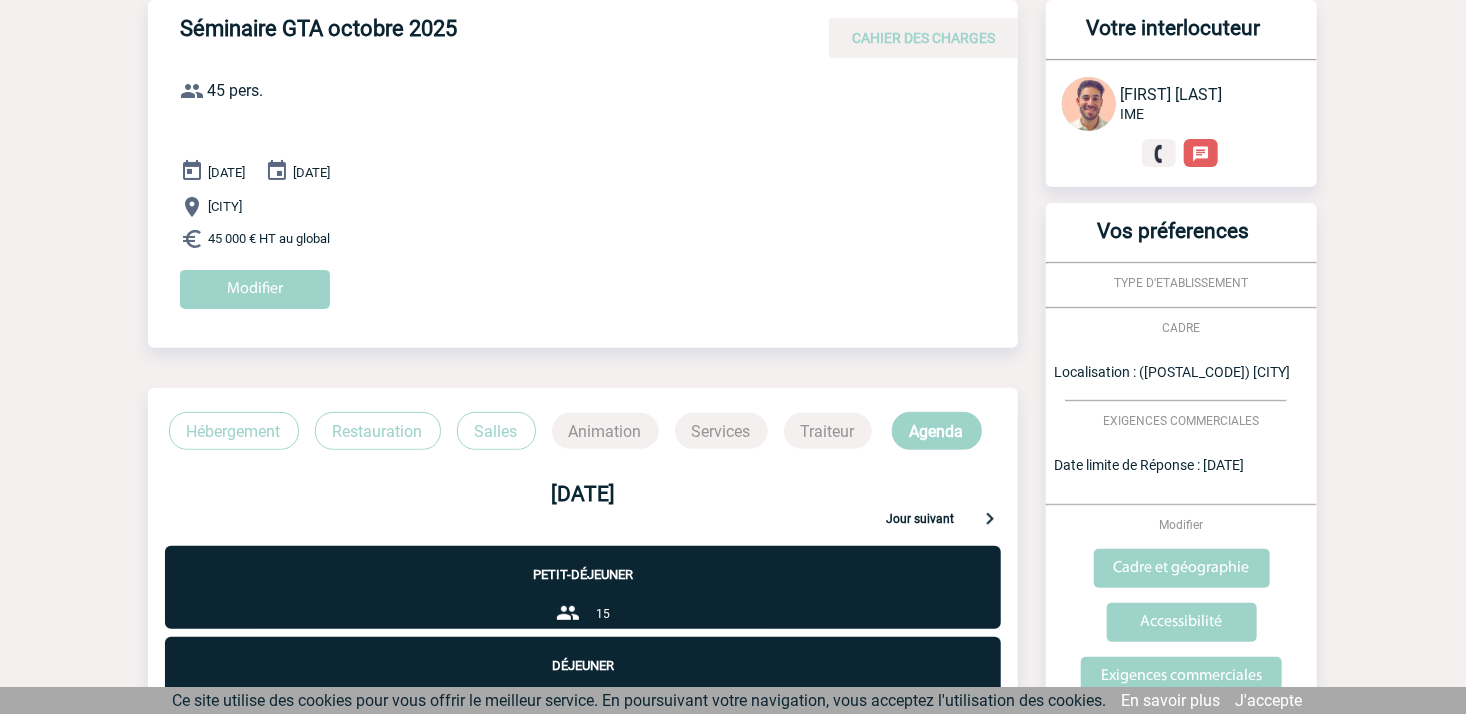 scroll, scrollTop: 0, scrollLeft: 0, axis: both 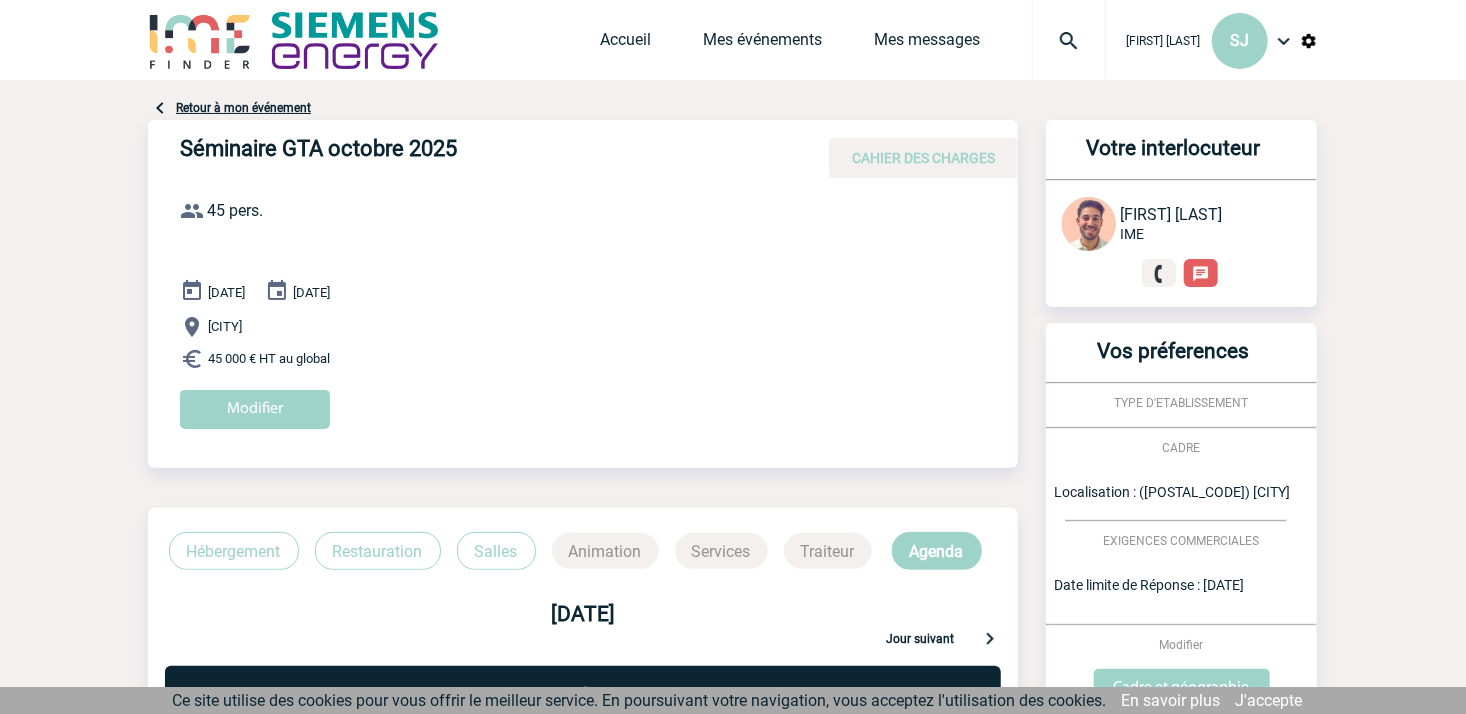click on "Retour à mon événement" at bounding box center (243, 108) 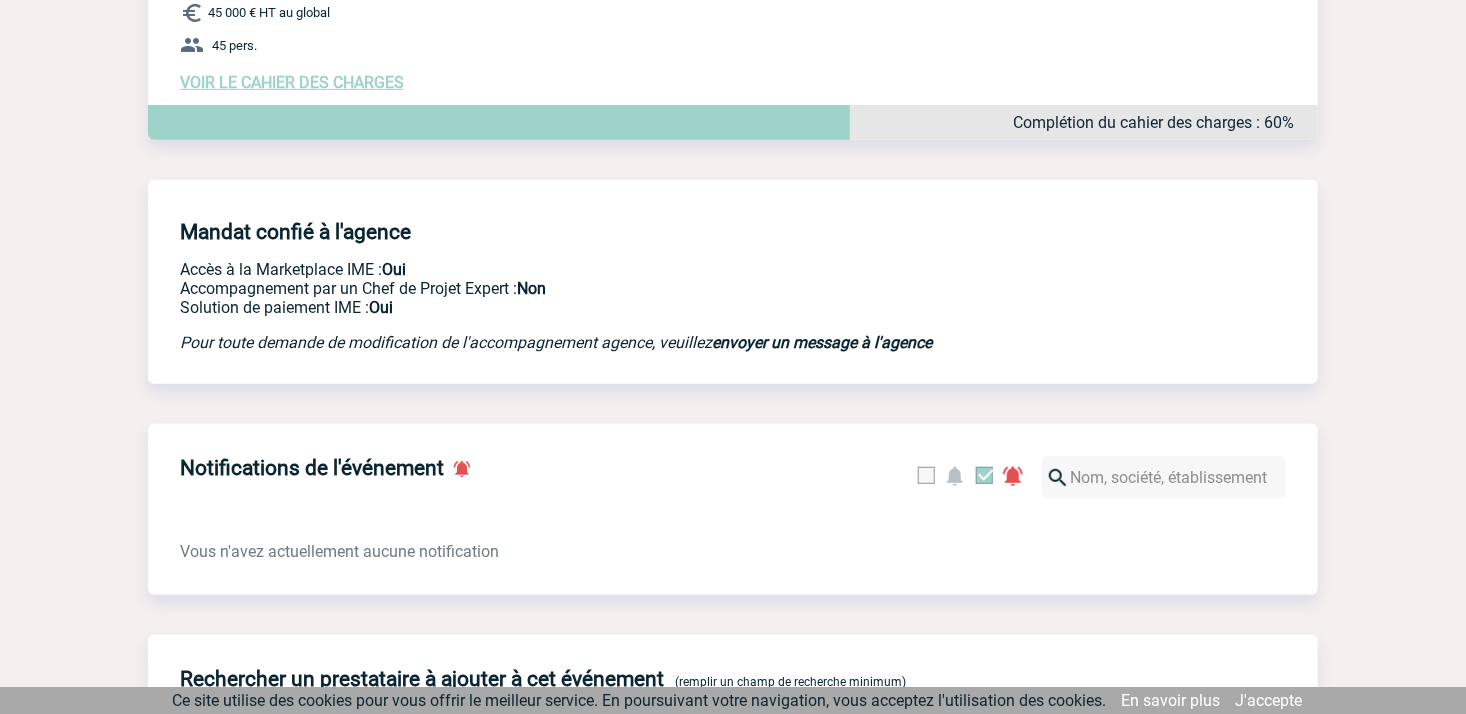 scroll, scrollTop: 512, scrollLeft: 0, axis: vertical 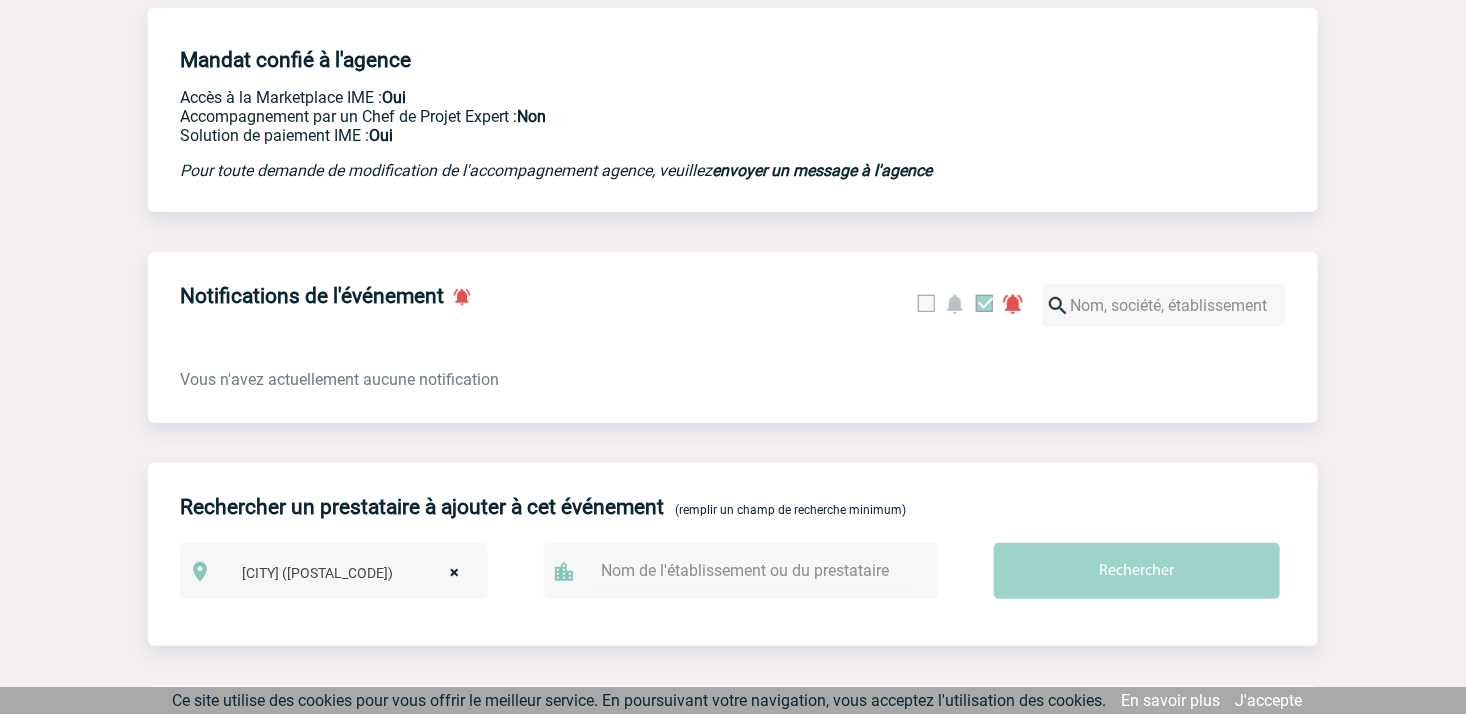 drag, startPoint x: 0, startPoint y: 0, endPoint x: 956, endPoint y: 398, distance: 1035.5385 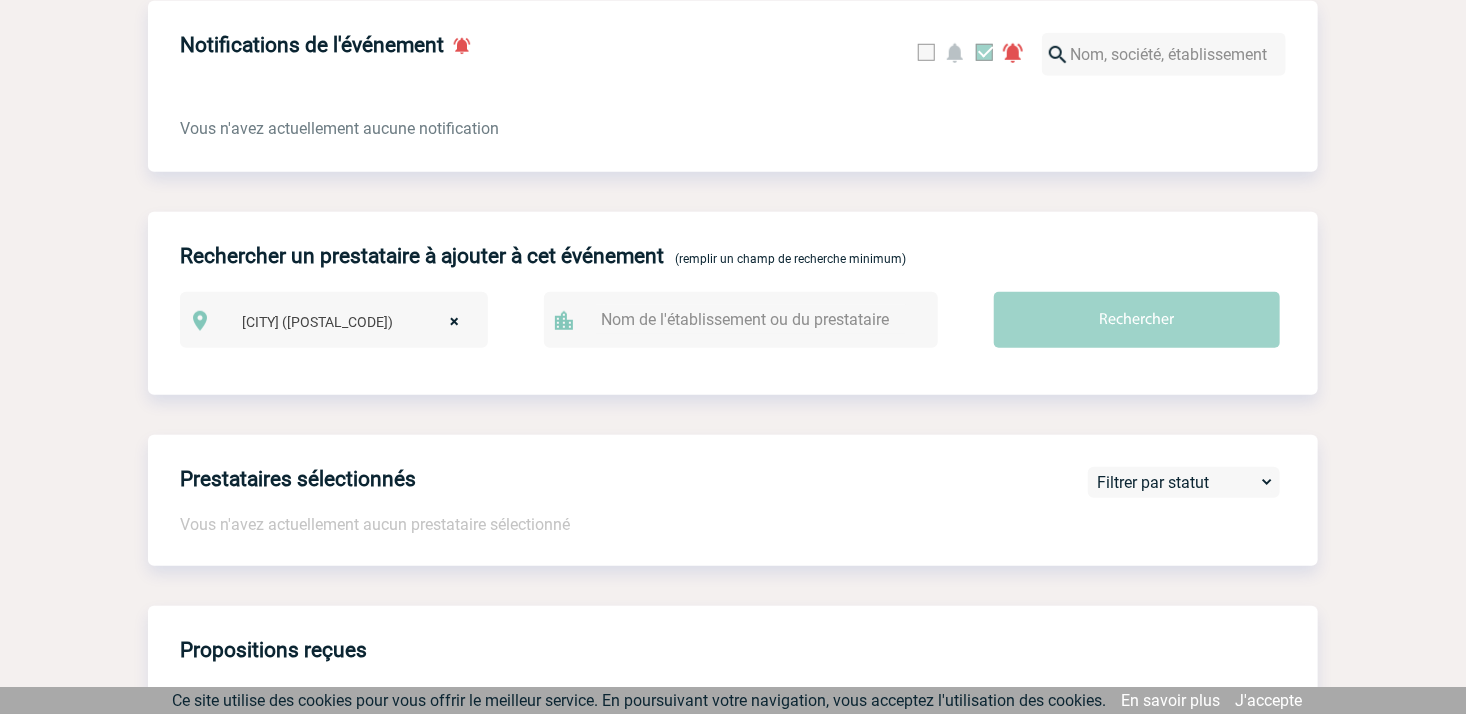 scroll, scrollTop: 764, scrollLeft: 0, axis: vertical 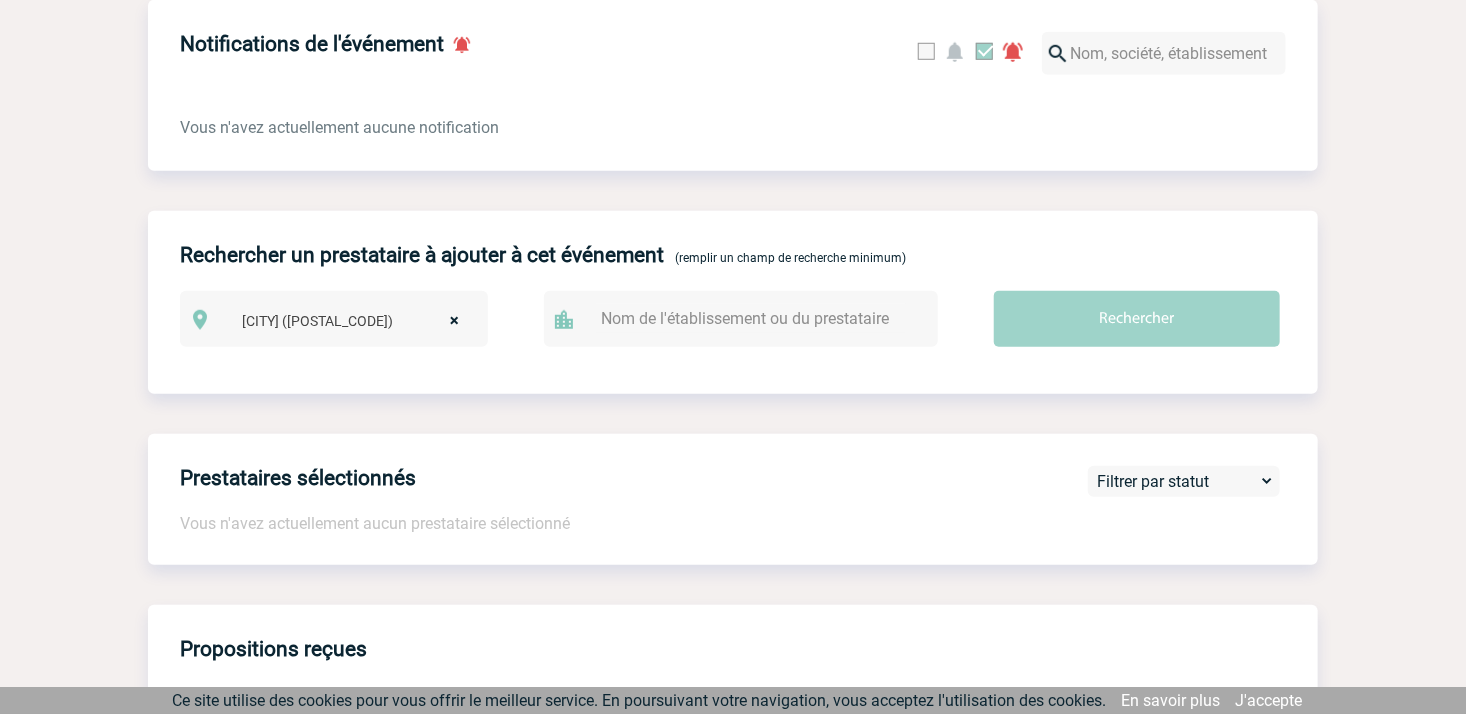 click at bounding box center (751, 318) 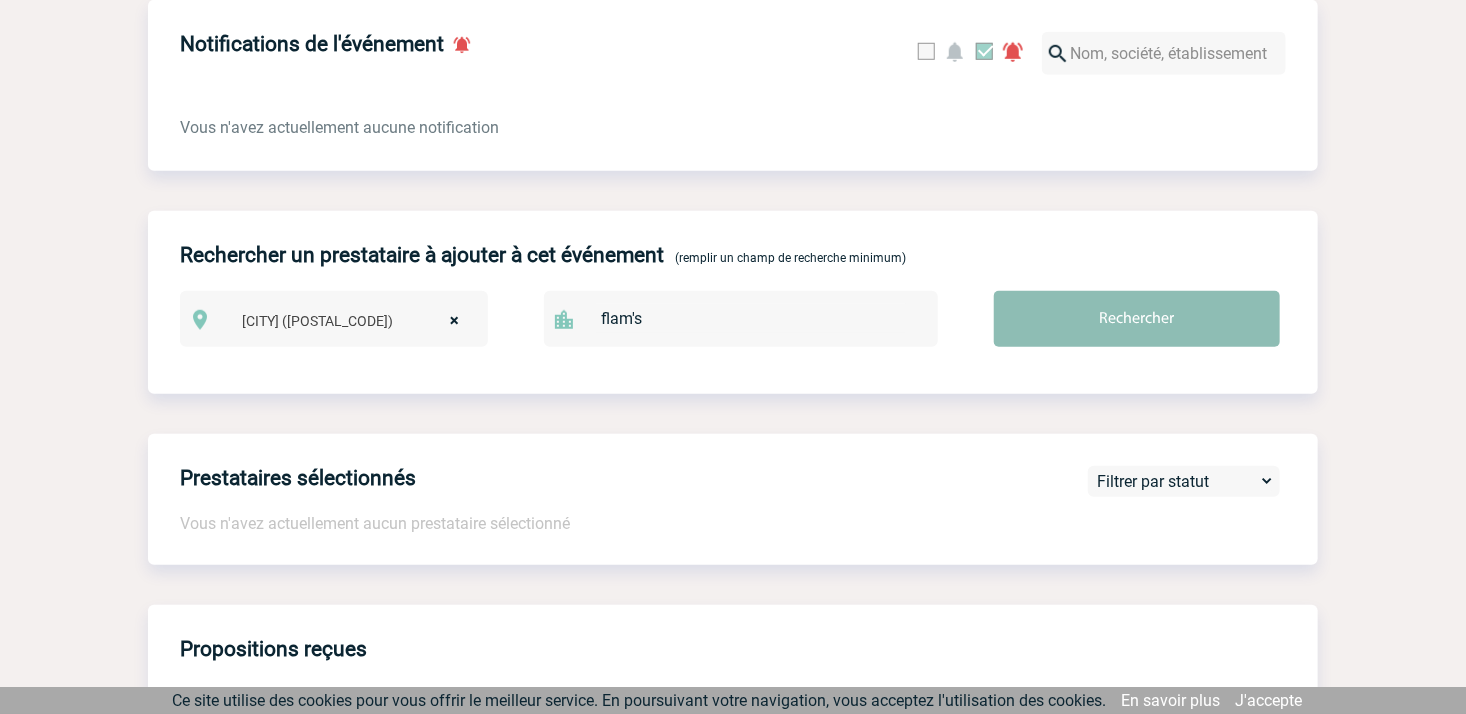 type on "flam's" 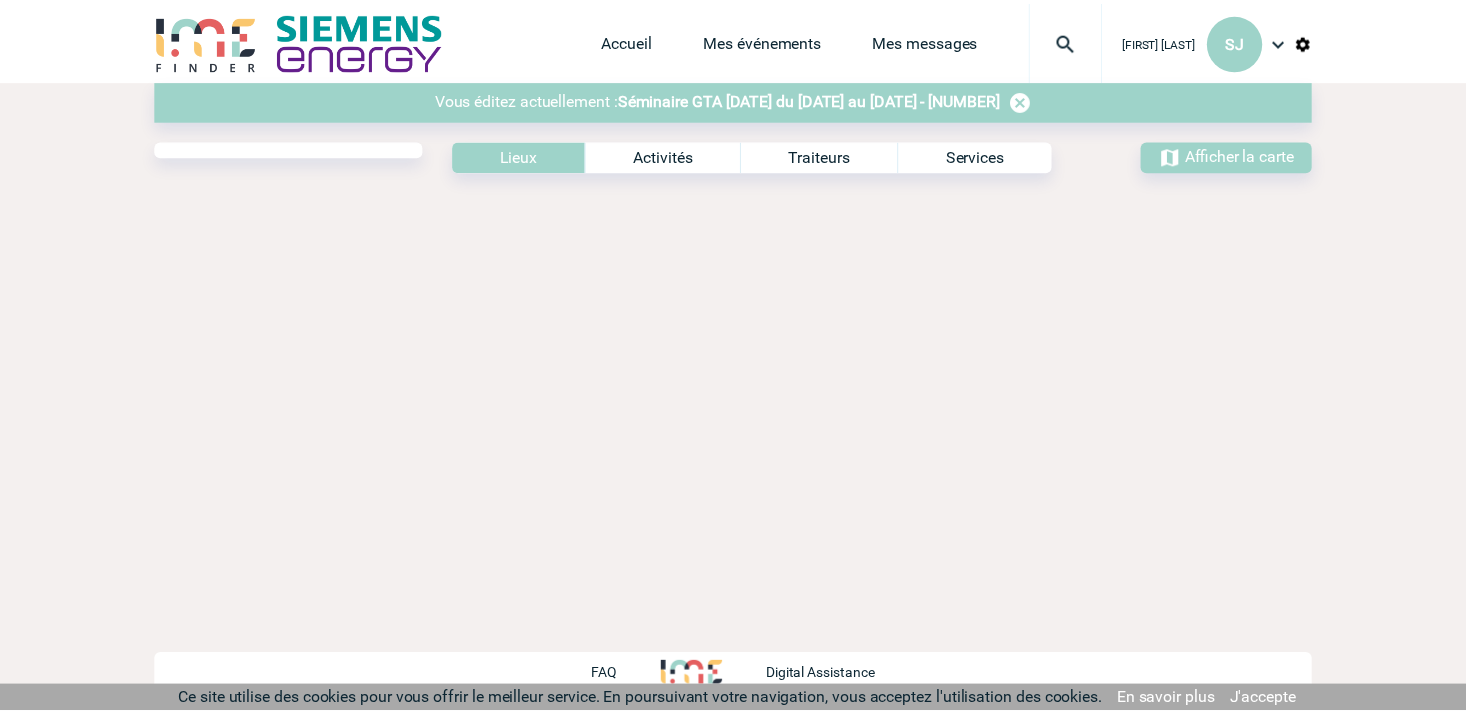 scroll, scrollTop: 0, scrollLeft: 0, axis: both 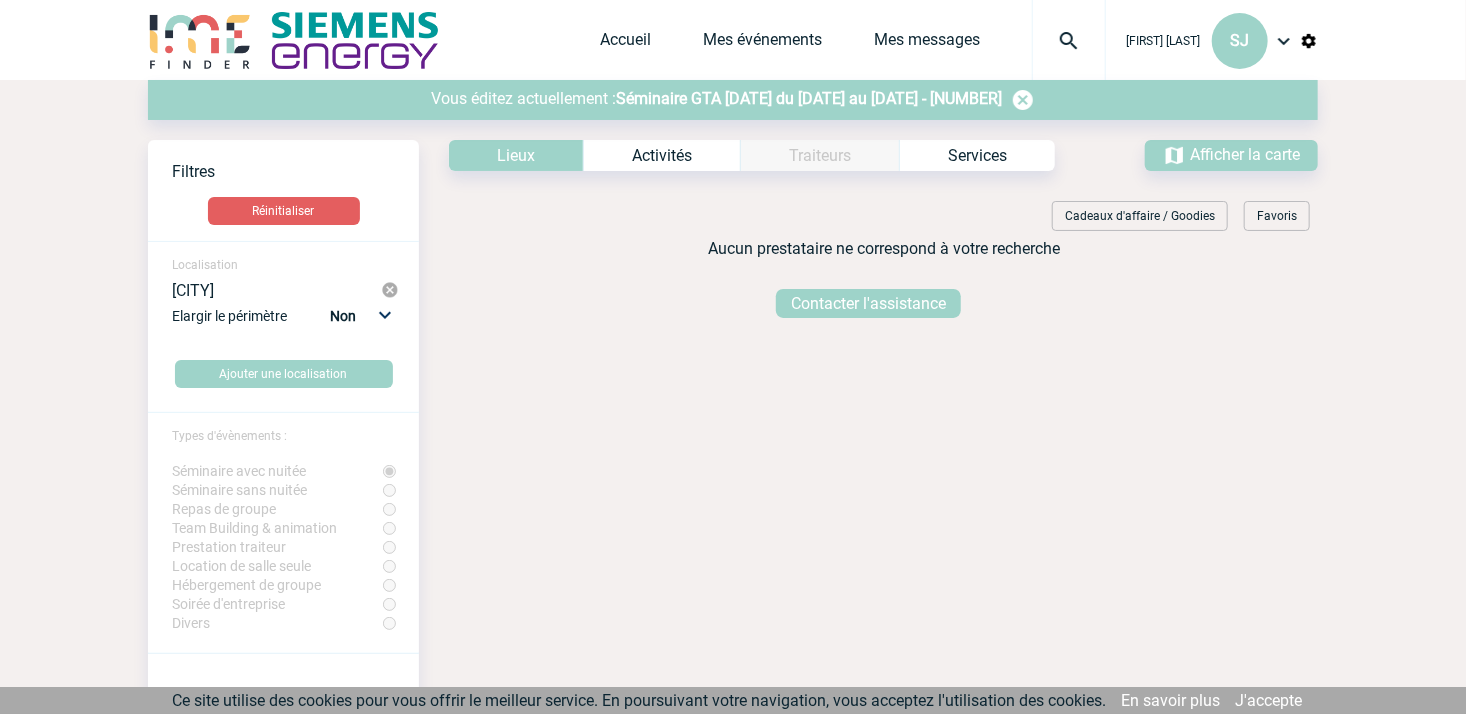 click on "Lieux" at bounding box center (516, 155) 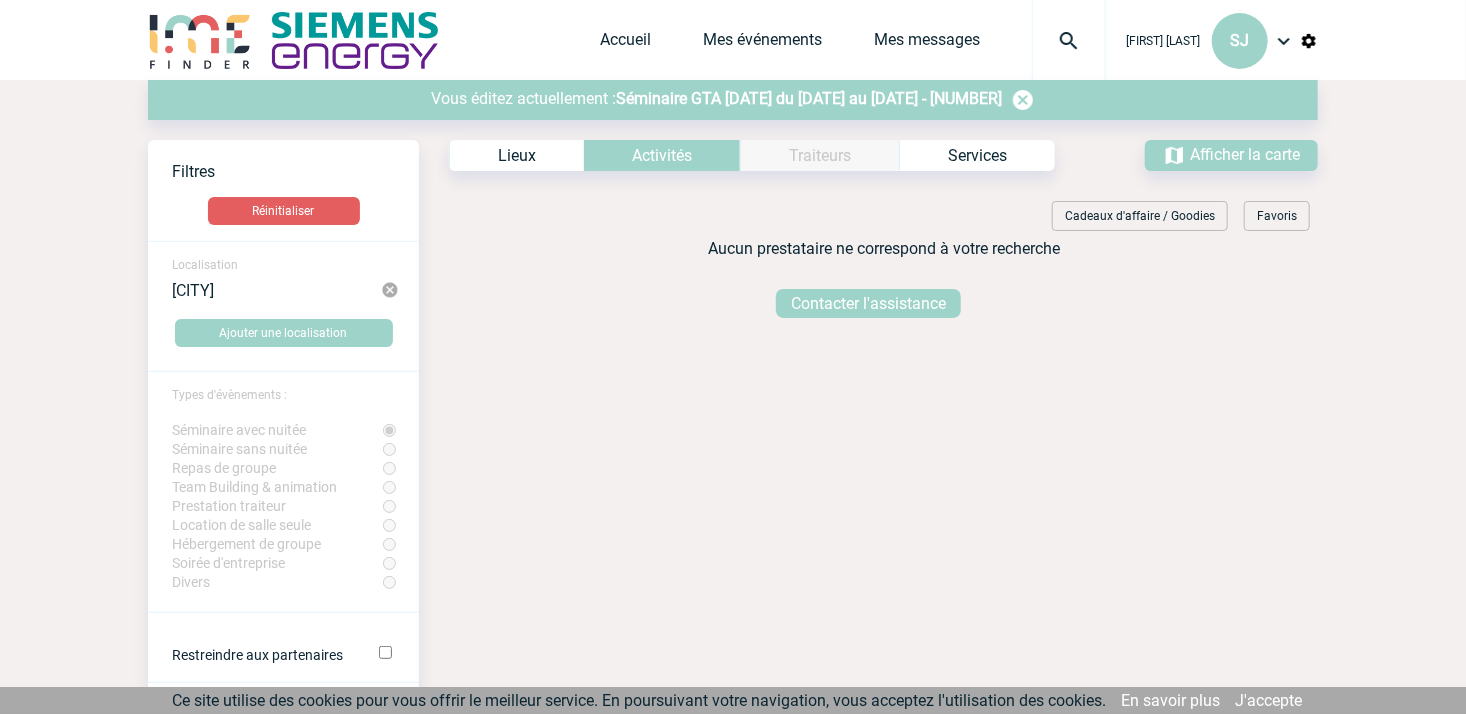 click at bounding box center [1023, 100] 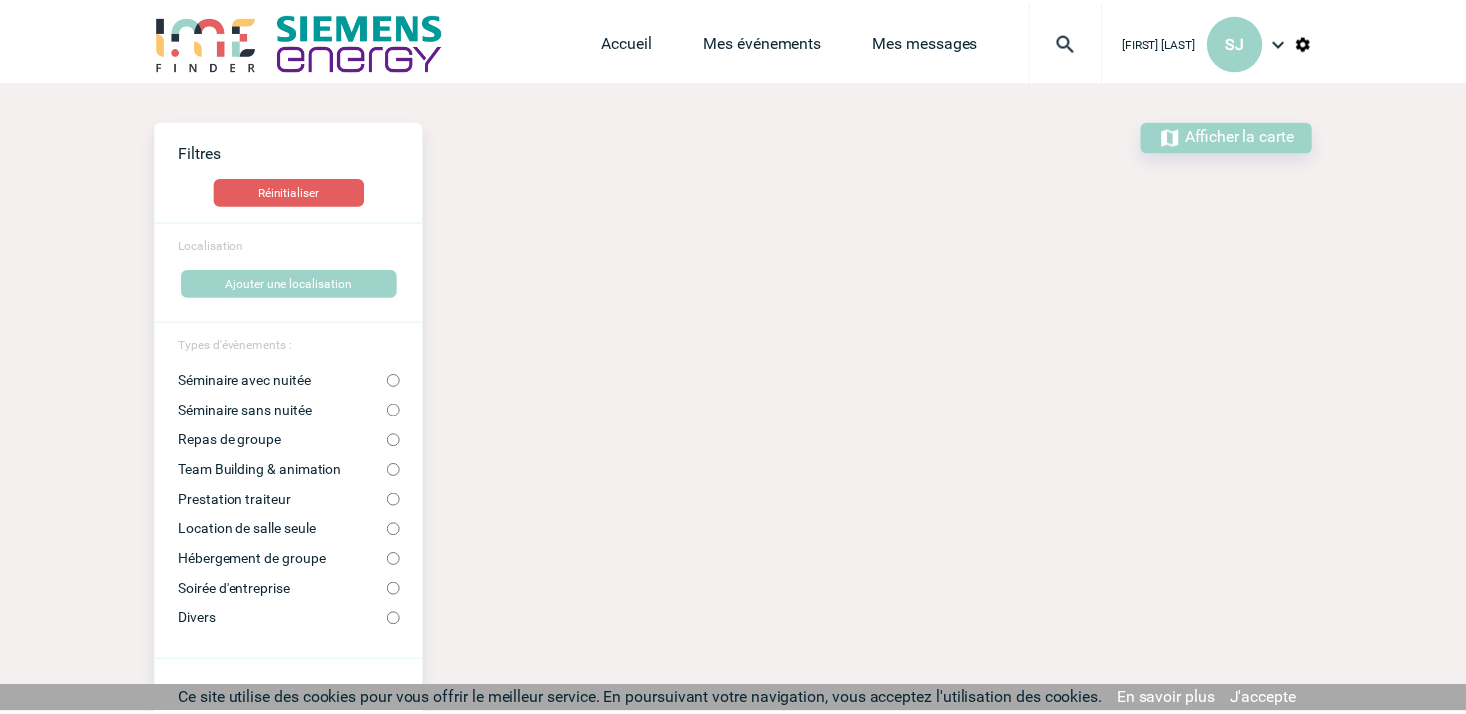 scroll, scrollTop: 0, scrollLeft: 0, axis: both 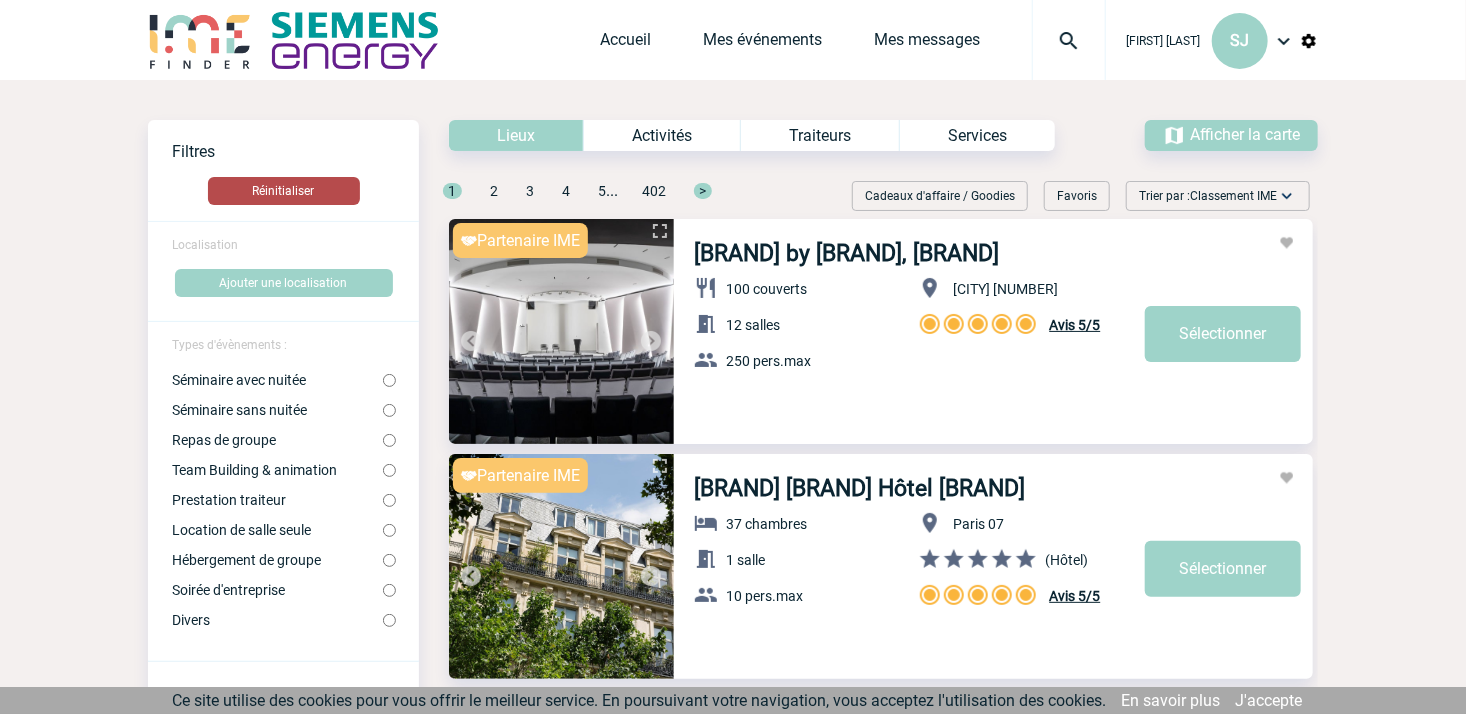 click on "Réinitialiser" at bounding box center (284, 191) 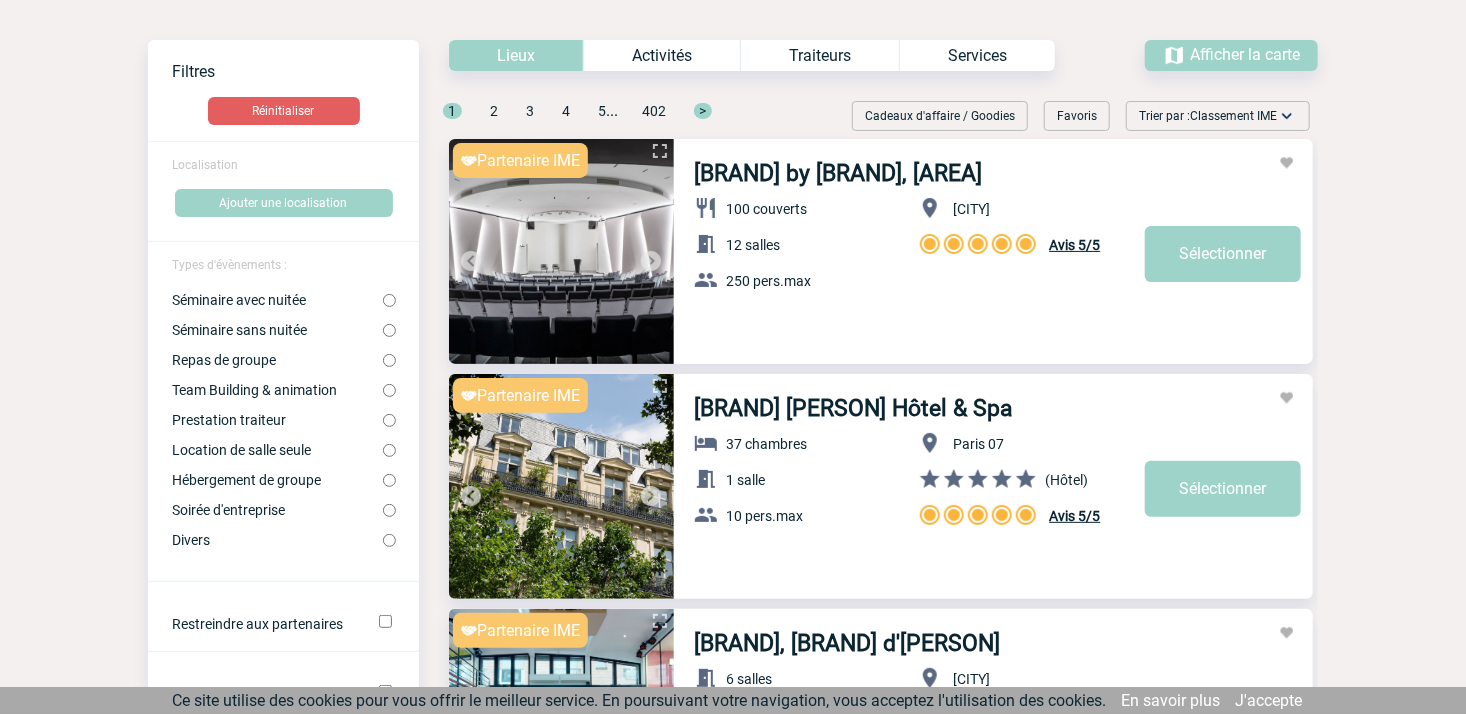 scroll, scrollTop: 74, scrollLeft: 0, axis: vertical 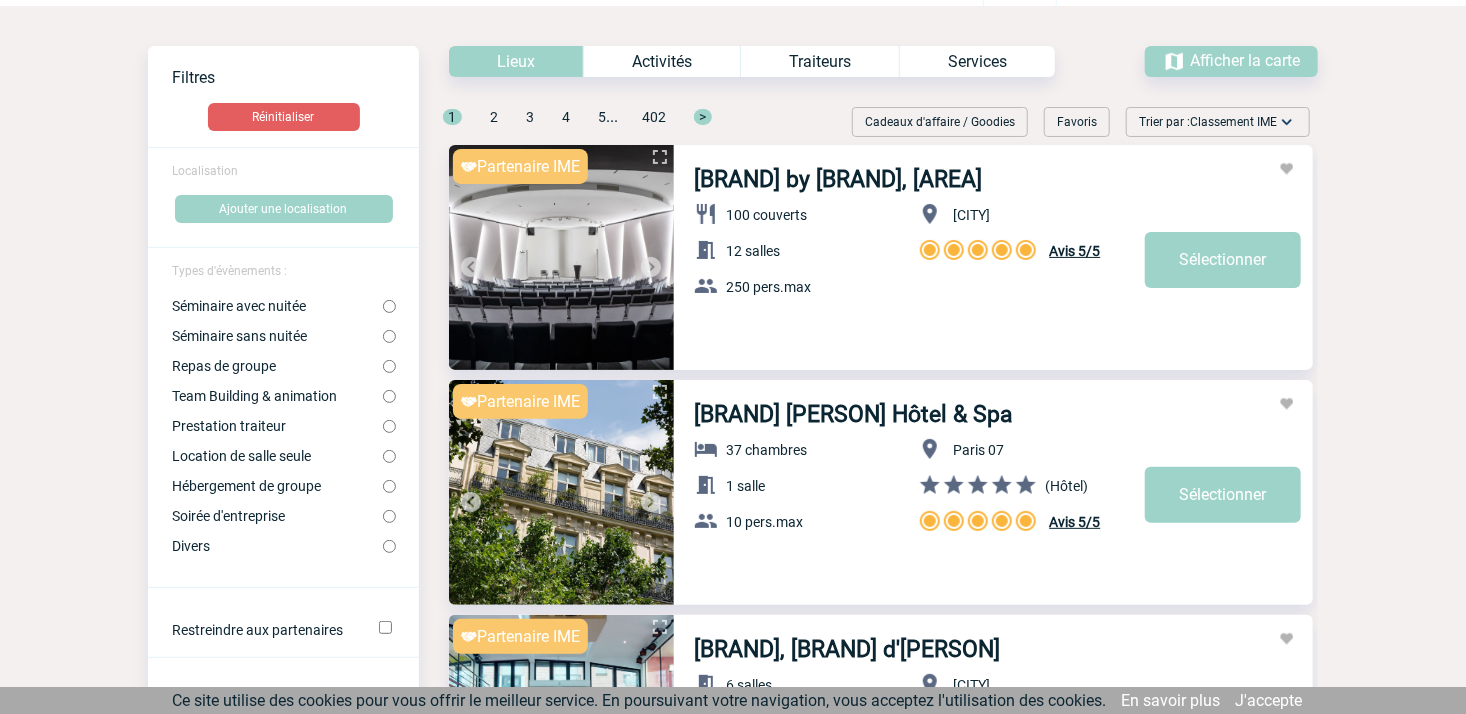click on "Afficher la carte" at bounding box center (1245, 60) 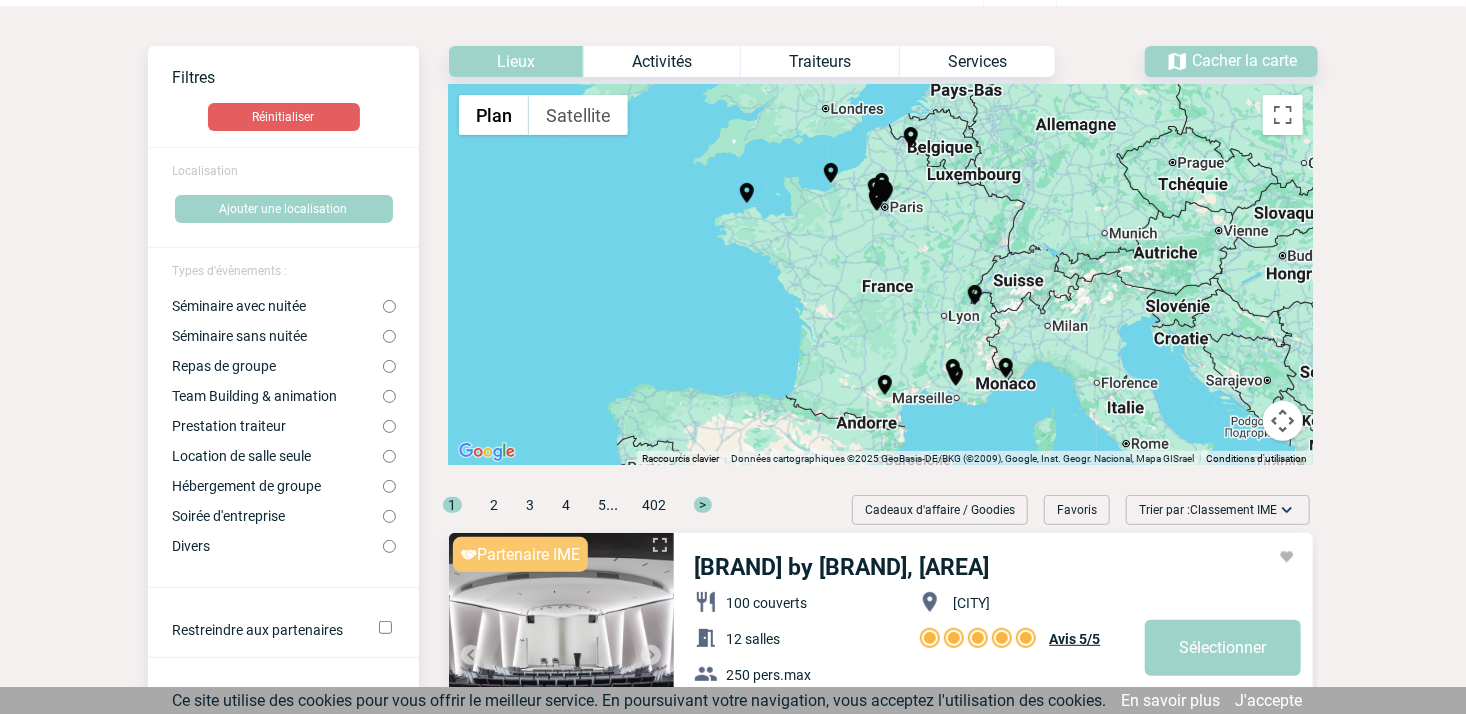 scroll, scrollTop: 72, scrollLeft: 0, axis: vertical 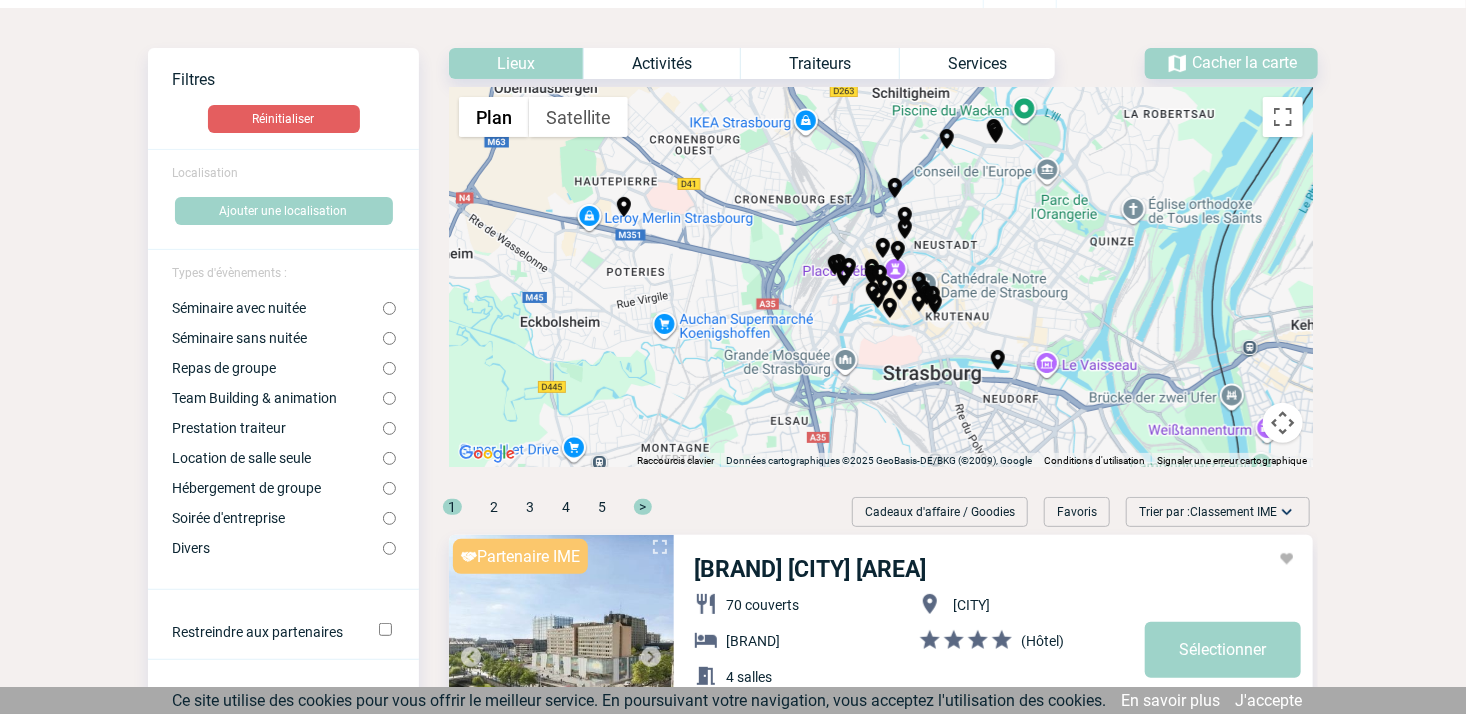 drag, startPoint x: 1061, startPoint y: 301, endPoint x: 869, endPoint y: 368, distance: 203.35437 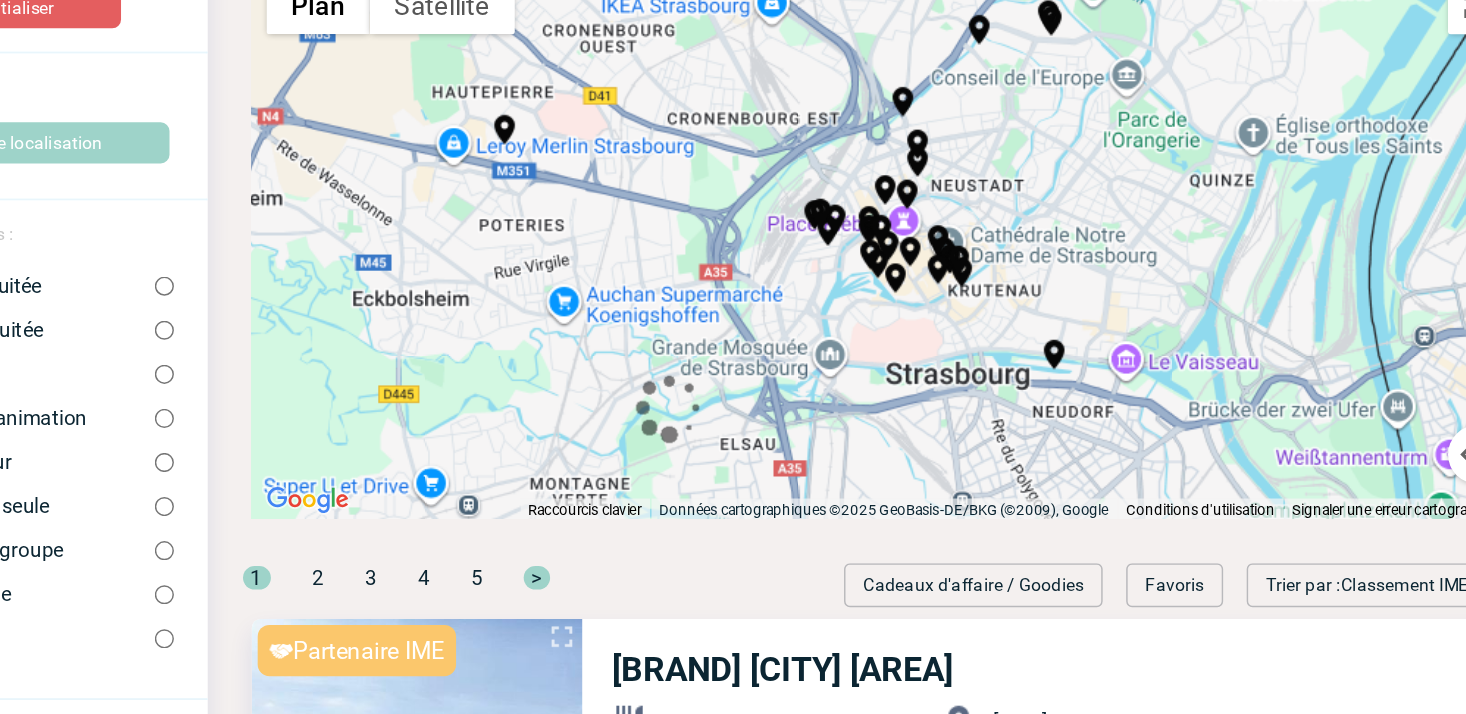 scroll, scrollTop: 68, scrollLeft: 0, axis: vertical 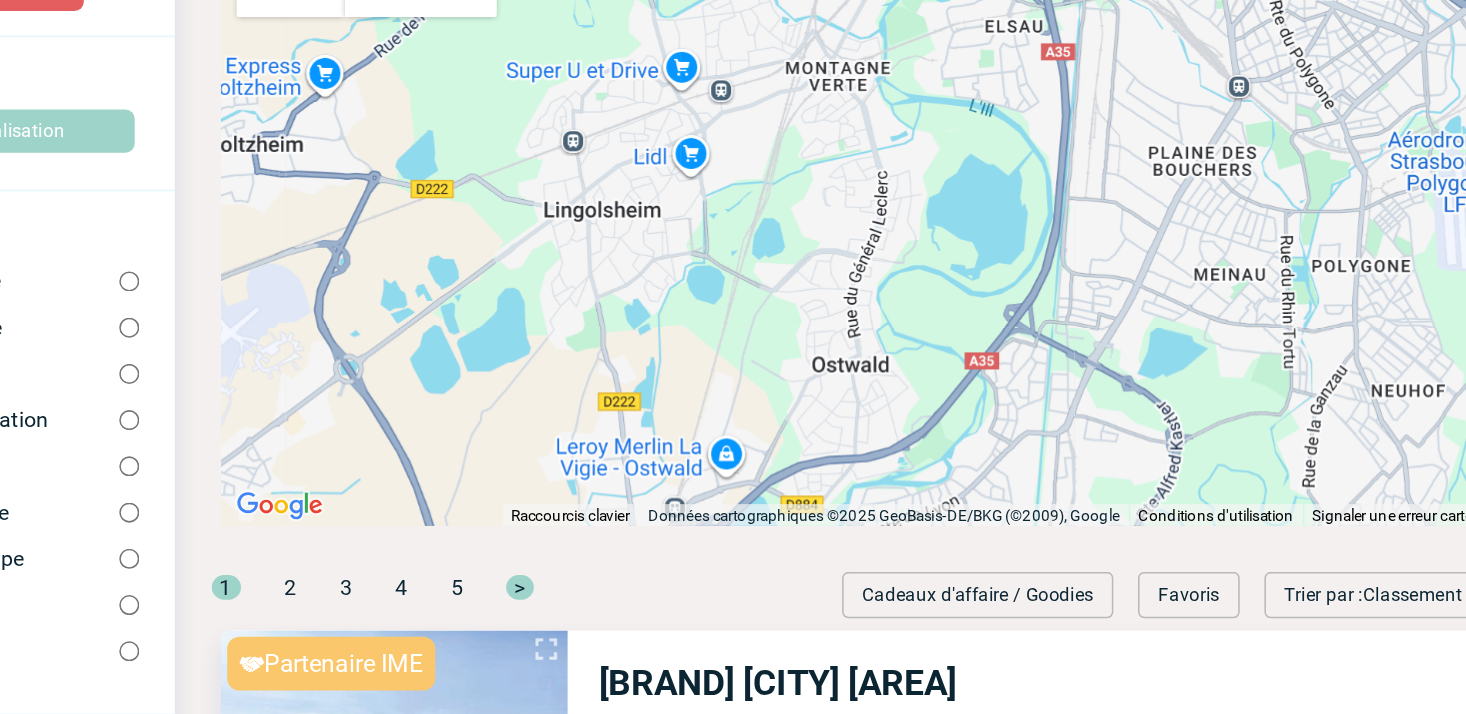 drag, startPoint x: 746, startPoint y: 405, endPoint x: 926, endPoint y: 125, distance: 332.86633 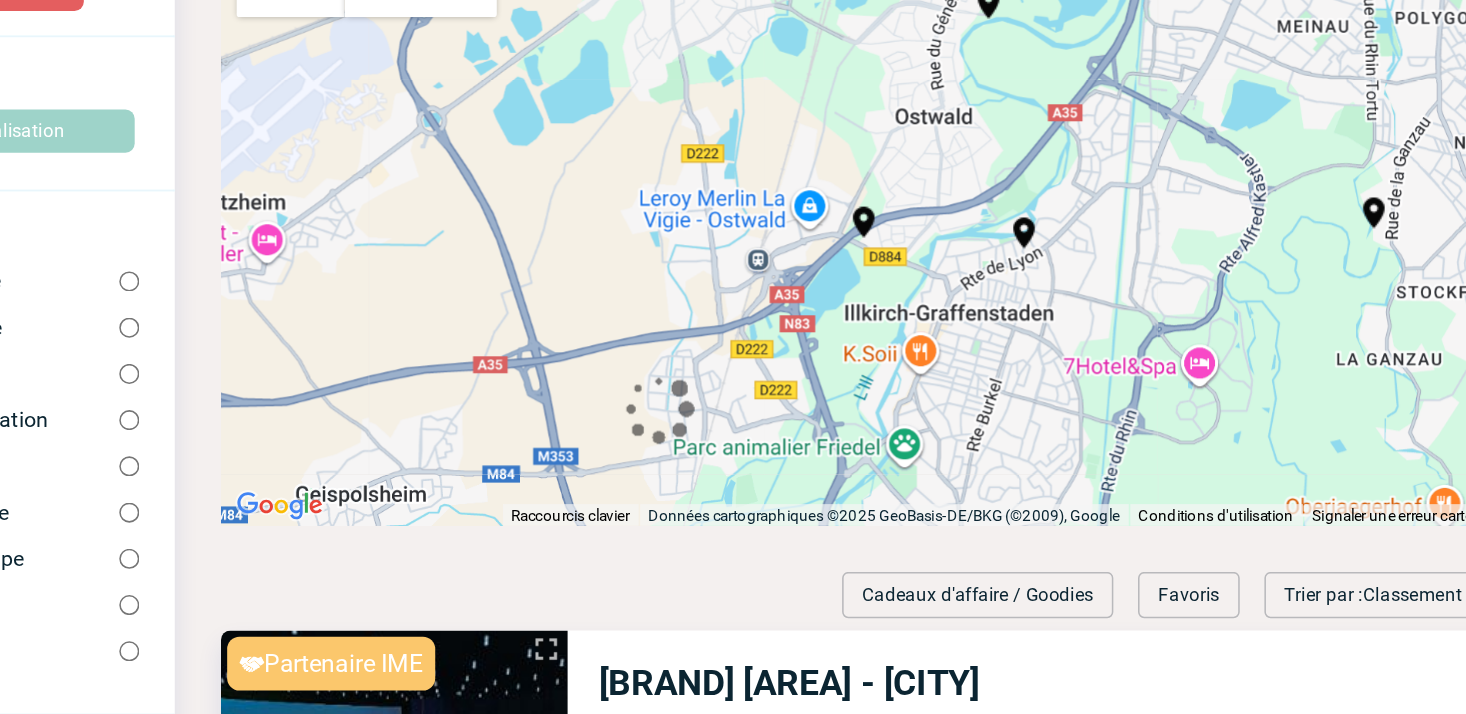 drag, startPoint x: 807, startPoint y: 337, endPoint x: 863, endPoint y: 159, distance: 186.60118 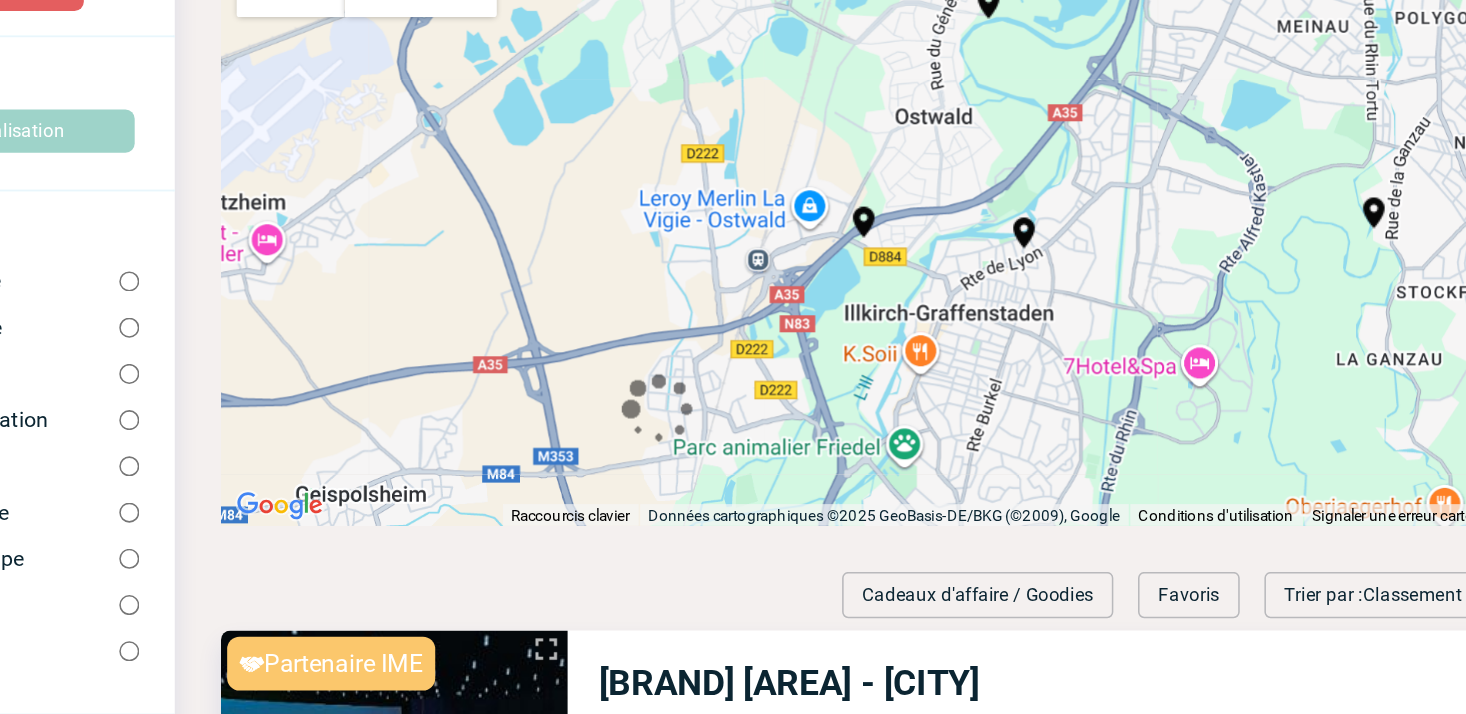 click on "Pour naviguer, appuyez sur les touches fléchées. Pour activer le glissement avec le clavier, appuyez sur Alt+Entrée. Une fois ce mode activé, utilisez les touches fléchées pour déplacer le repère. Pour valider le déplacement, appuyez sur Entrée. Pour annuler, appuyez sur Échap." at bounding box center [881, 281] 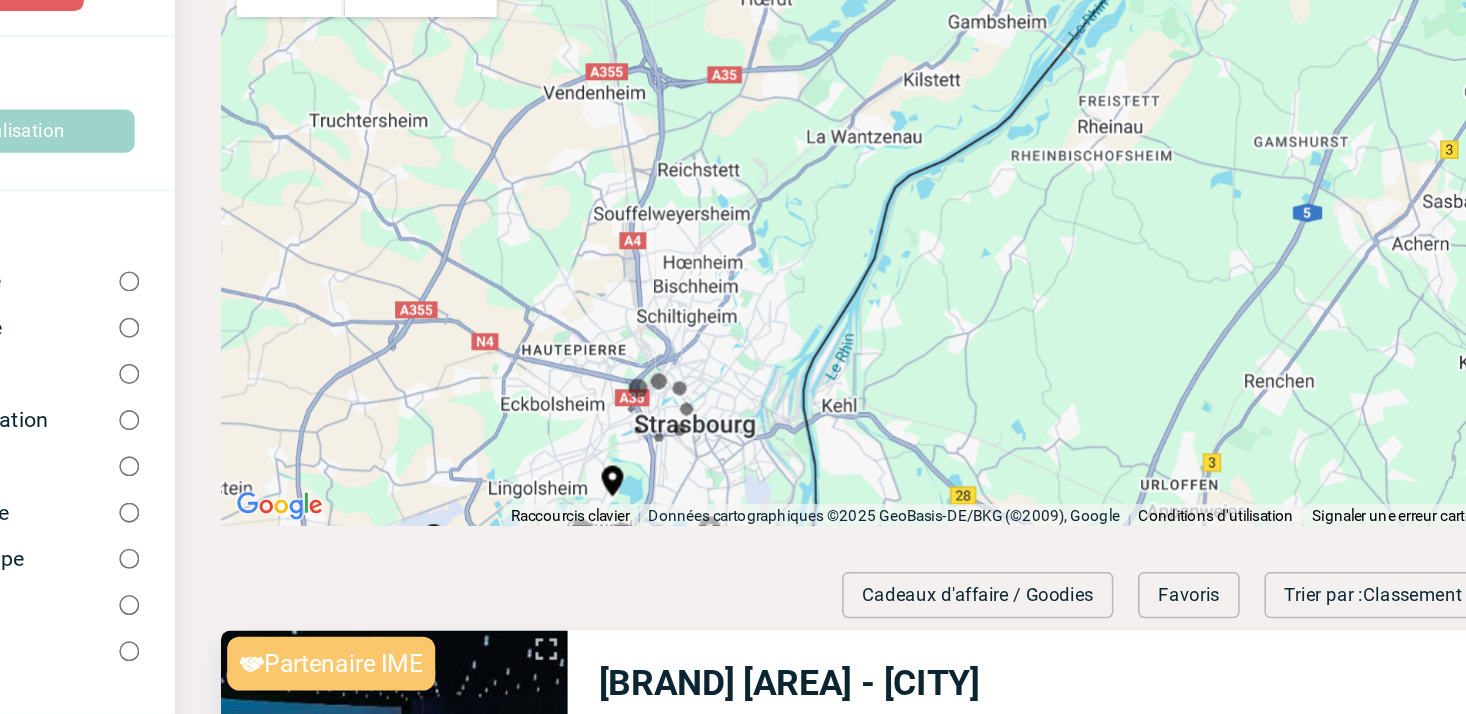 drag, startPoint x: 923, startPoint y: 198, endPoint x: 782, endPoint y: 454, distance: 292.26187 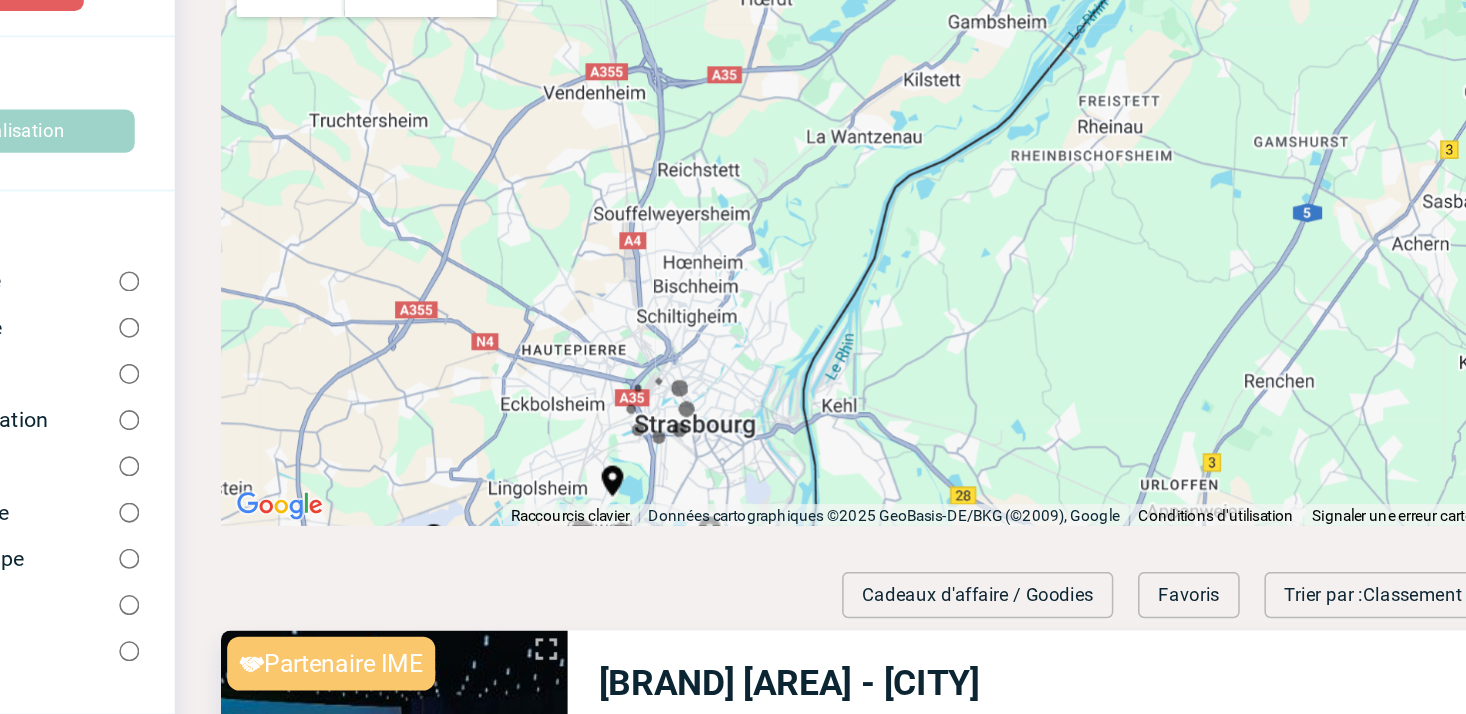 click on "Pour naviguer, appuyez sur les touches fléchées. Pour activer le glissement avec le clavier, appuyez sur Alt+Entrée. Une fois ce mode activé, utilisez les touches fléchées pour déplacer le repère. Pour valider le déplacement, appuyez sur Entrée. Pour annuler, appuyez sur Échap." at bounding box center [881, 281] 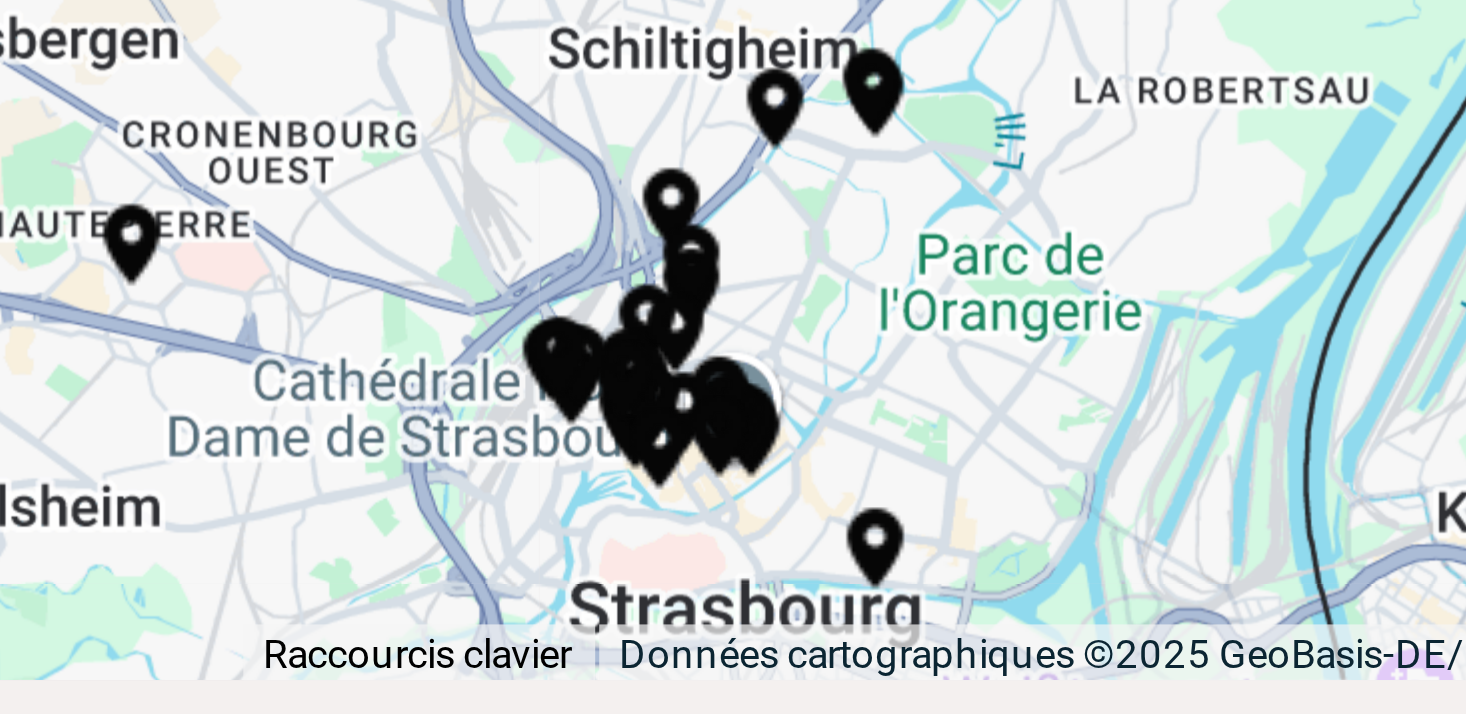 drag, startPoint x: 696, startPoint y: 431, endPoint x: 707, endPoint y: 428, distance: 11.401754 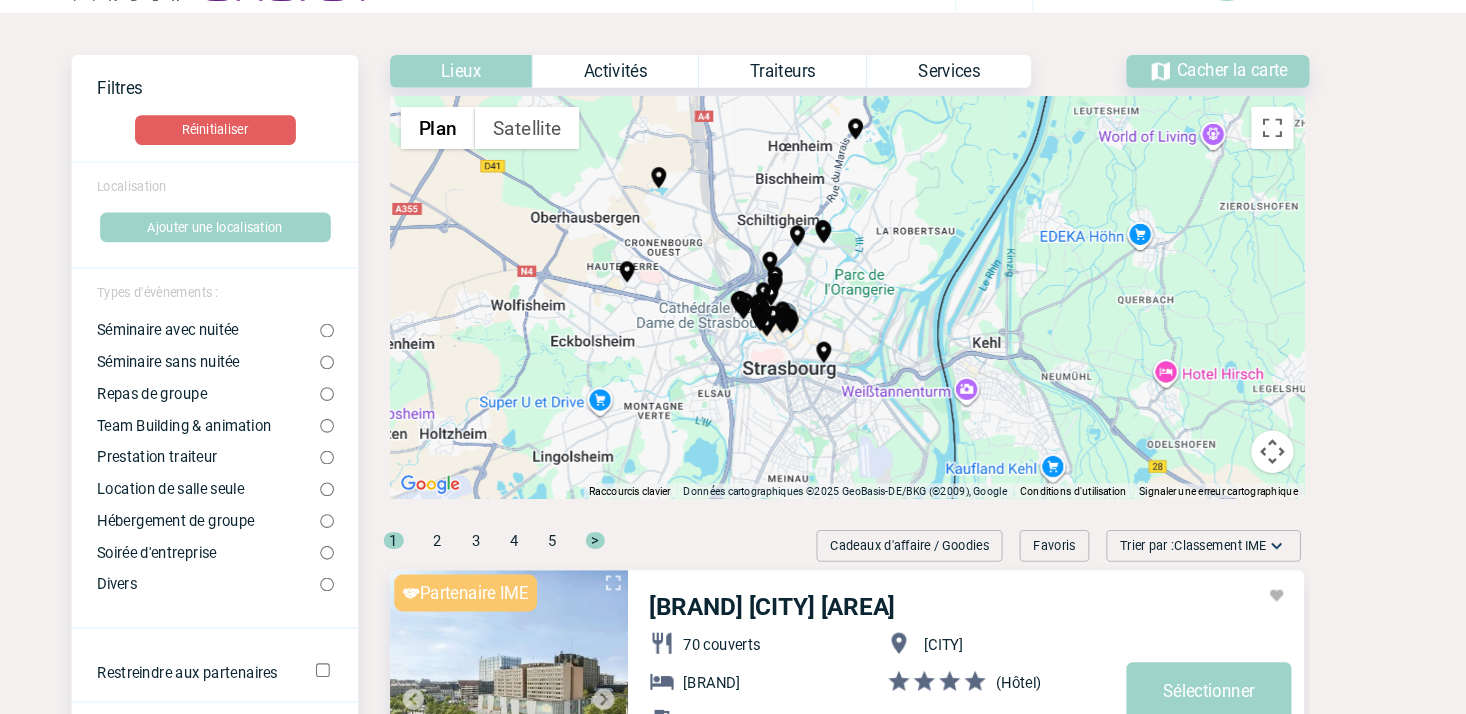 drag, startPoint x: 778, startPoint y: 371, endPoint x: 865, endPoint y: 242, distance: 155.59563 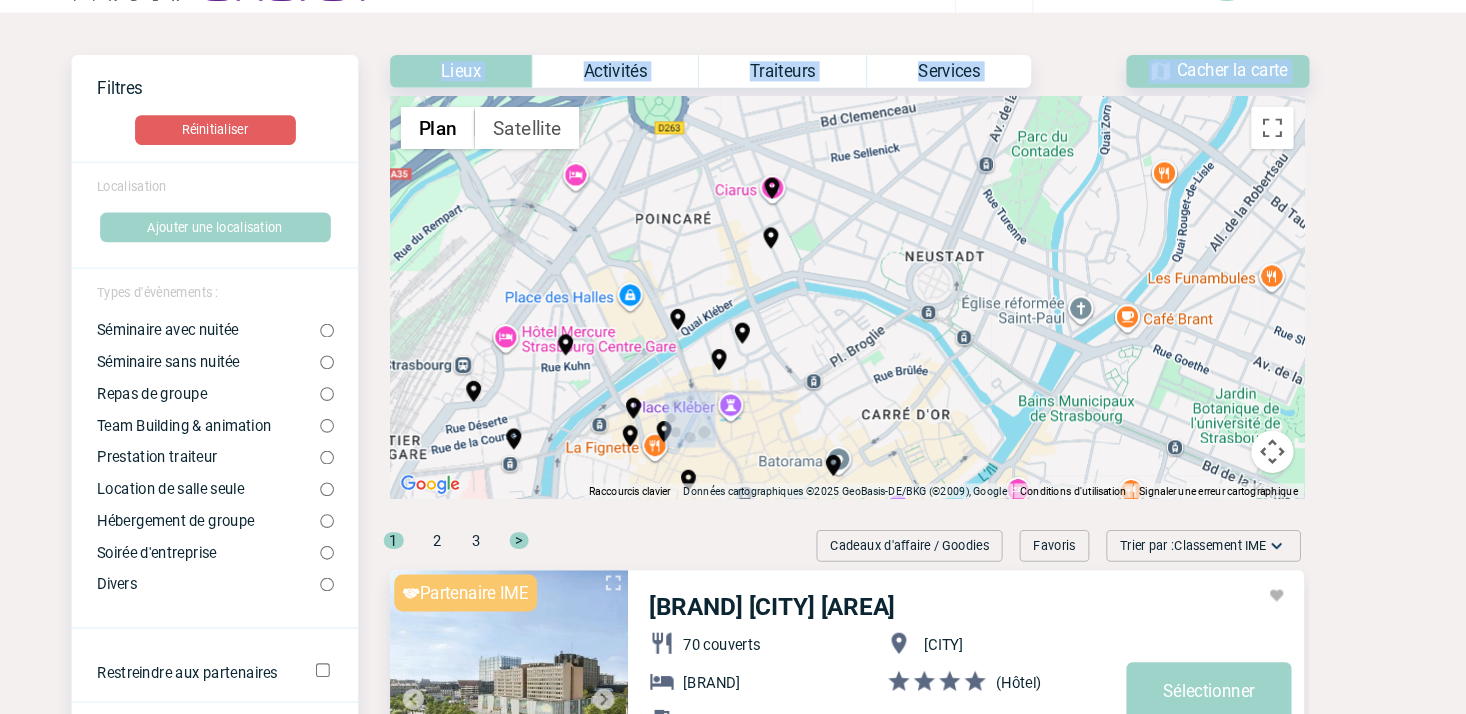 drag, startPoint x: 826, startPoint y: 393, endPoint x: 912, endPoint y: 233, distance: 181.64801 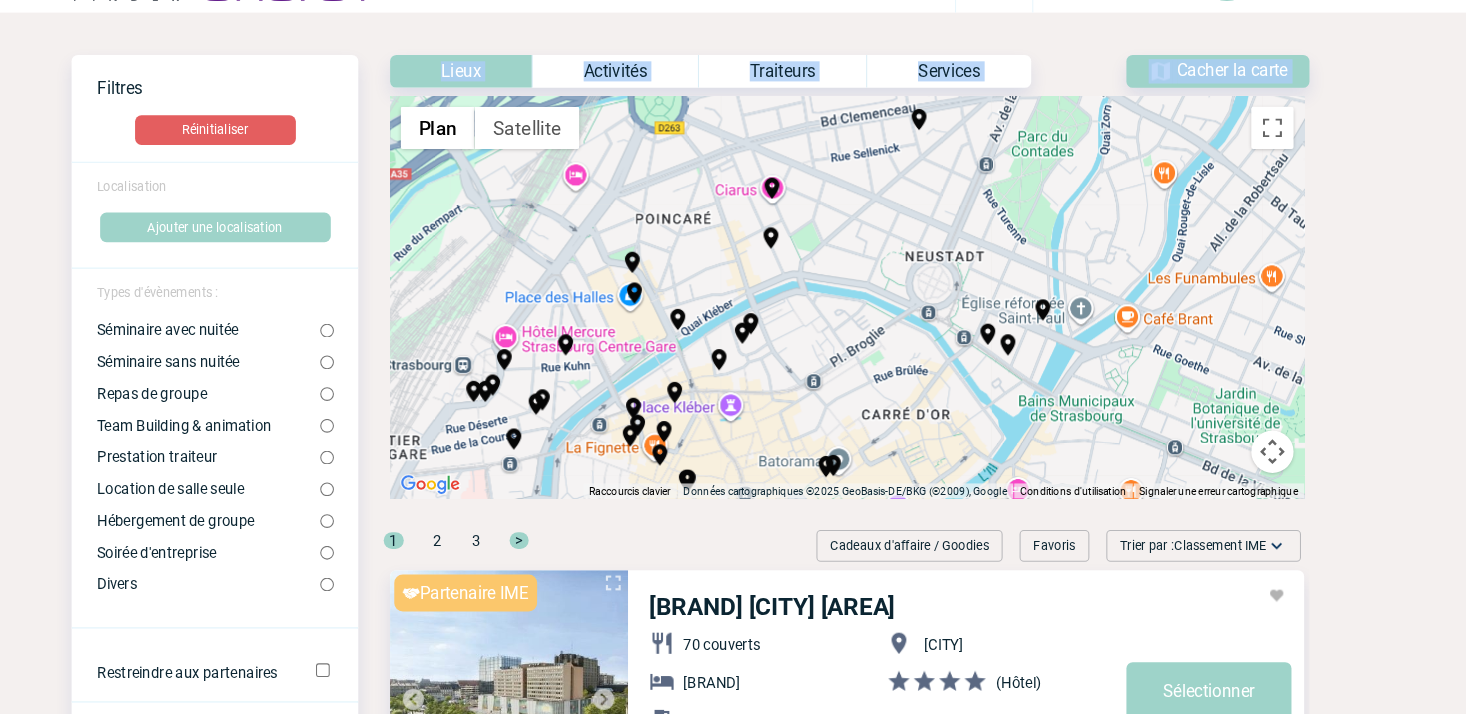click on "Pour naviguer, appuyez sur les touches fléchées. Pour activer le glissement avec le clavier, appuyez sur Alt+Entrée. Une fois ce mode activé, utilisez les touches fléchées pour déplacer le repère. Pour valider le déplacement, appuyez sur Entrée. Pour annuler, appuyez sur Échap." at bounding box center [881, 281] 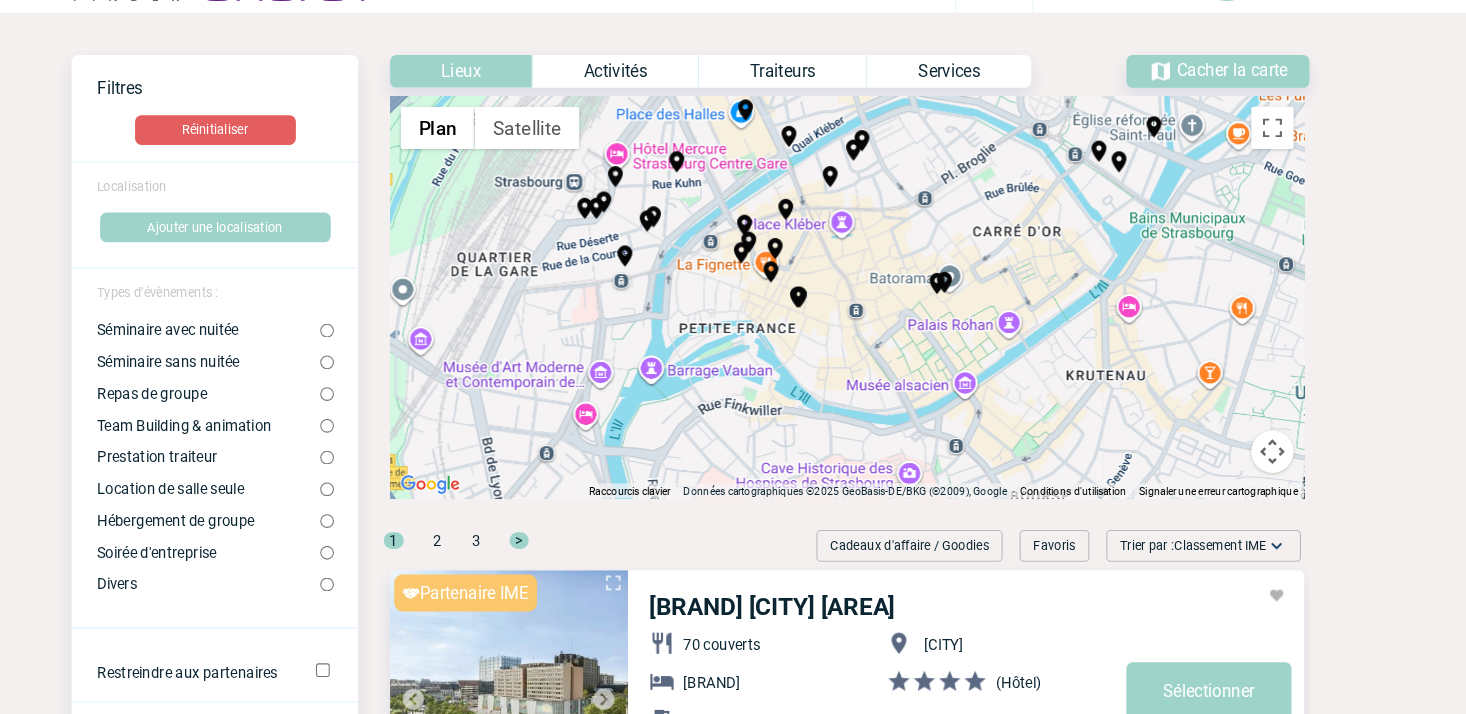 drag, startPoint x: 838, startPoint y: 391, endPoint x: 946, endPoint y: 212, distance: 209.0574 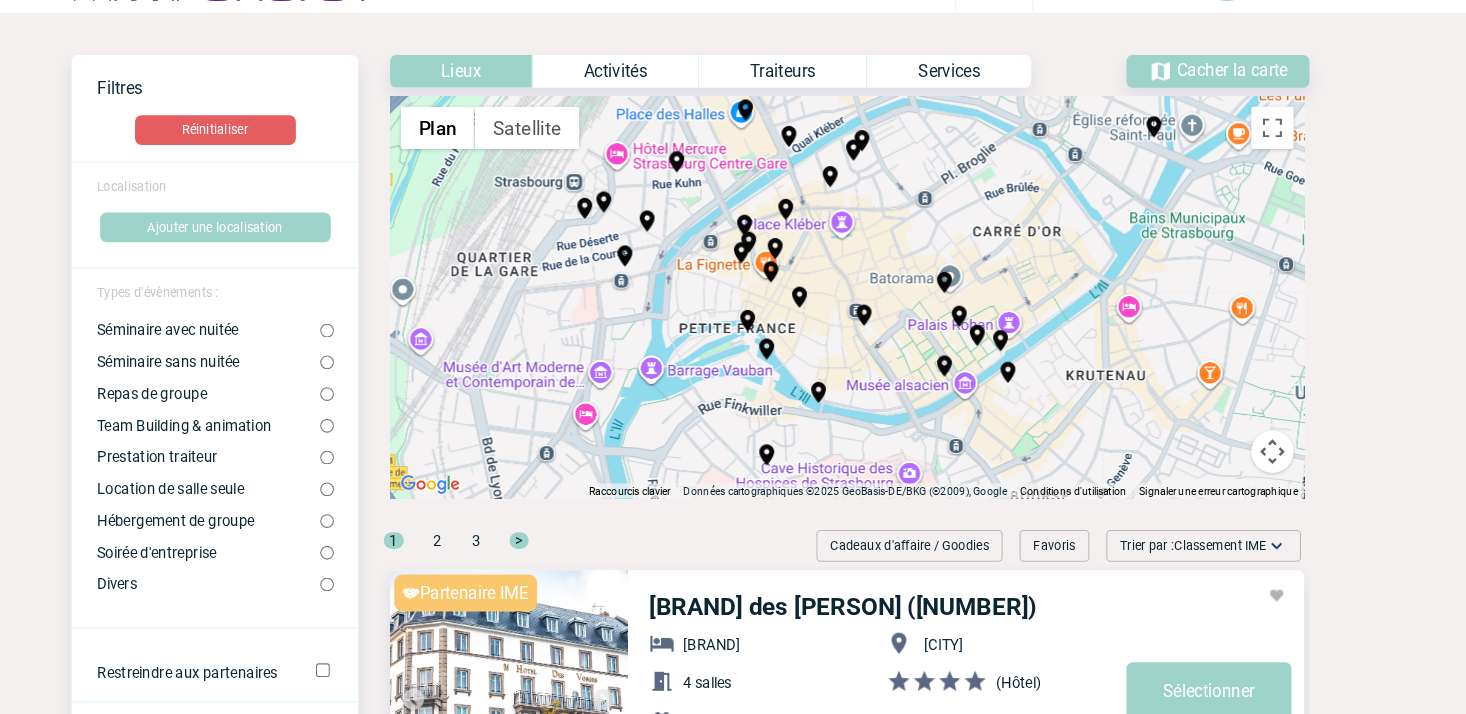 click on "Traiteurs" at bounding box center (819, 67) 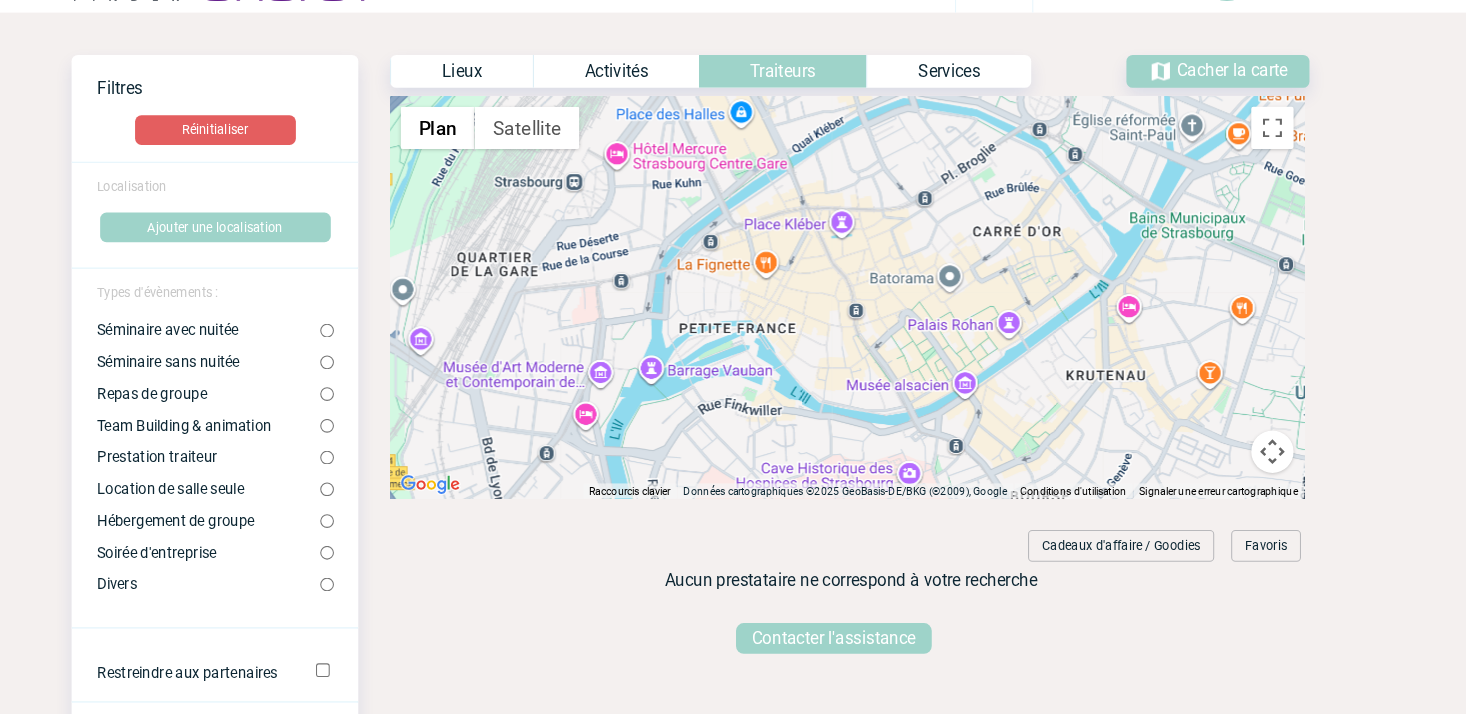 click on "Activités" at bounding box center (662, 67) 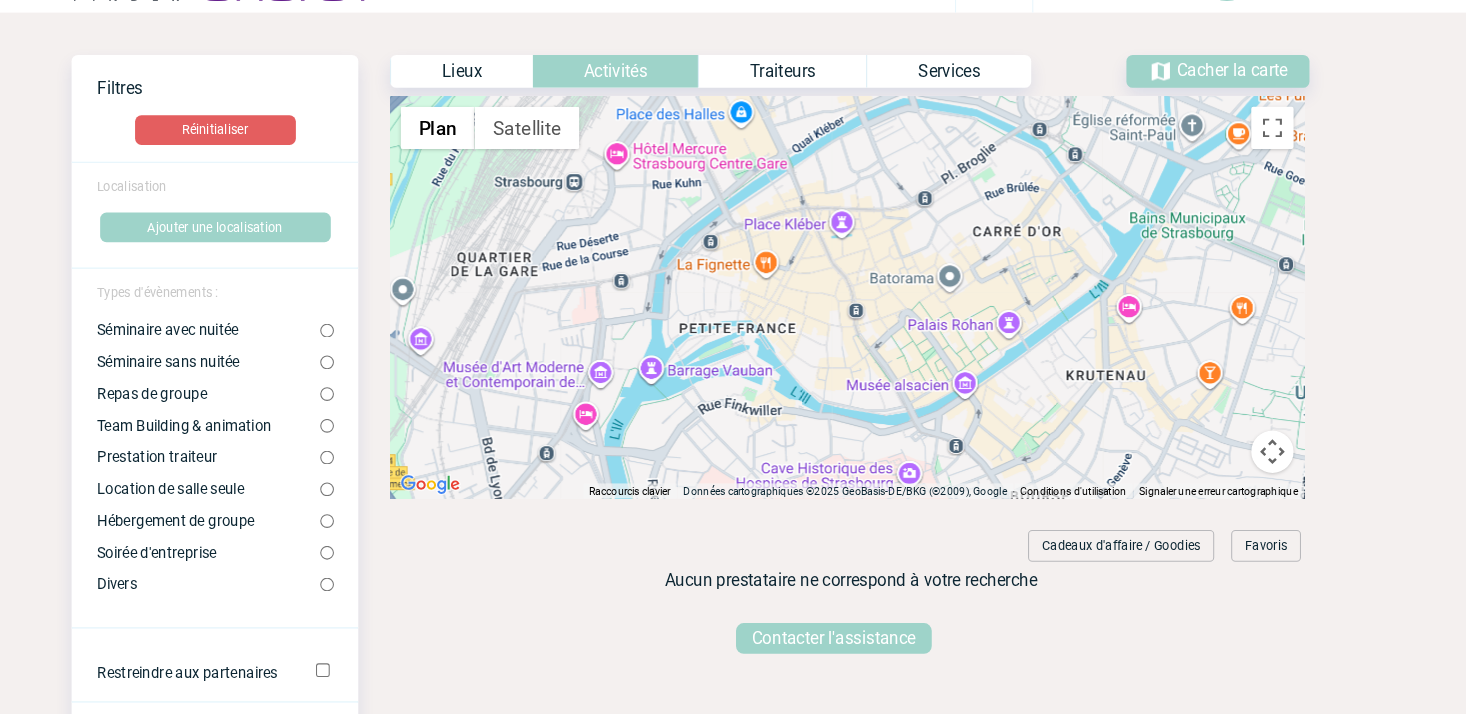 click on "Services" at bounding box center [977, 67] 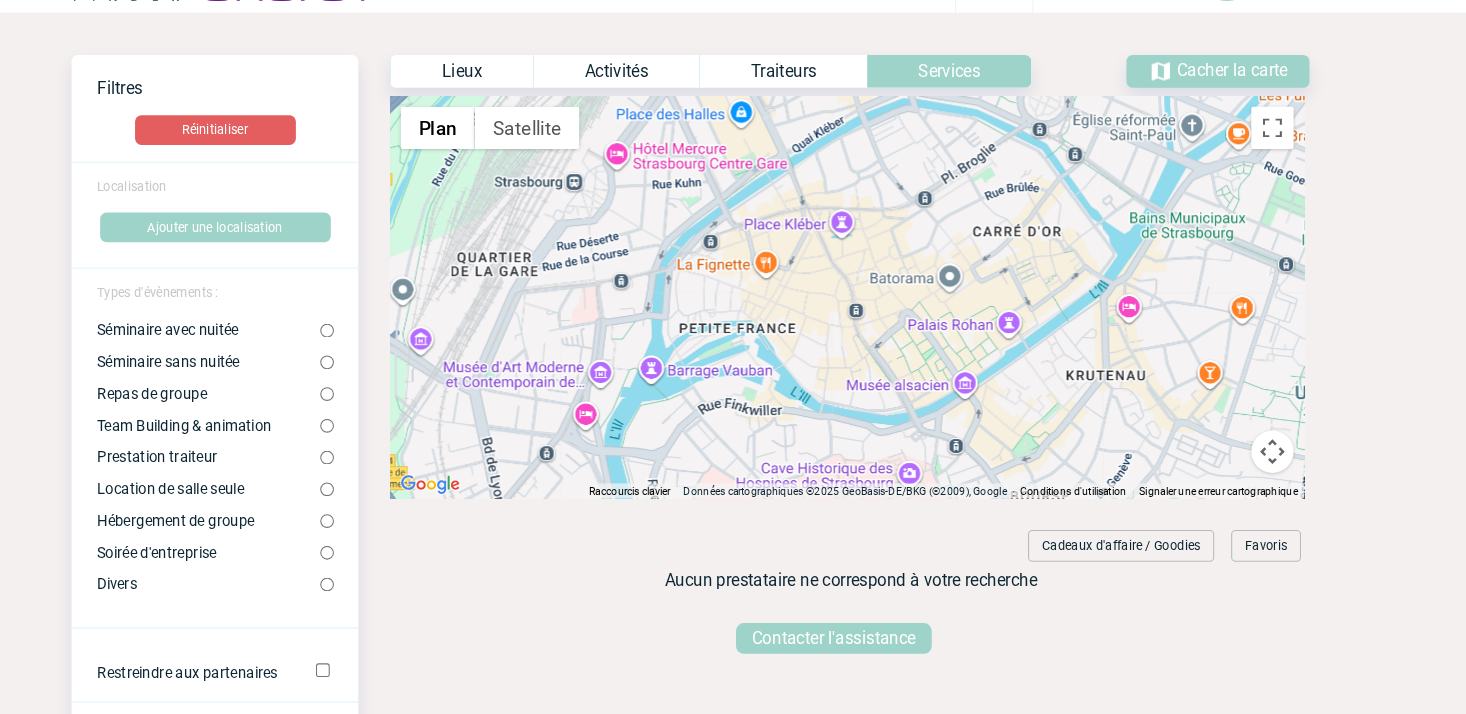 click on "Traiteurs" at bounding box center (820, 67) 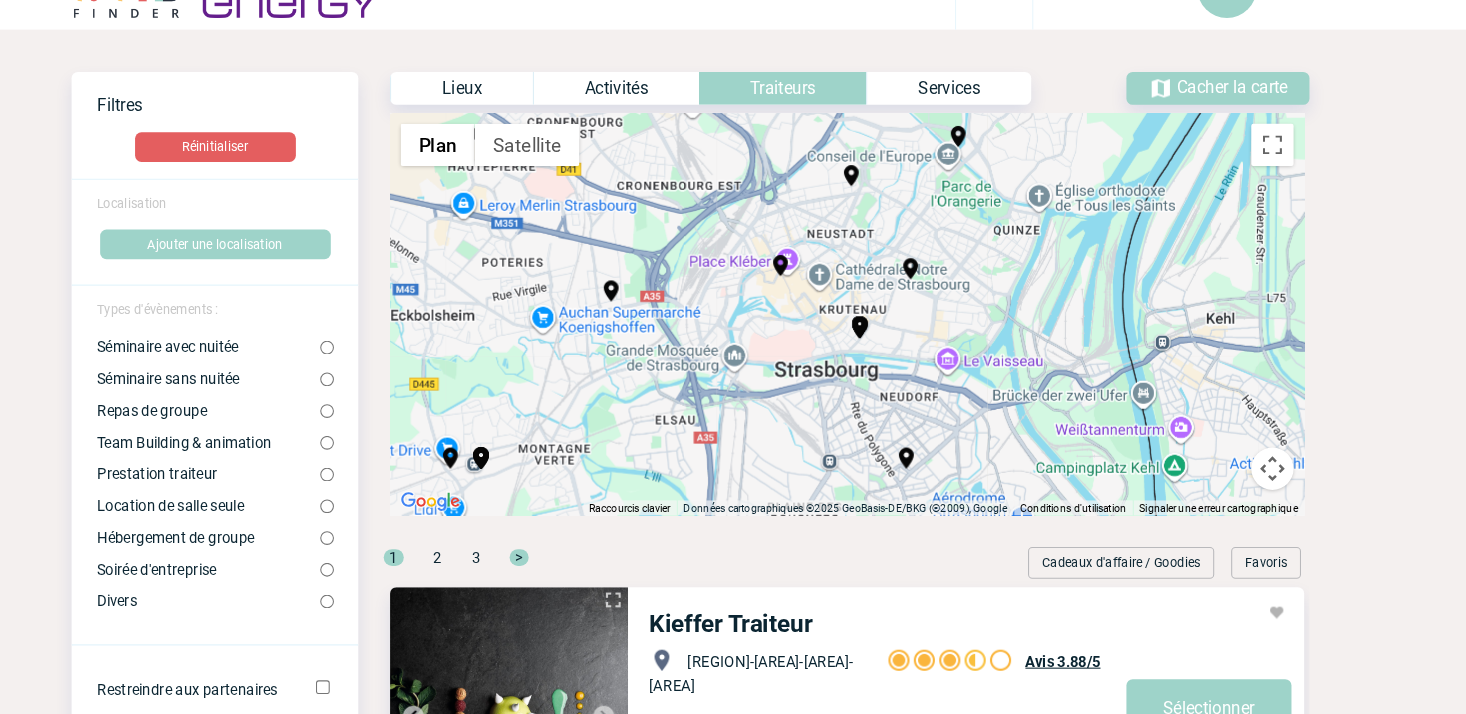 scroll, scrollTop: 0, scrollLeft: 0, axis: both 